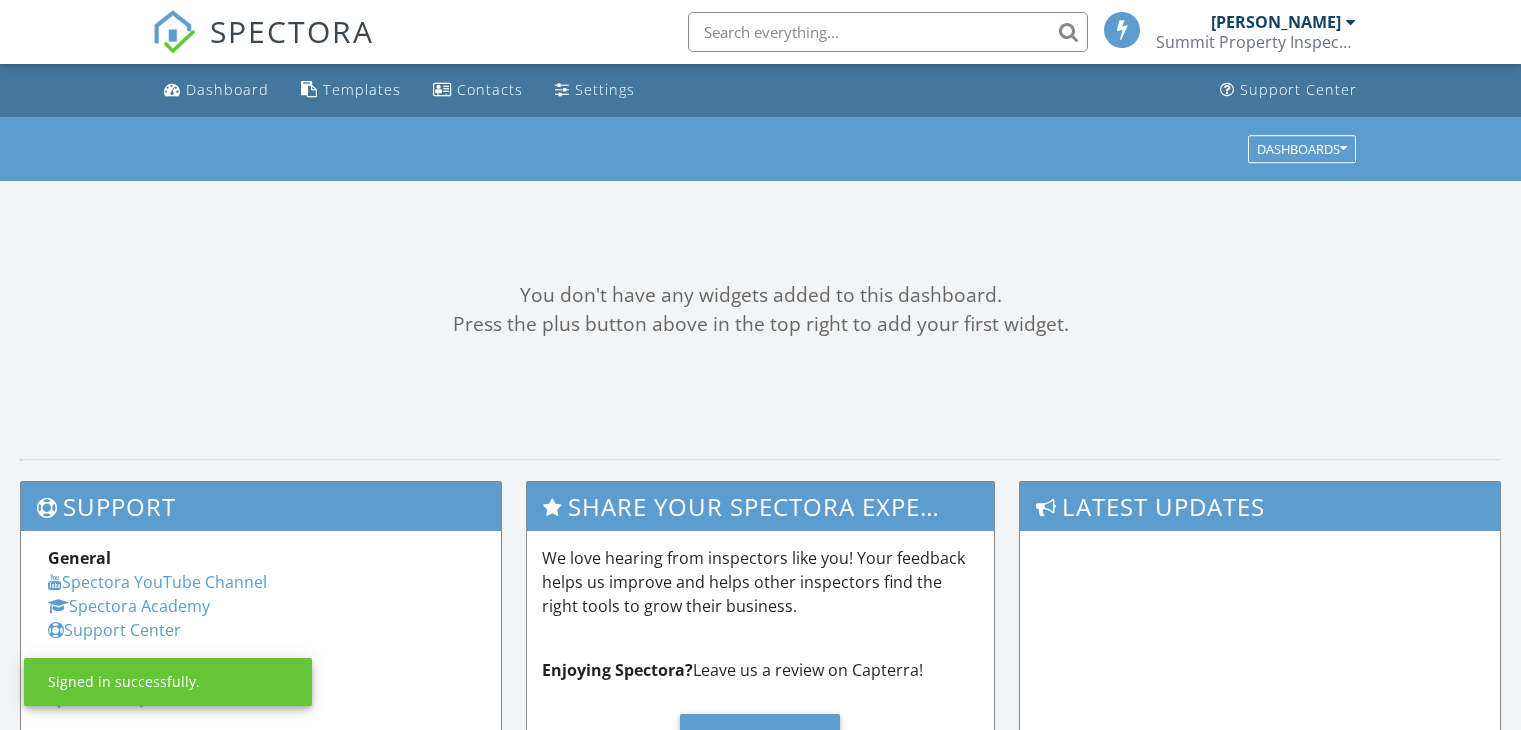 scroll, scrollTop: 0, scrollLeft: 0, axis: both 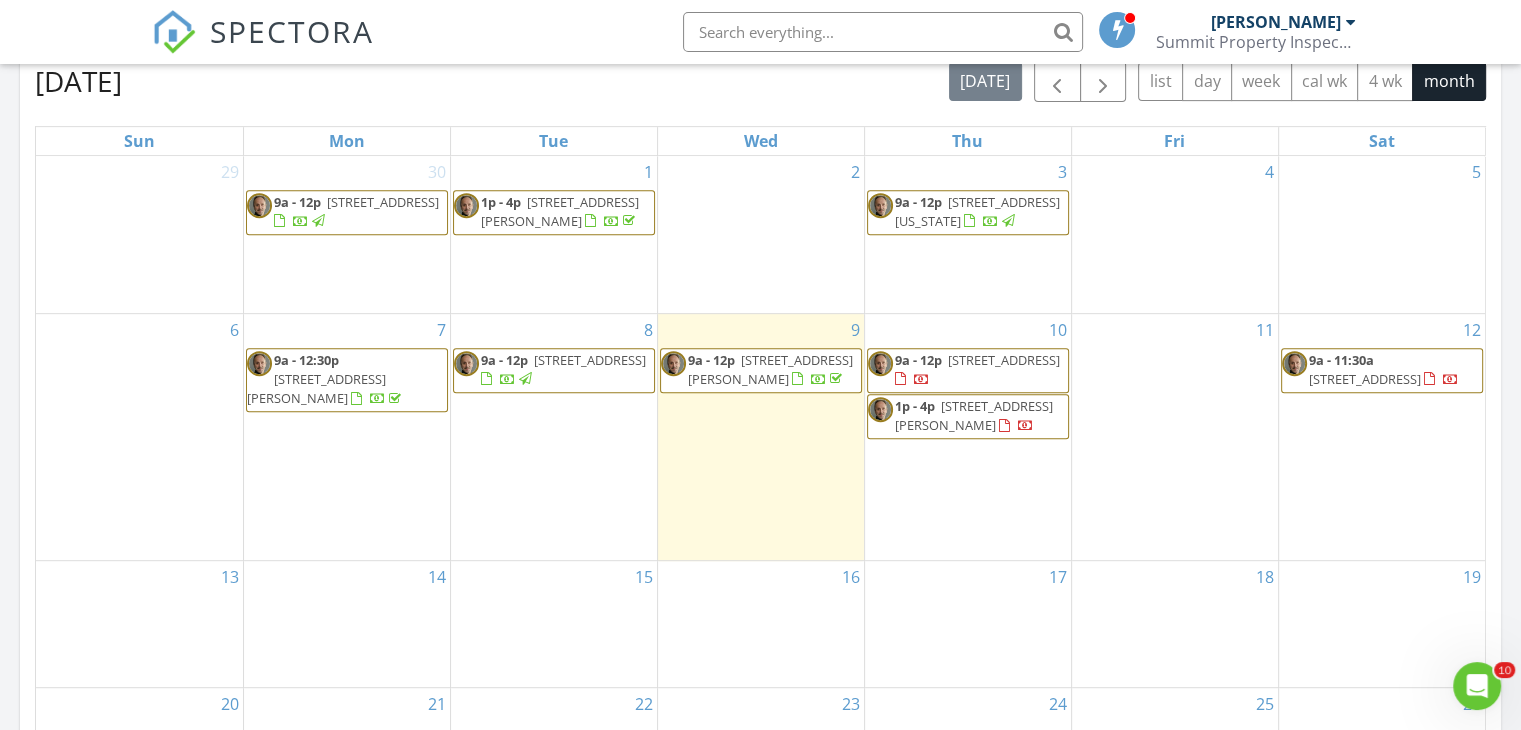 drag, startPoint x: 1529, startPoint y: 115, endPoint x: 1492, endPoint y: 322, distance: 210.28076 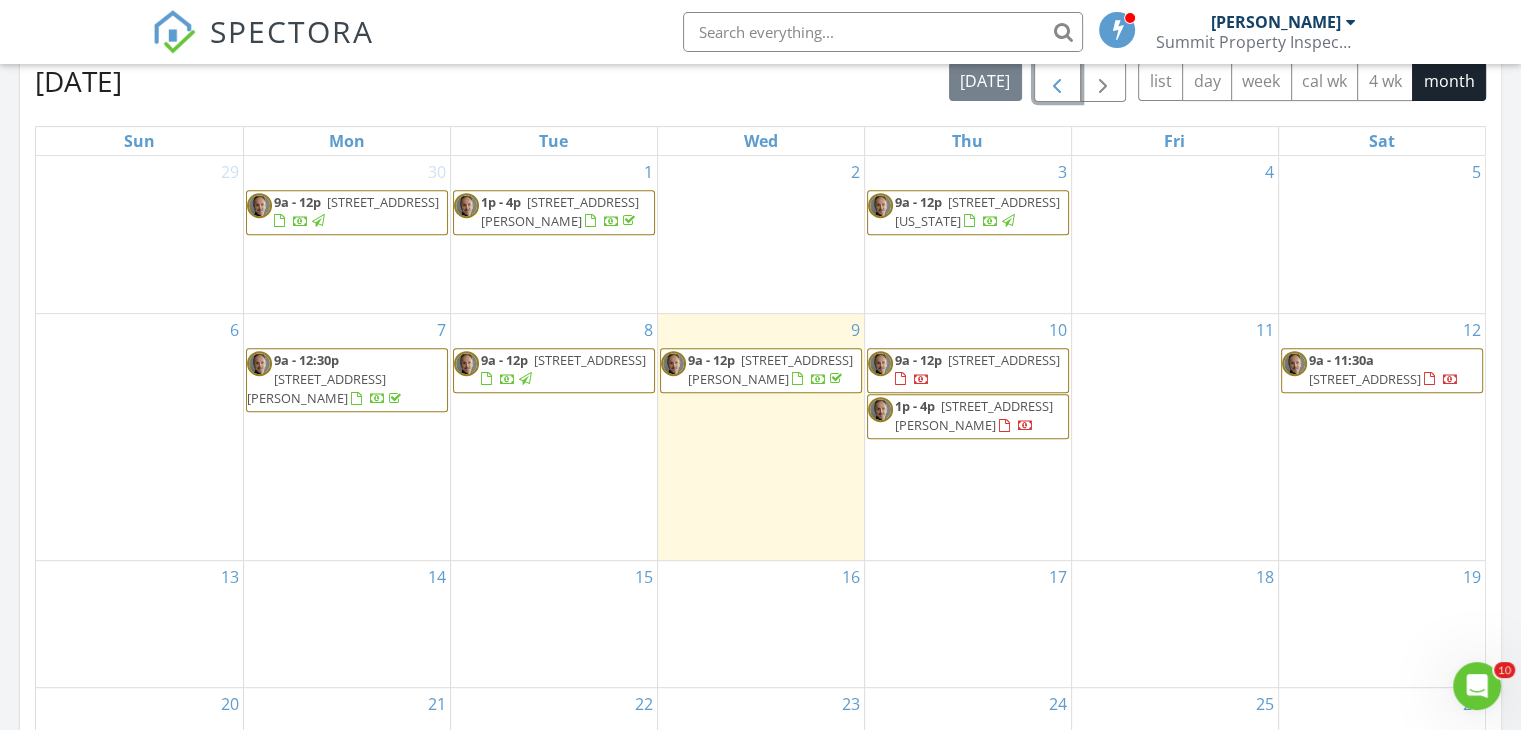 click at bounding box center (1057, 81) 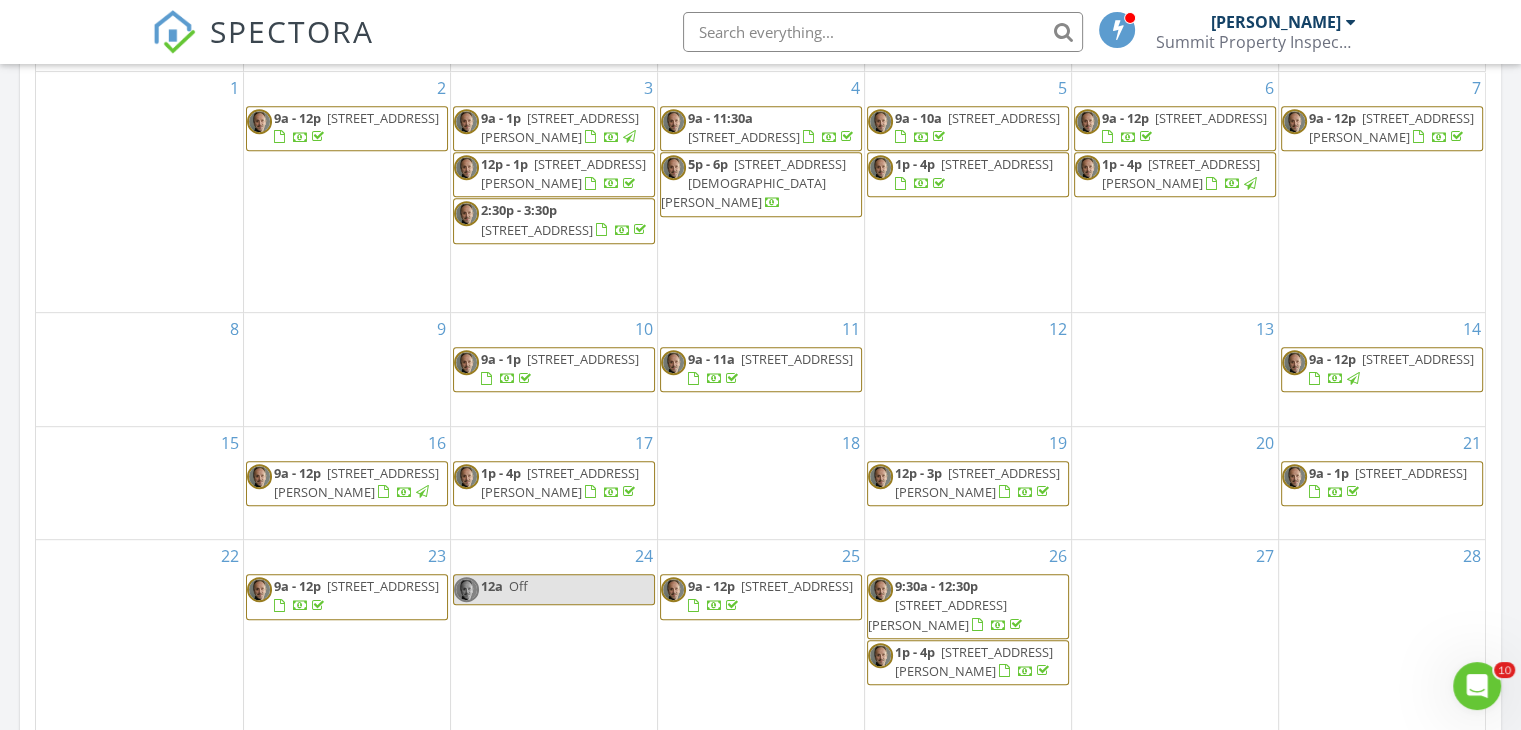 scroll, scrollTop: 894, scrollLeft: 0, axis: vertical 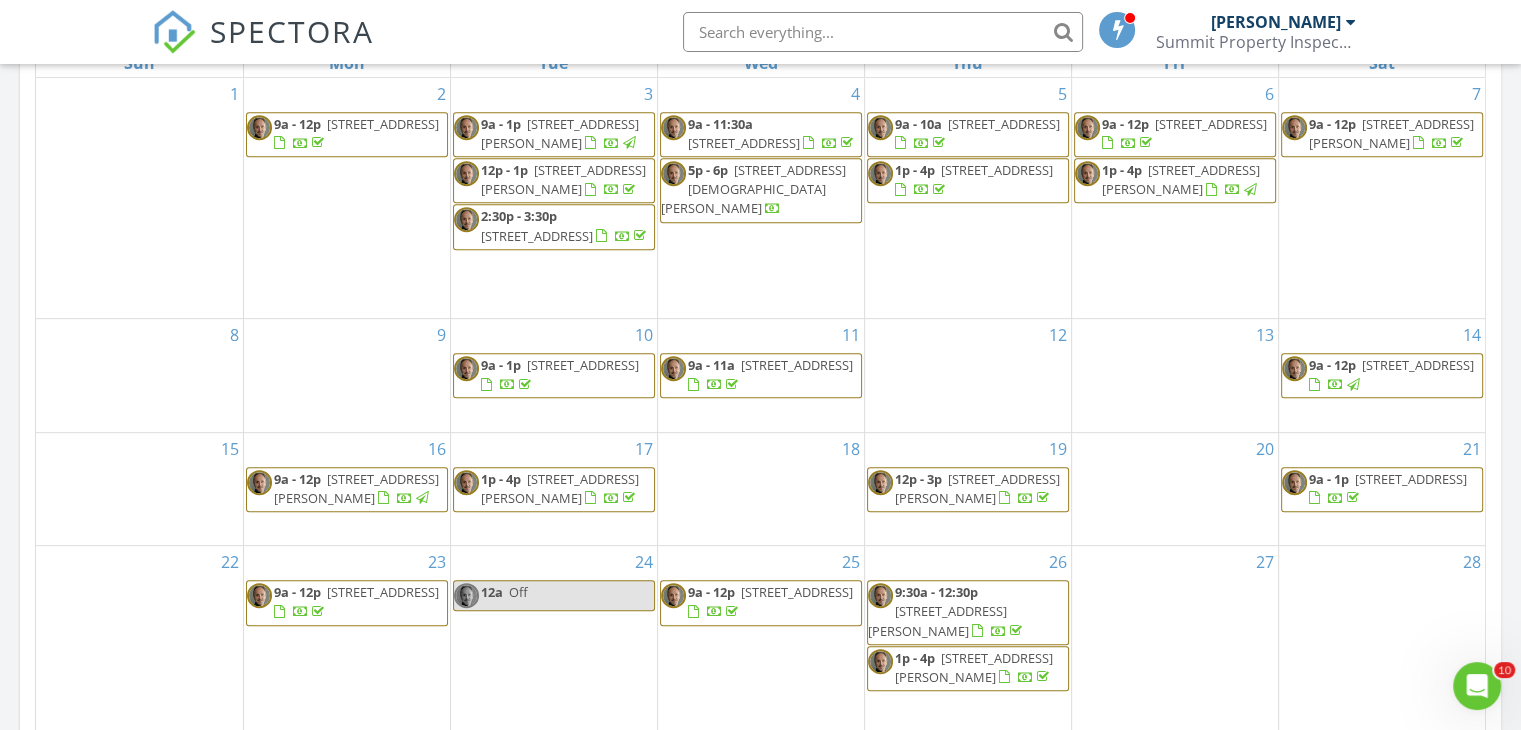 click at bounding box center (883, 32) 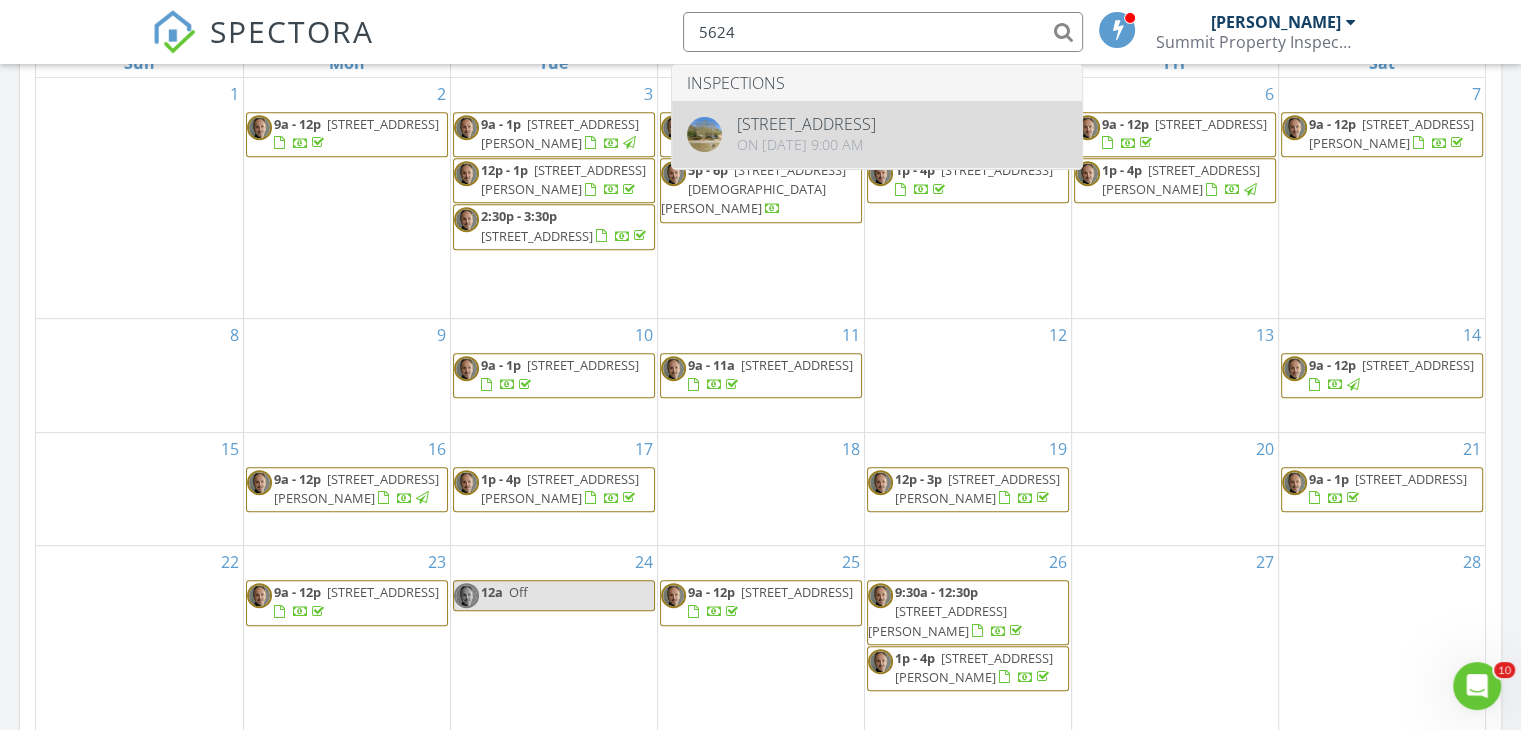 type on "5624" 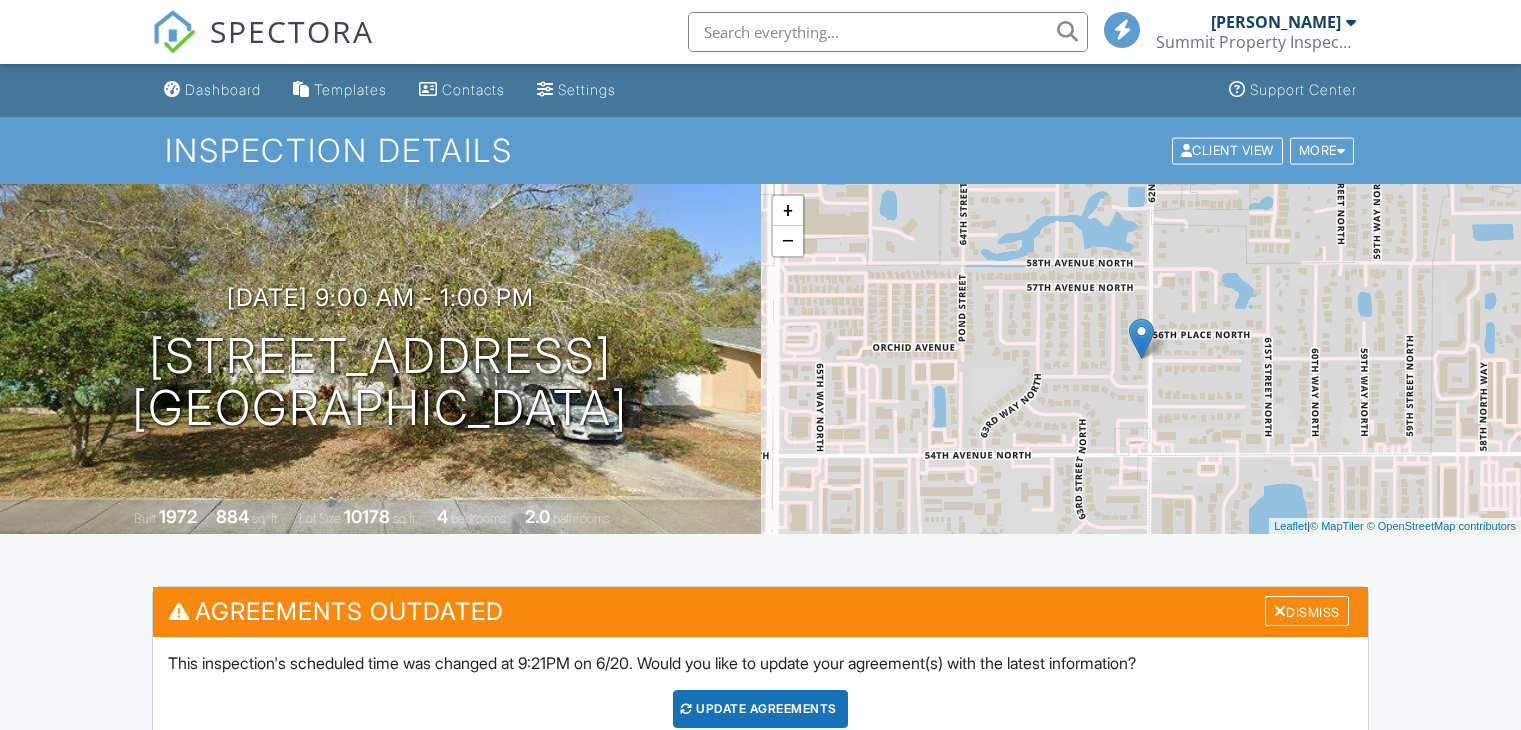 scroll, scrollTop: 0, scrollLeft: 0, axis: both 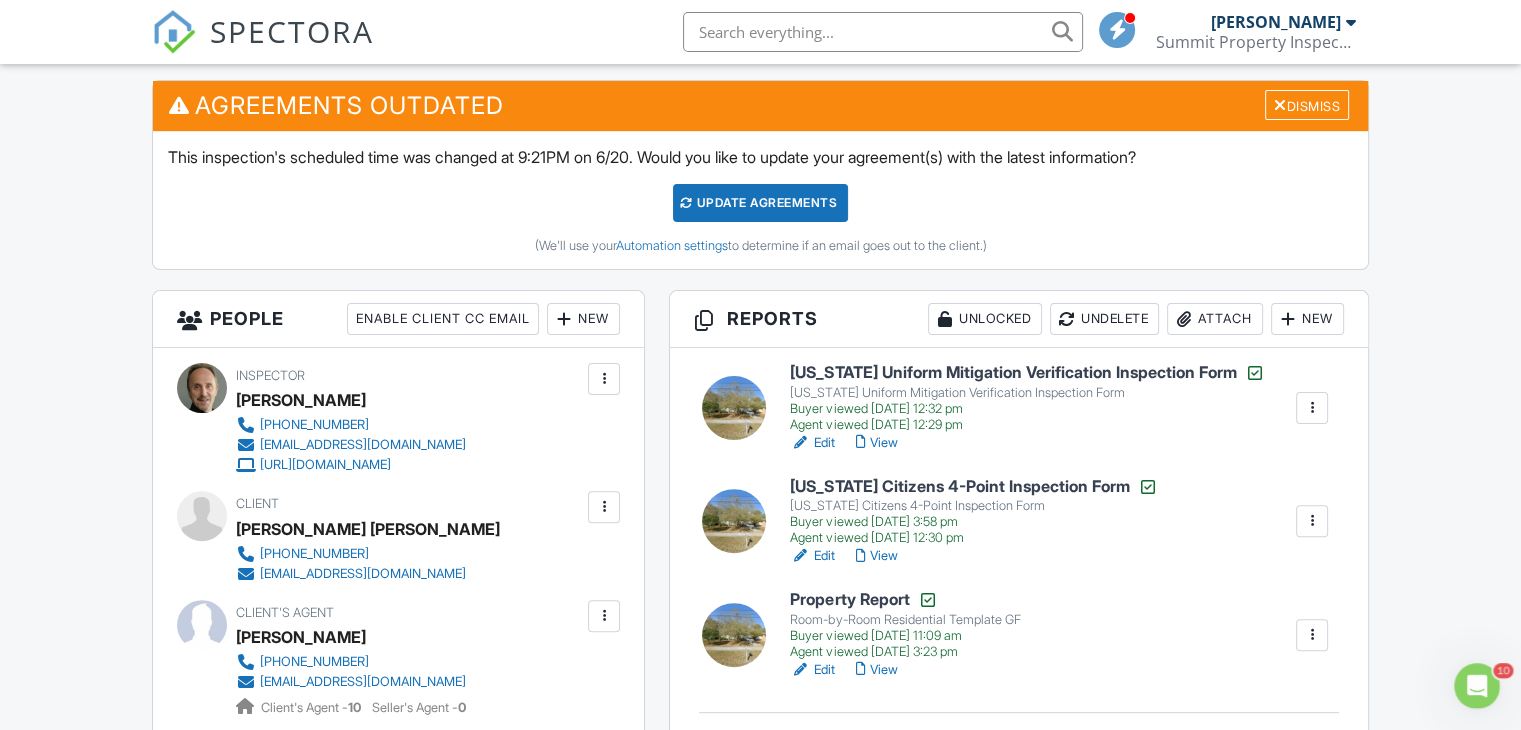 click on "Florida Citizens 4-Point Inspection Form" at bounding box center [973, 487] 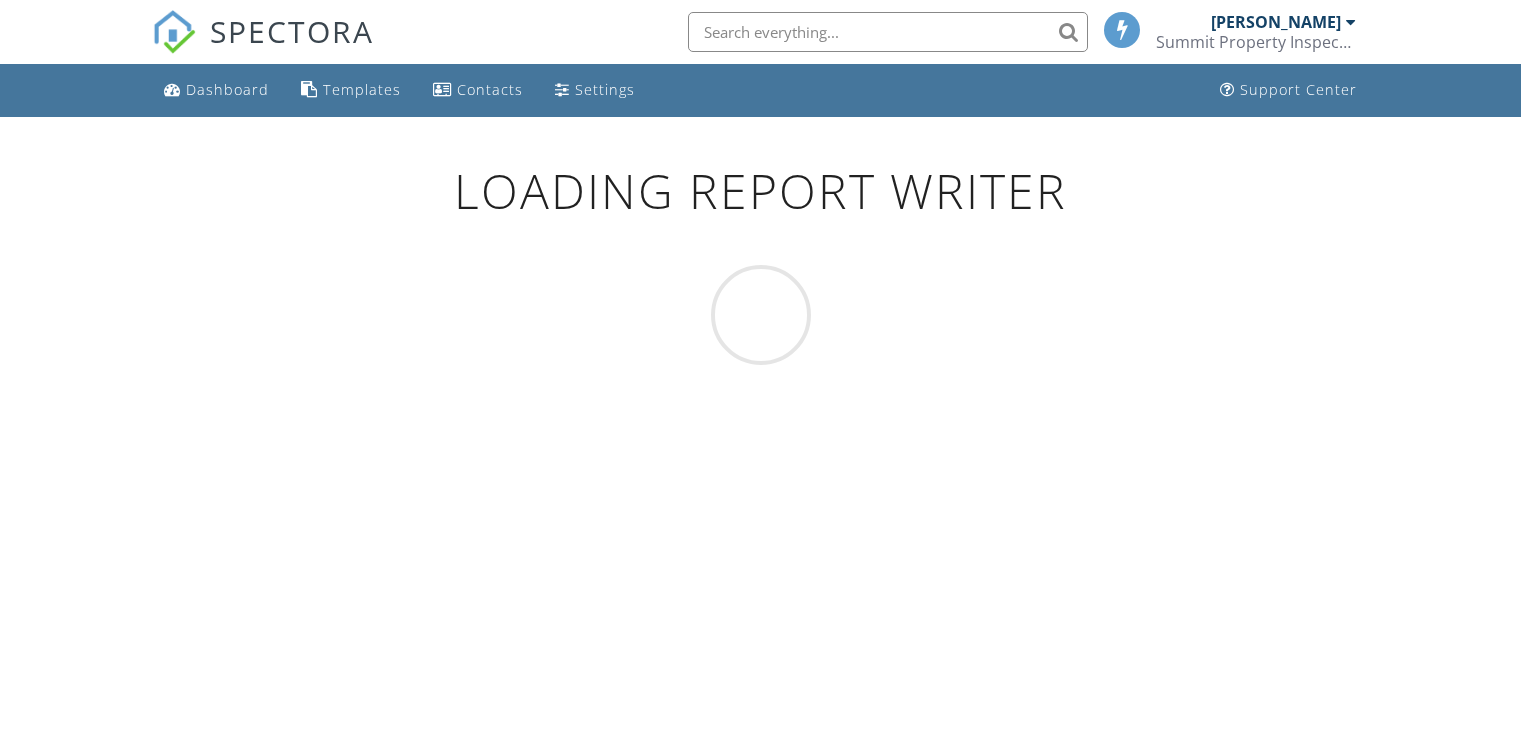 scroll, scrollTop: 0, scrollLeft: 0, axis: both 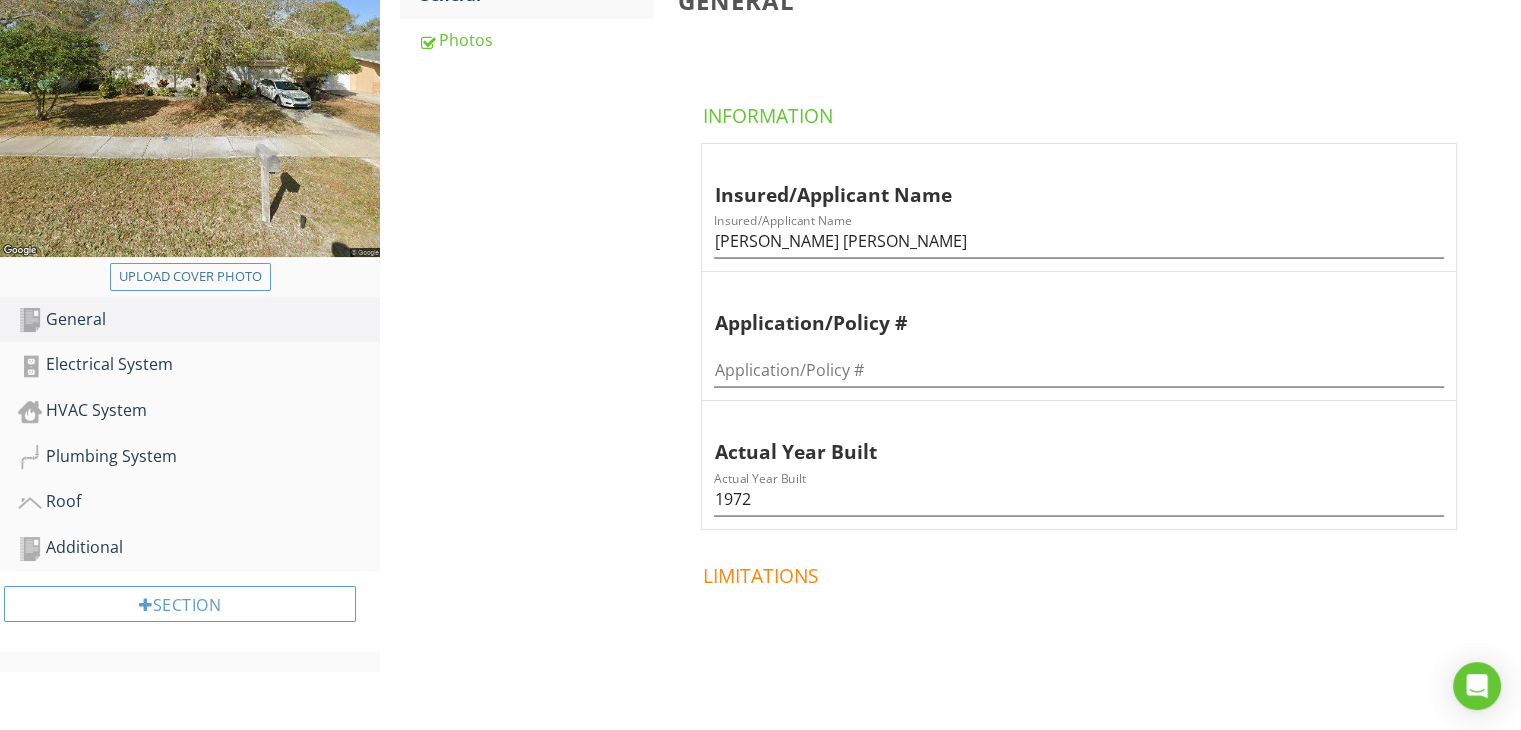 drag, startPoint x: 1526, startPoint y: 154, endPoint x: 1528, endPoint y: 329, distance: 175.01143 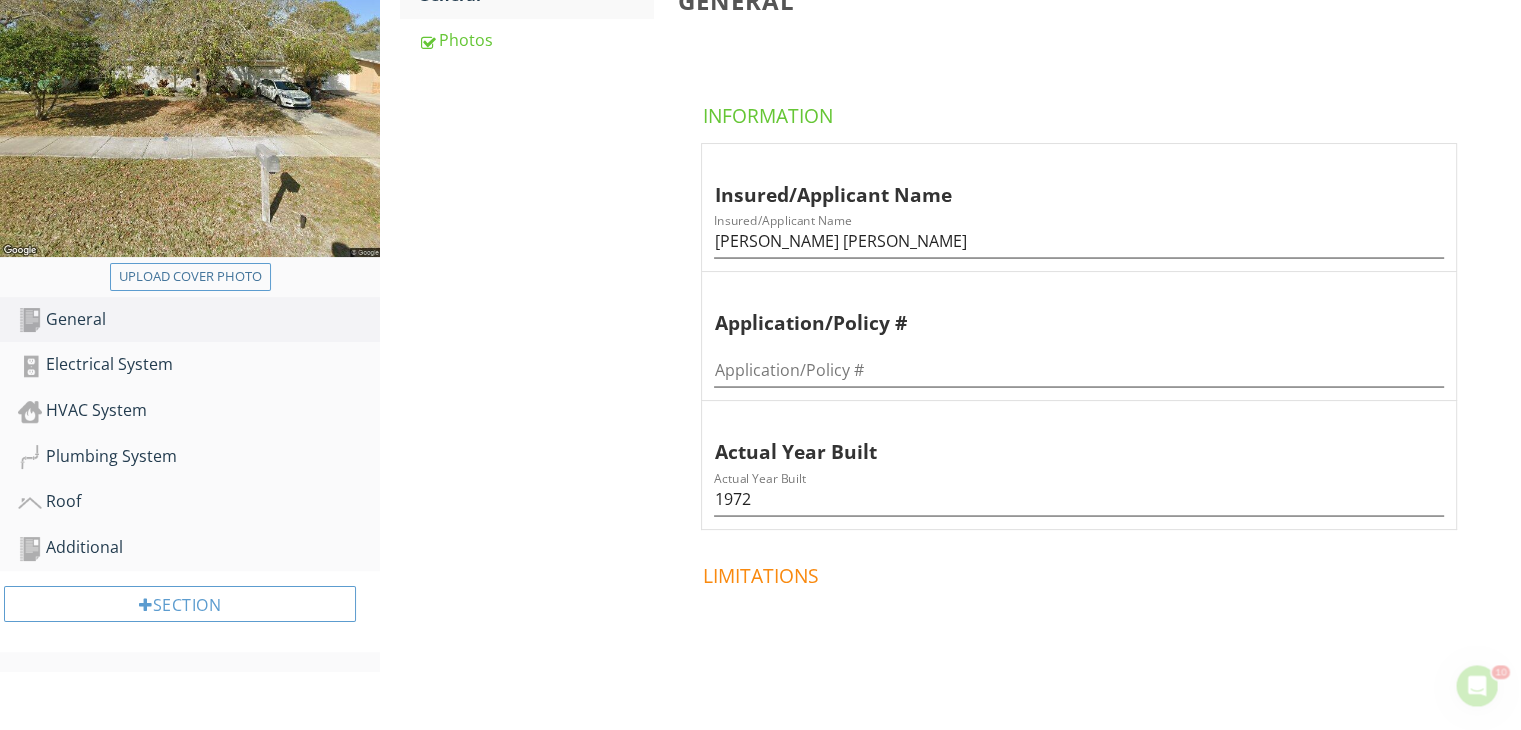 scroll, scrollTop: 0, scrollLeft: 0, axis: both 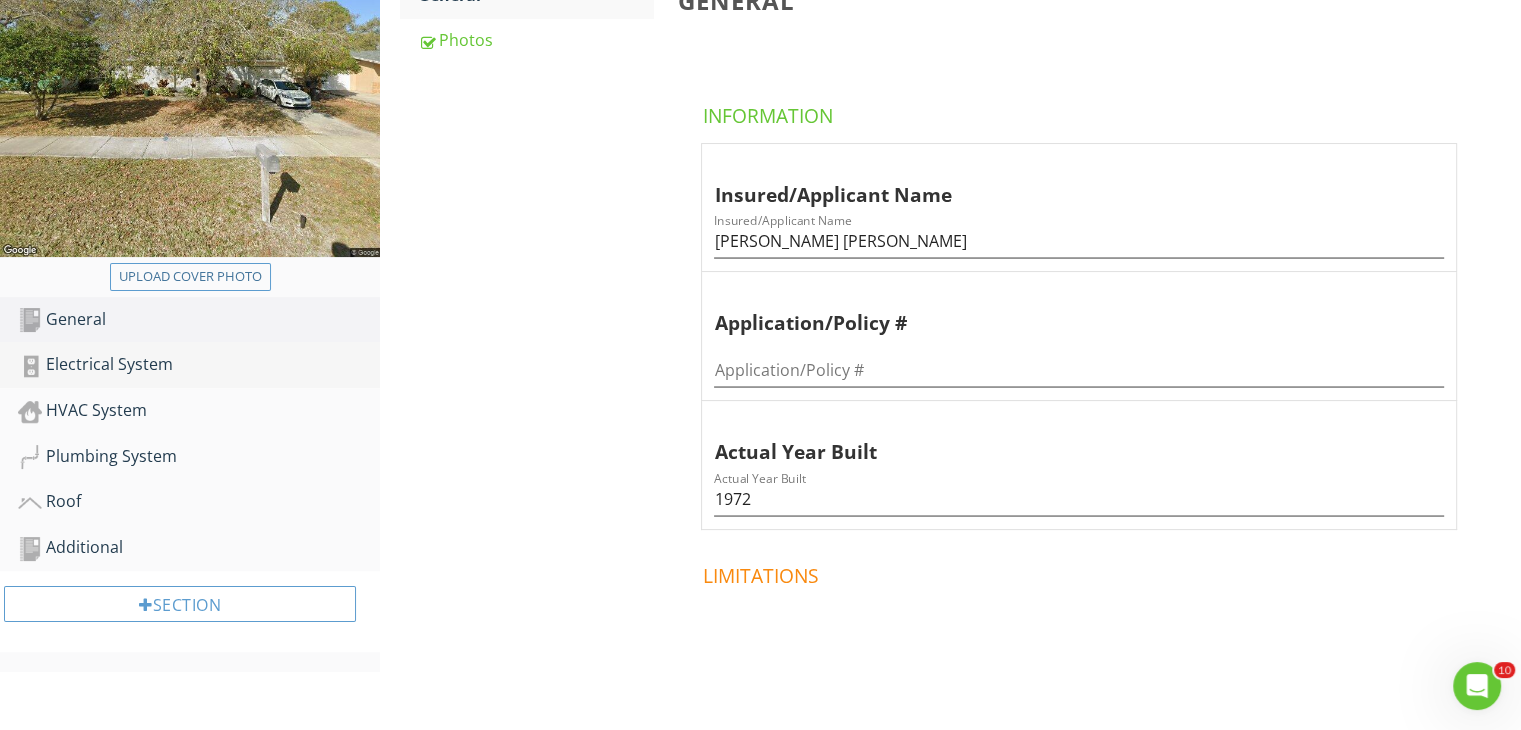 click on "Electrical System" at bounding box center (199, 365) 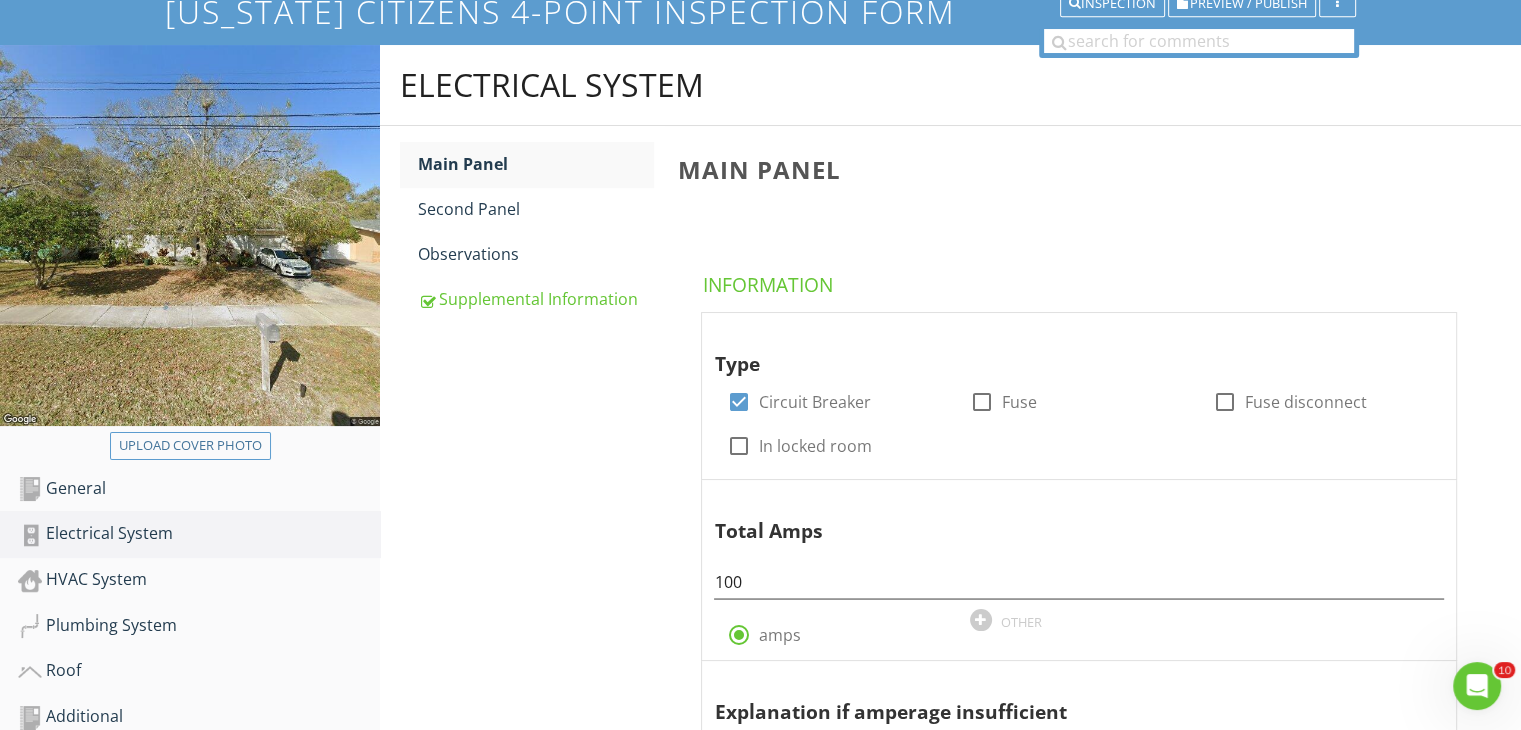 scroll, scrollTop: 148, scrollLeft: 0, axis: vertical 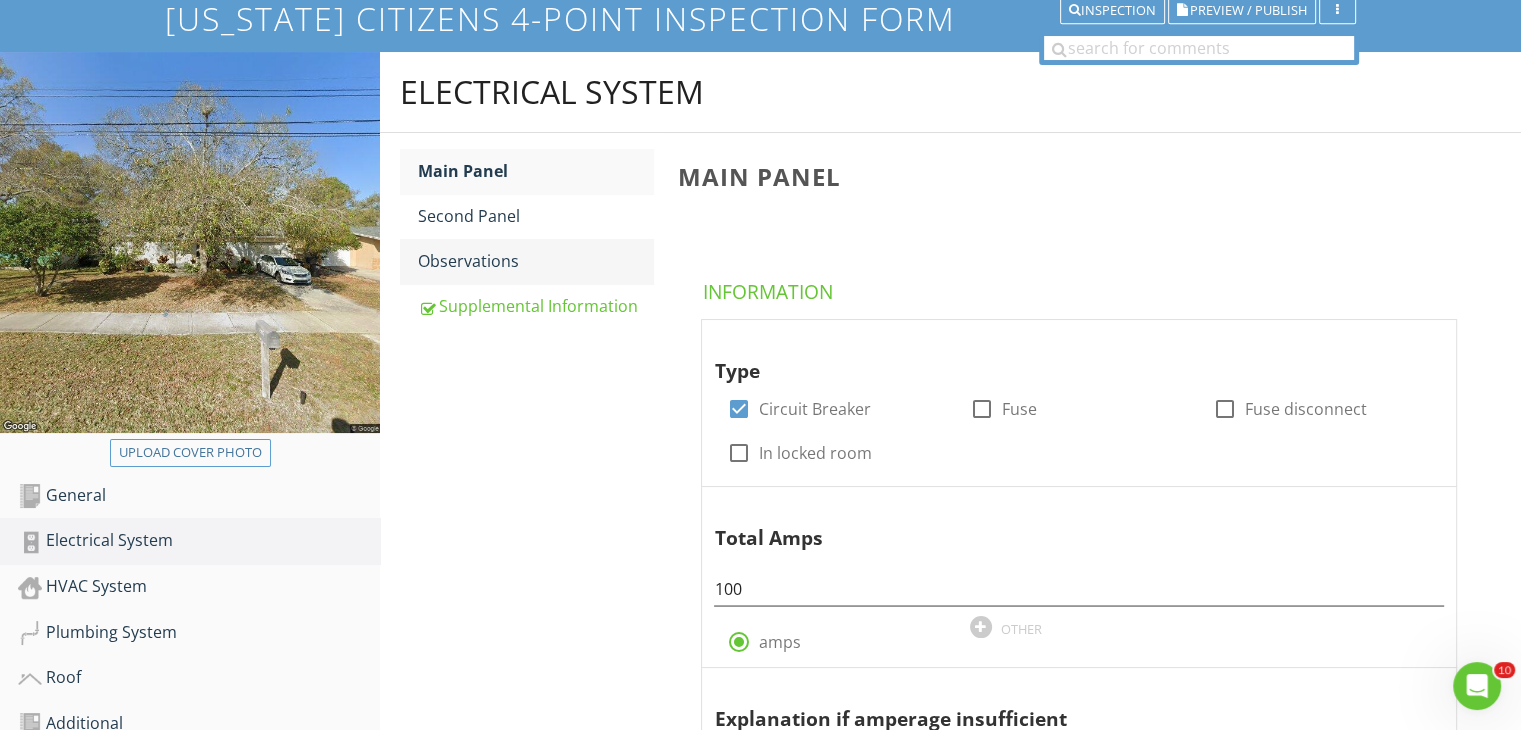 click on "Observations" at bounding box center (535, 261) 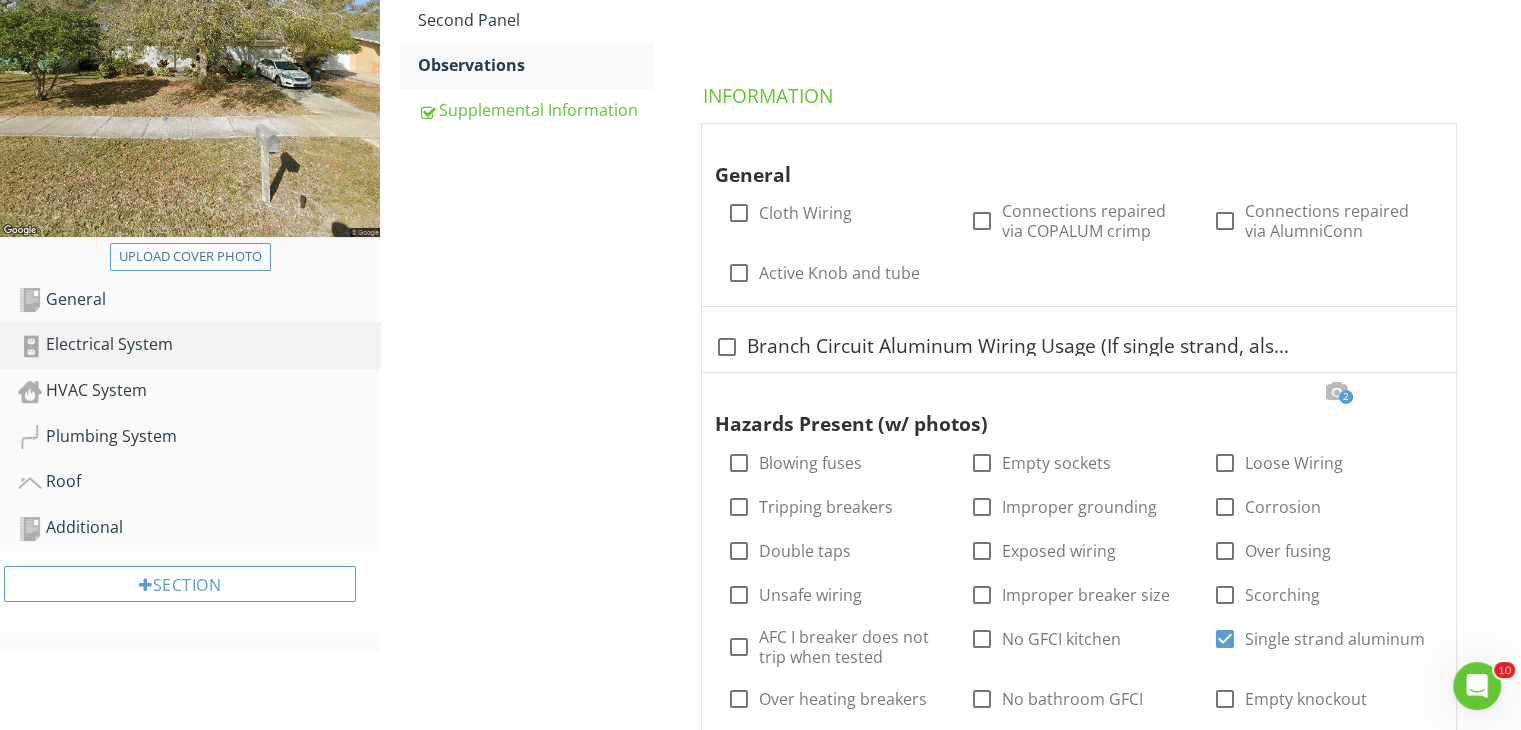 scroll, scrollTop: 354, scrollLeft: 0, axis: vertical 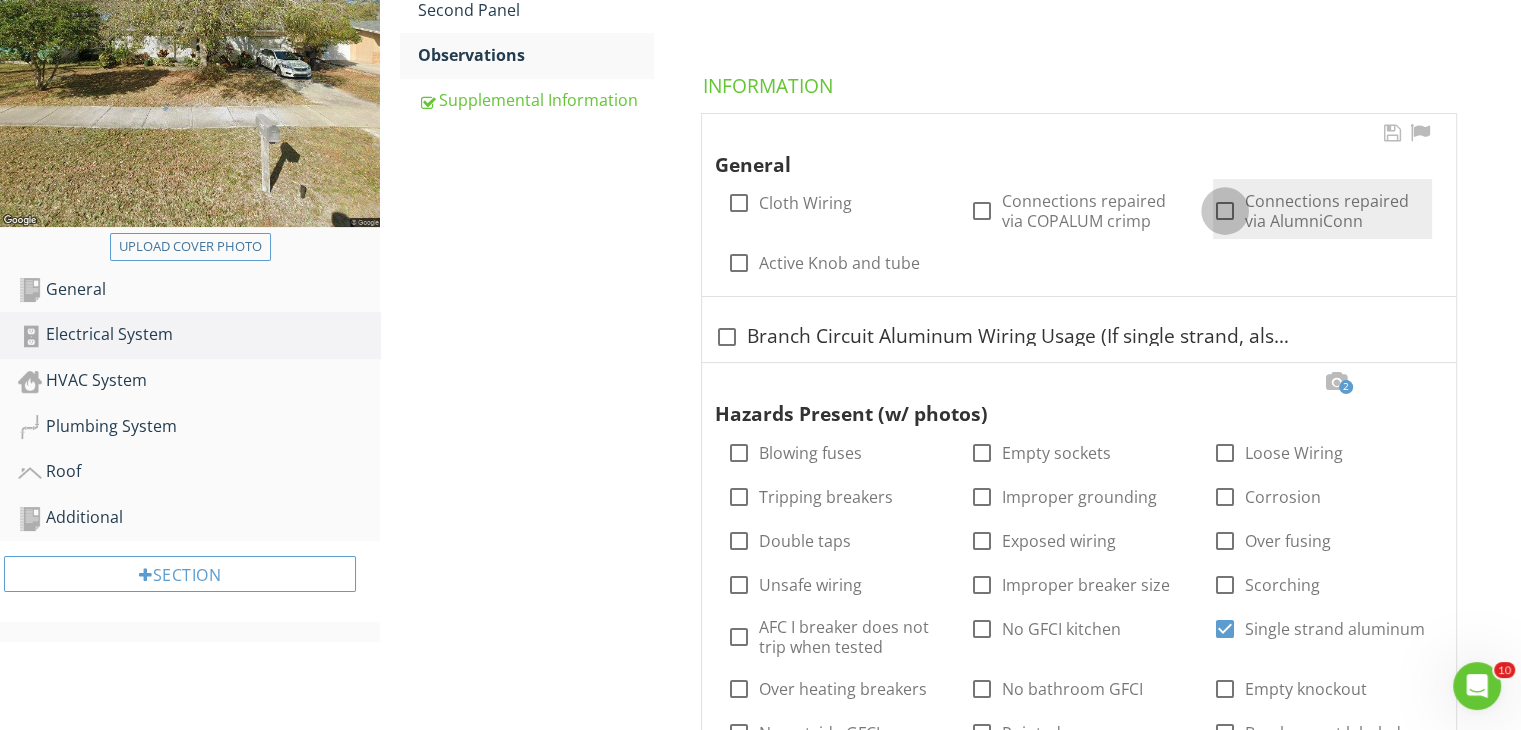 click at bounding box center [1225, 211] 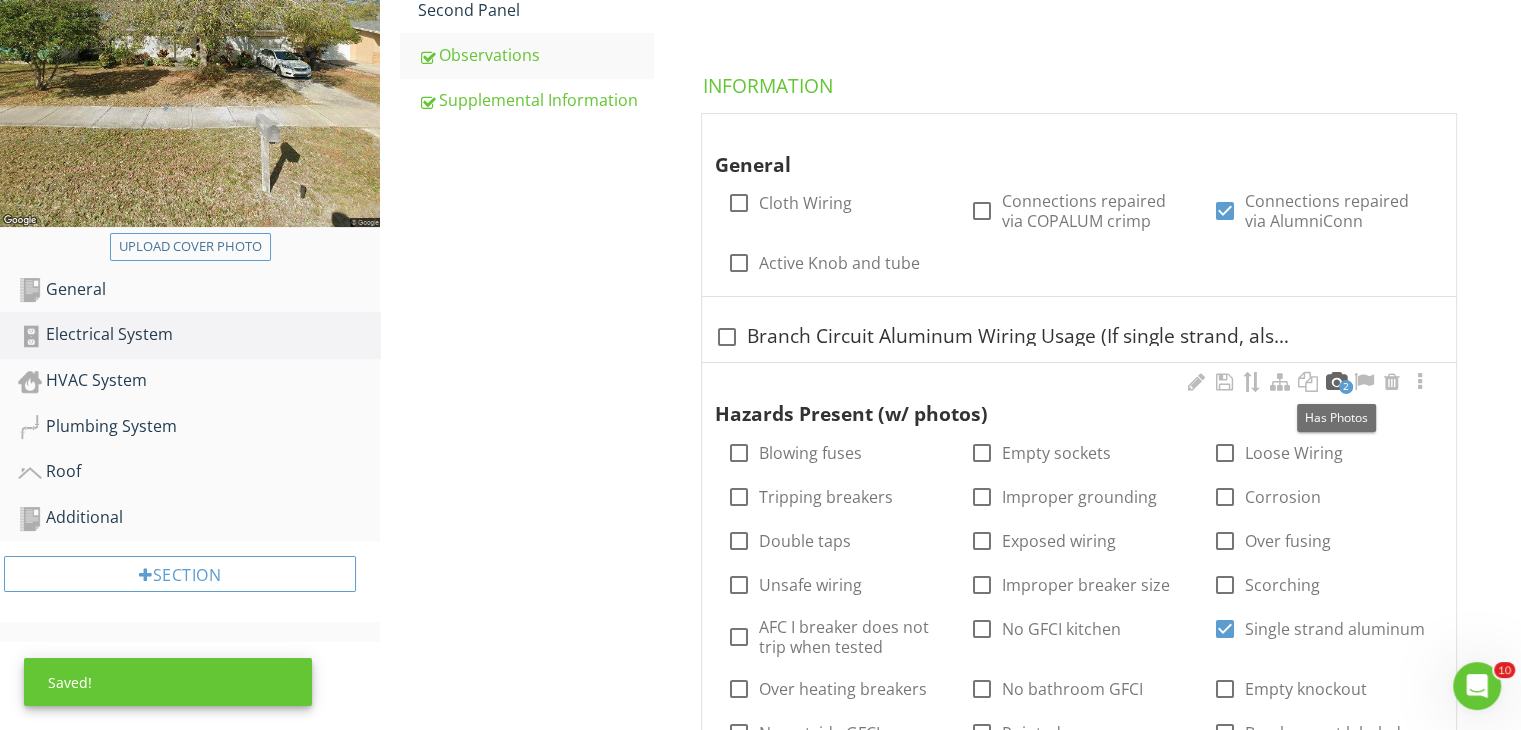 click at bounding box center (1336, 382) 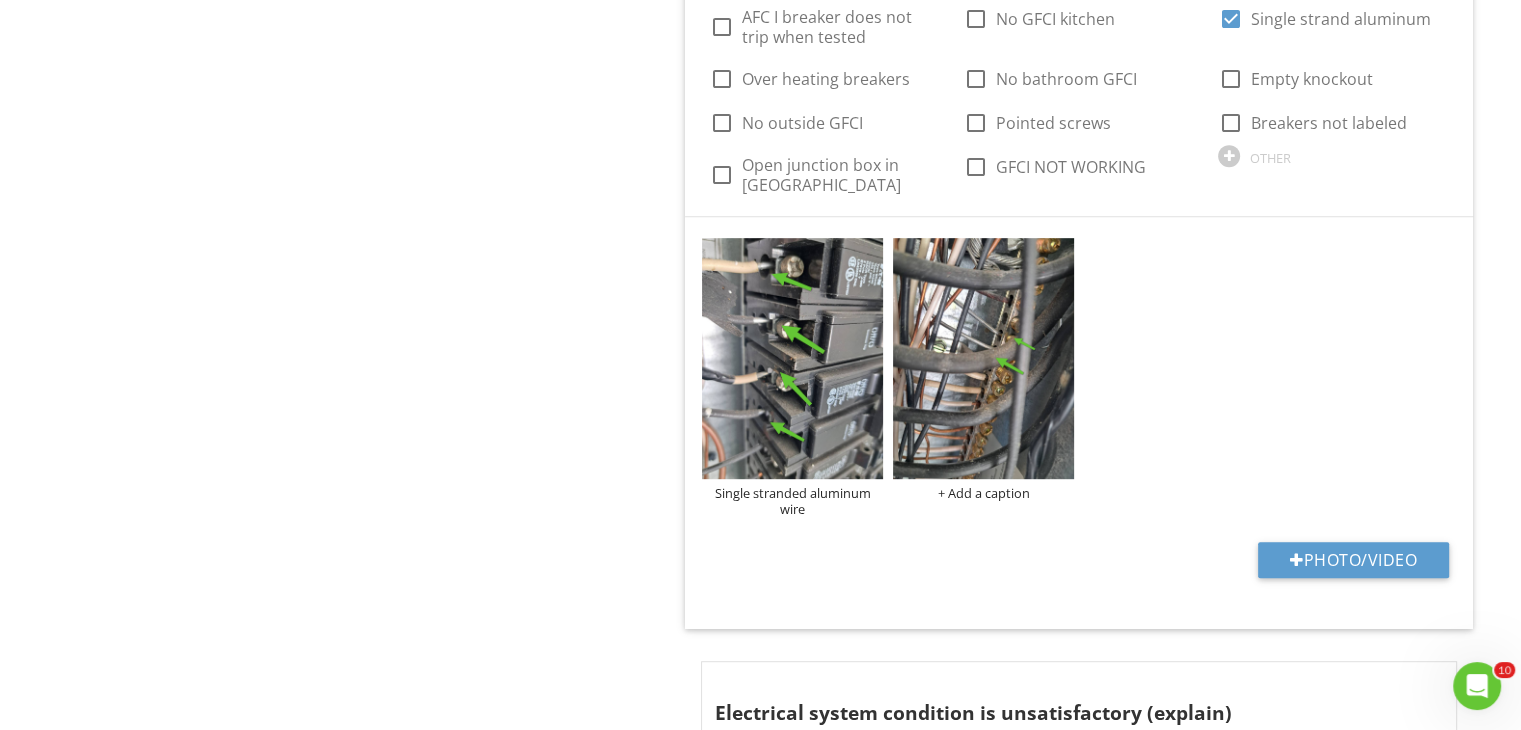 scroll, scrollTop: 1021, scrollLeft: 0, axis: vertical 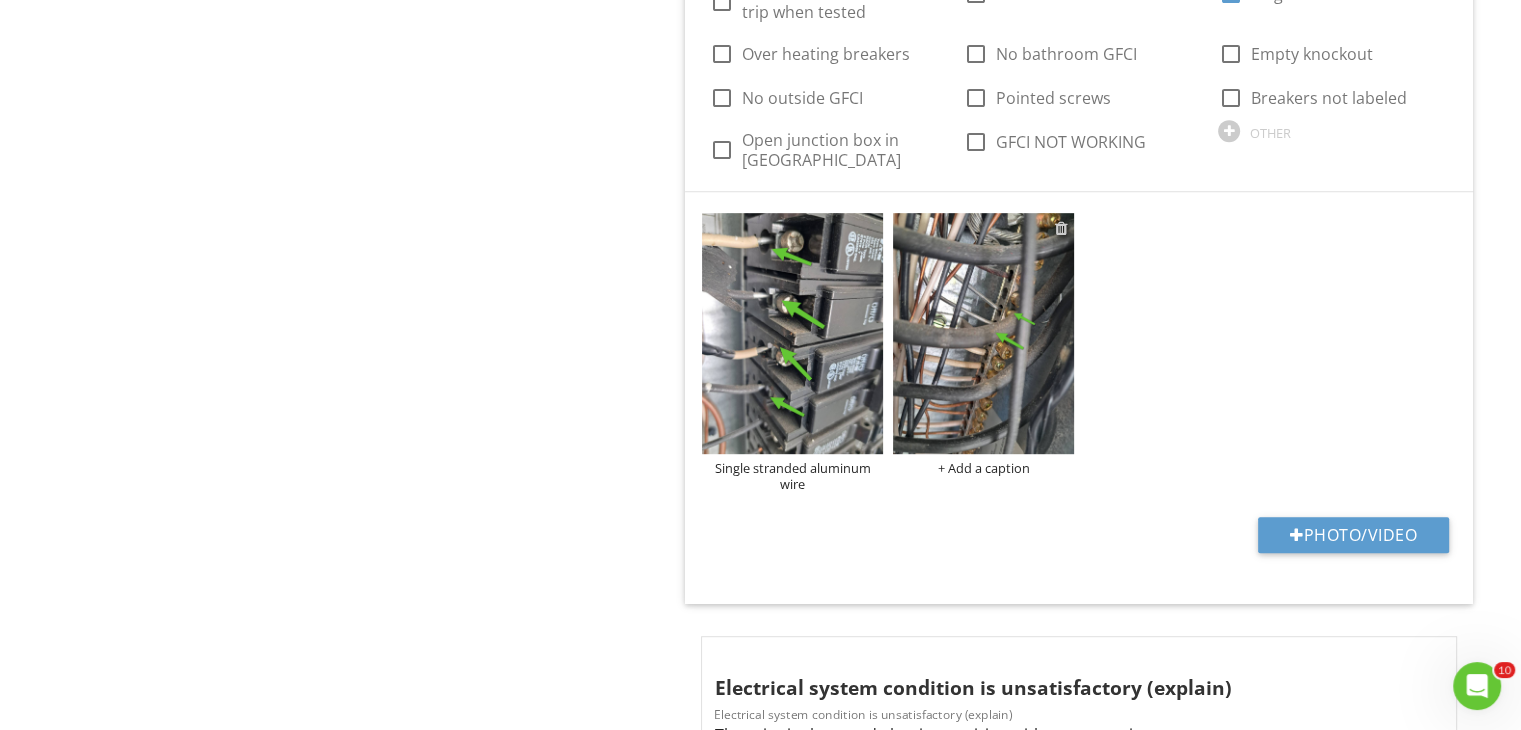 click at bounding box center [1061, 228] 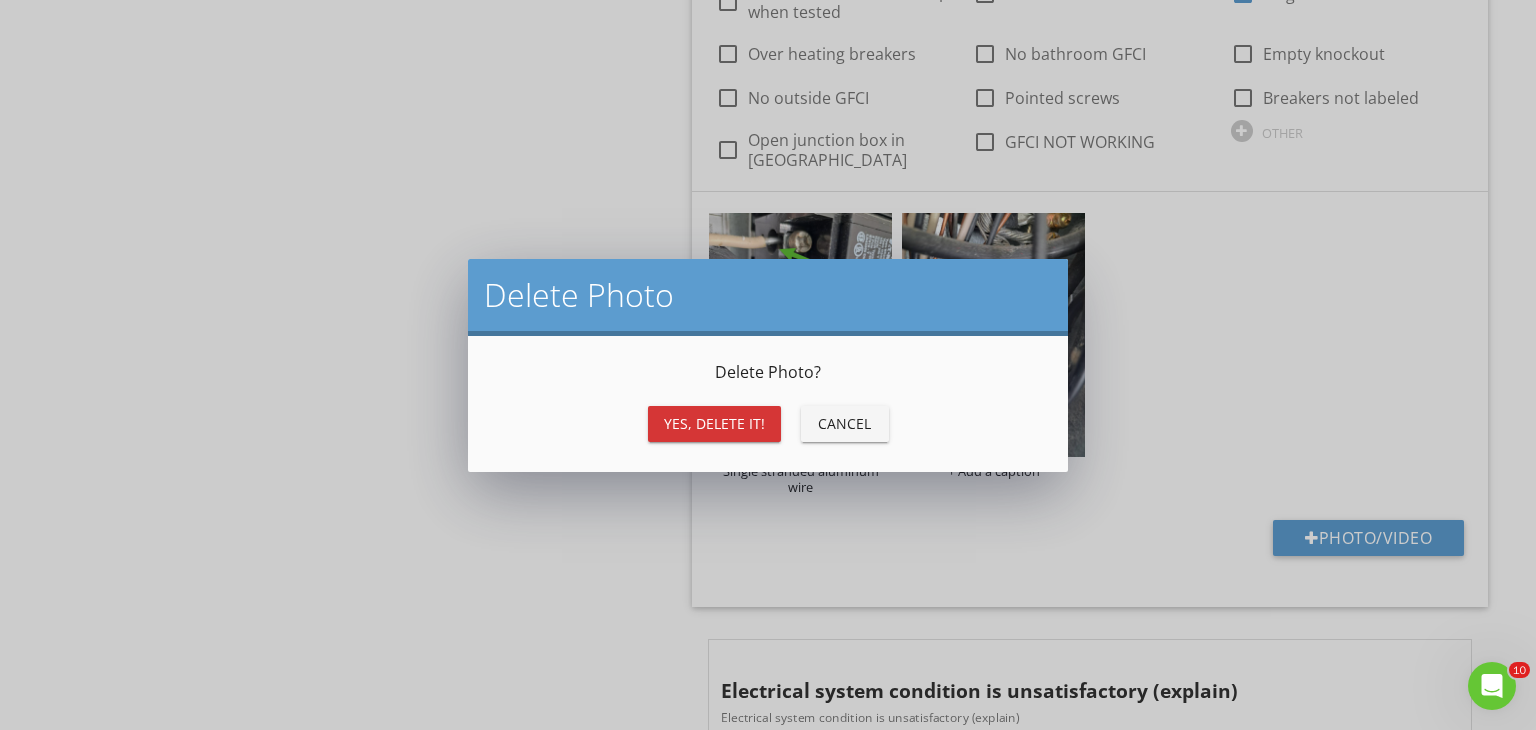 click on "Yes, Delete it!" at bounding box center (714, 423) 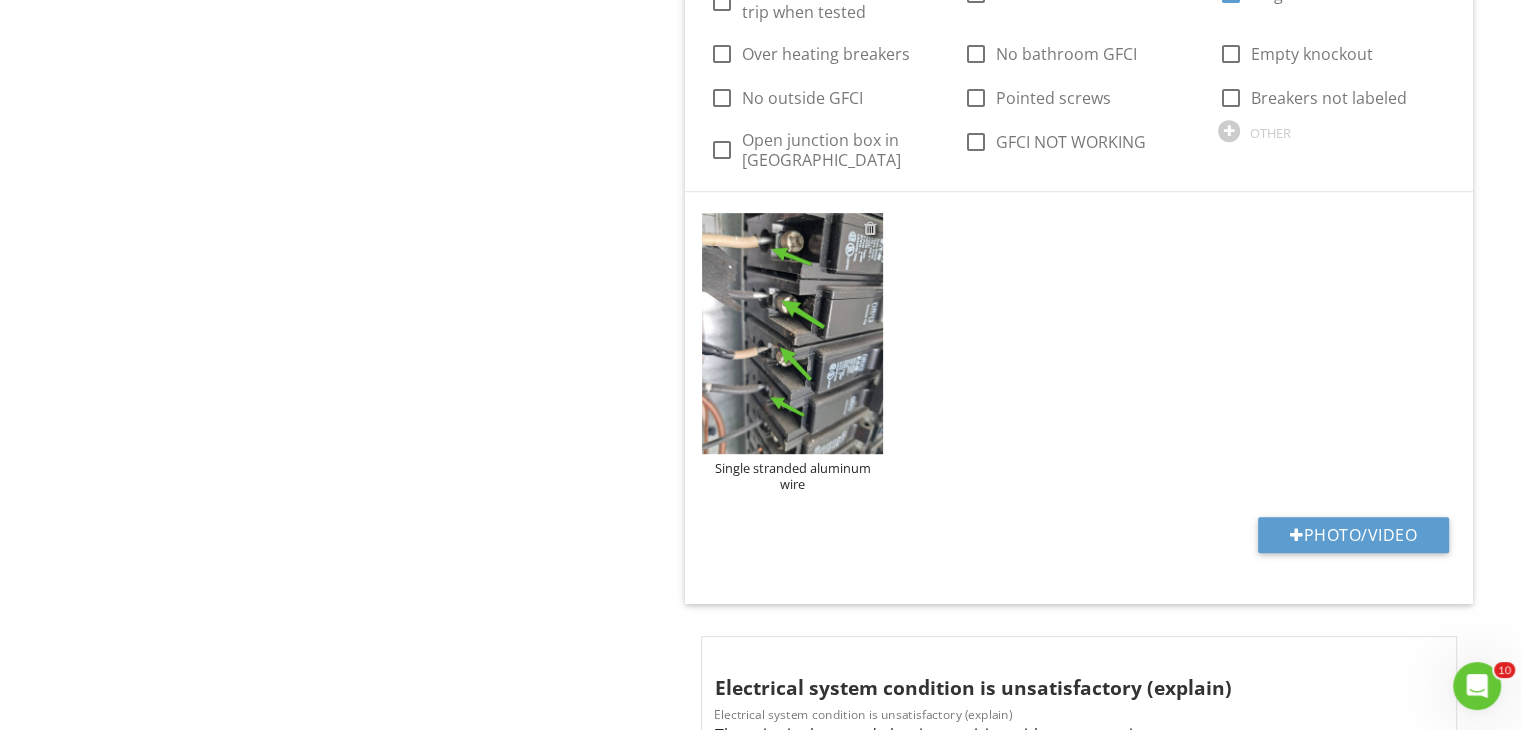 click at bounding box center [870, 228] 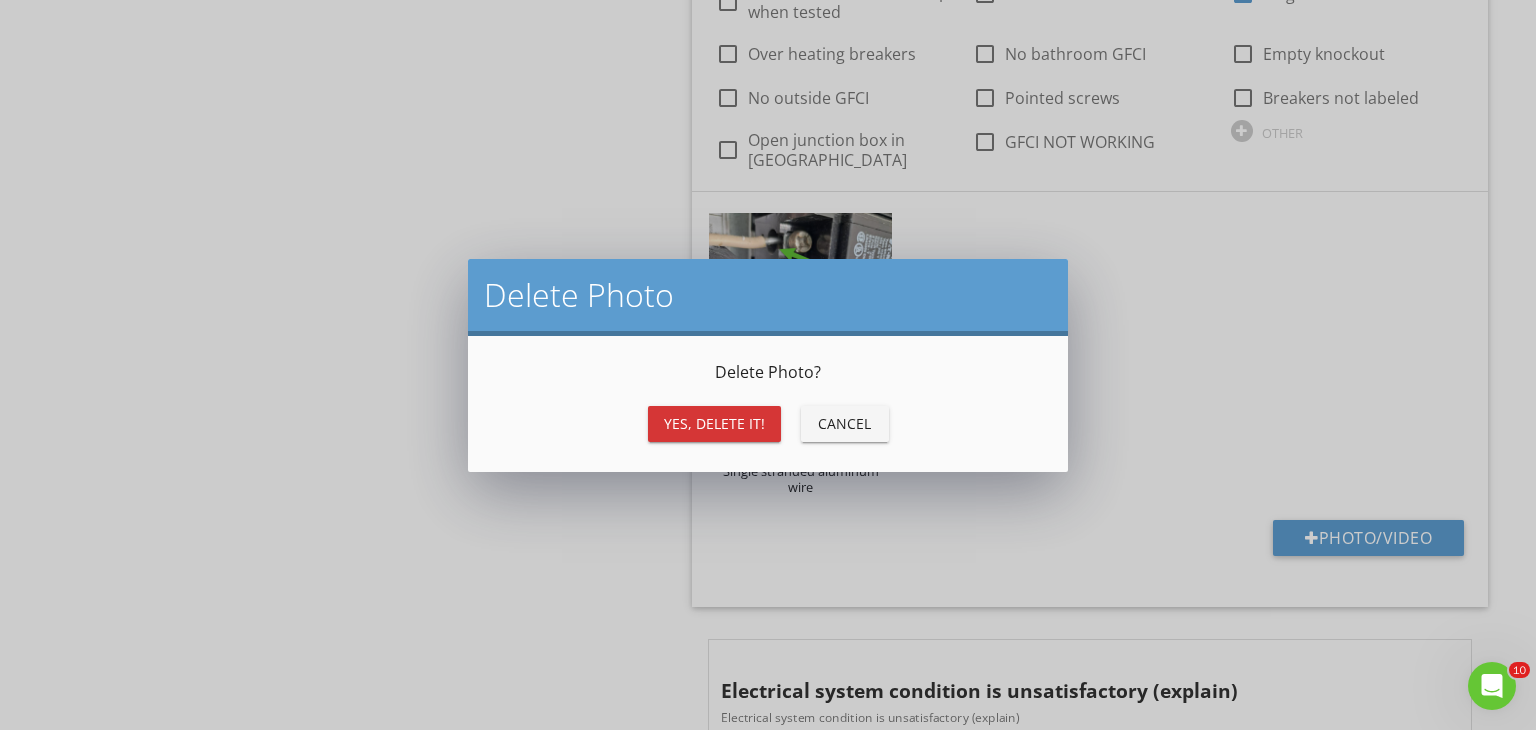 click on "Yes, Delete it!" at bounding box center (714, 423) 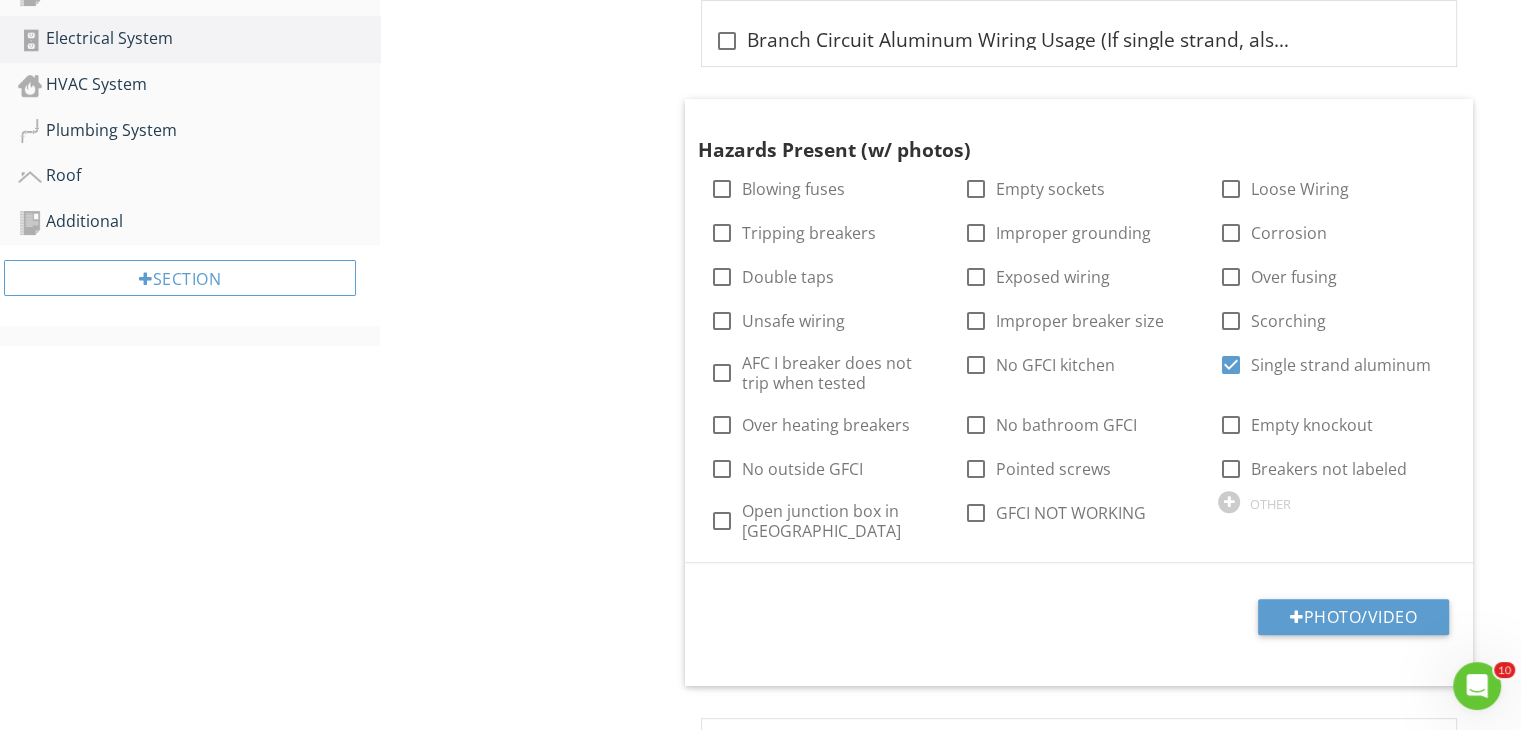 scroll, scrollTop: 652, scrollLeft: 0, axis: vertical 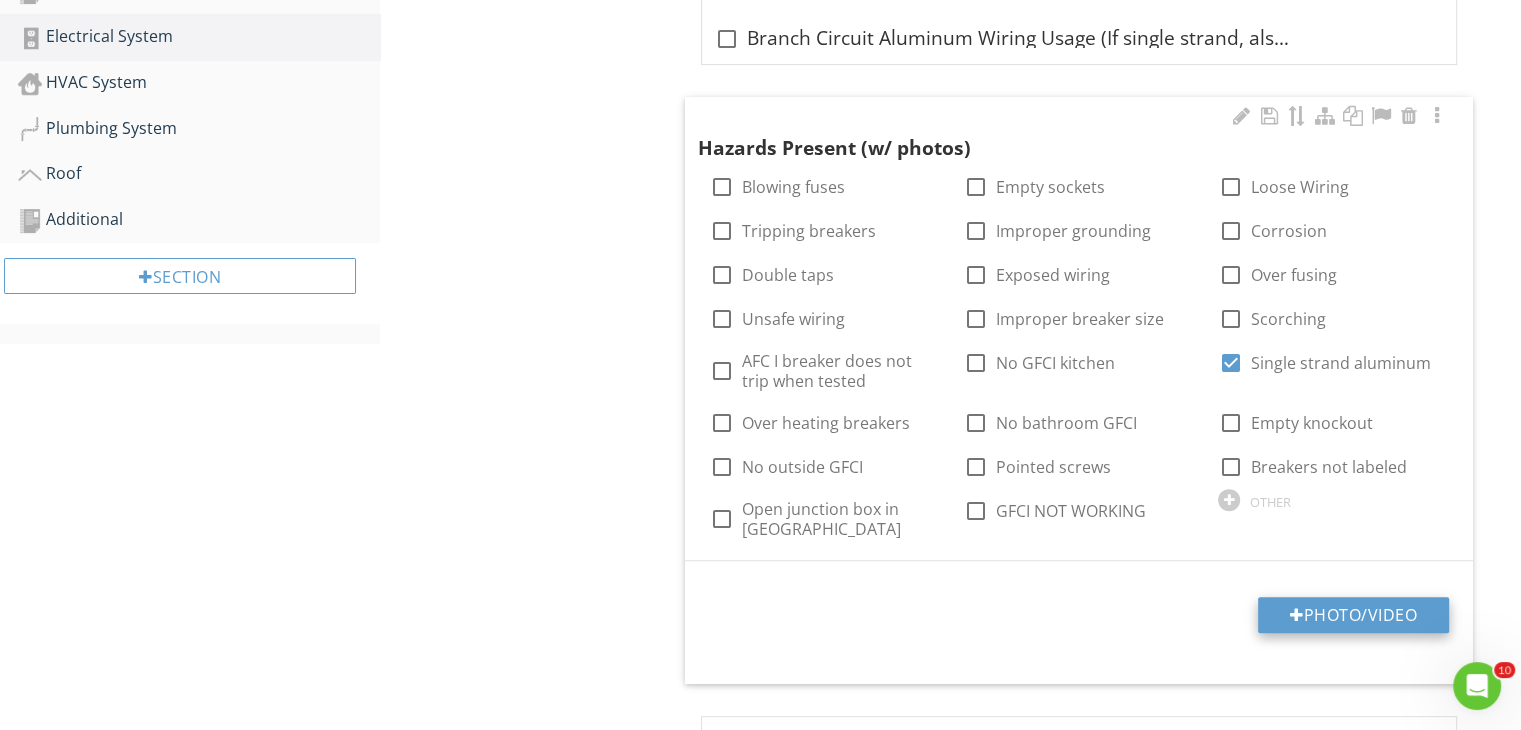click on "Photo/Video" at bounding box center [1353, 615] 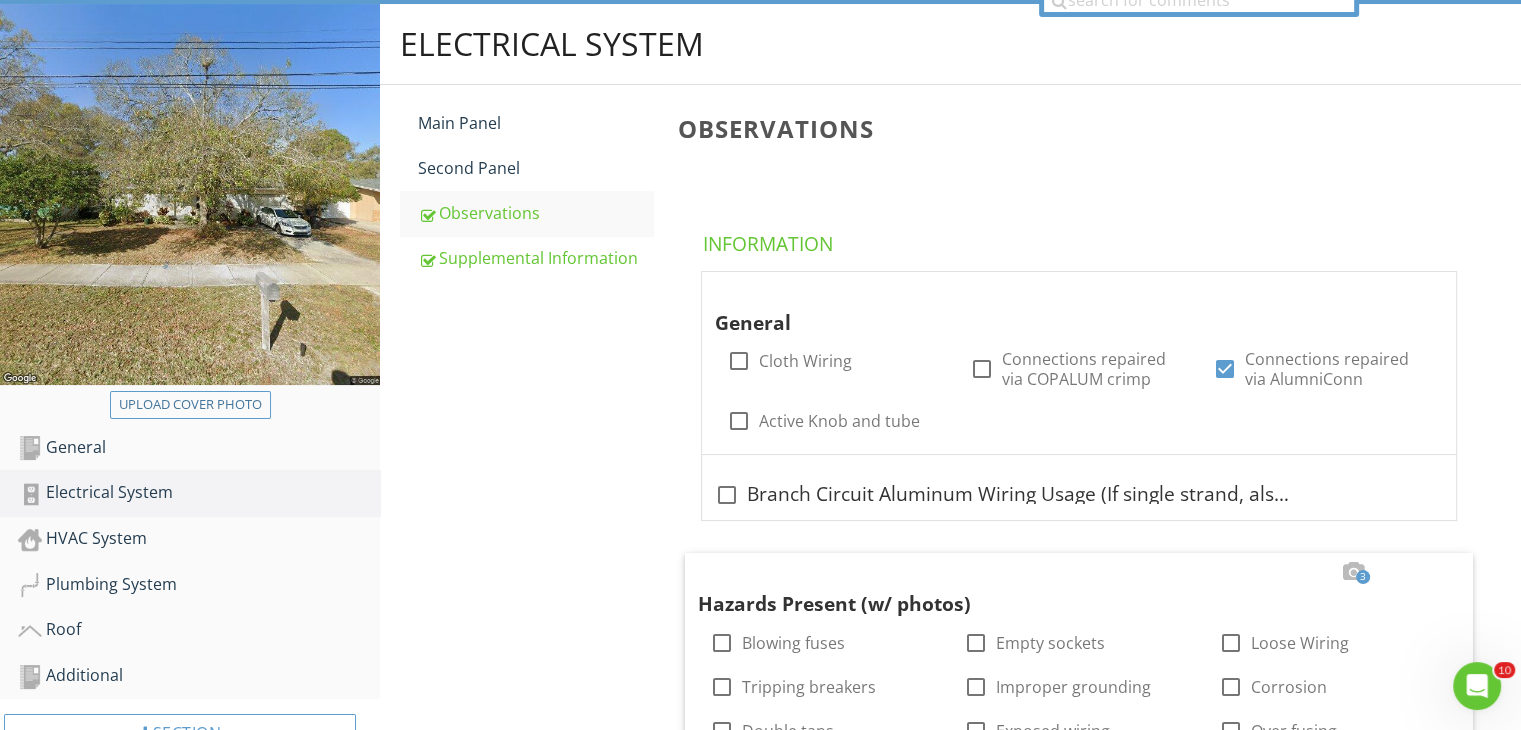 scroll, scrollTop: 177, scrollLeft: 0, axis: vertical 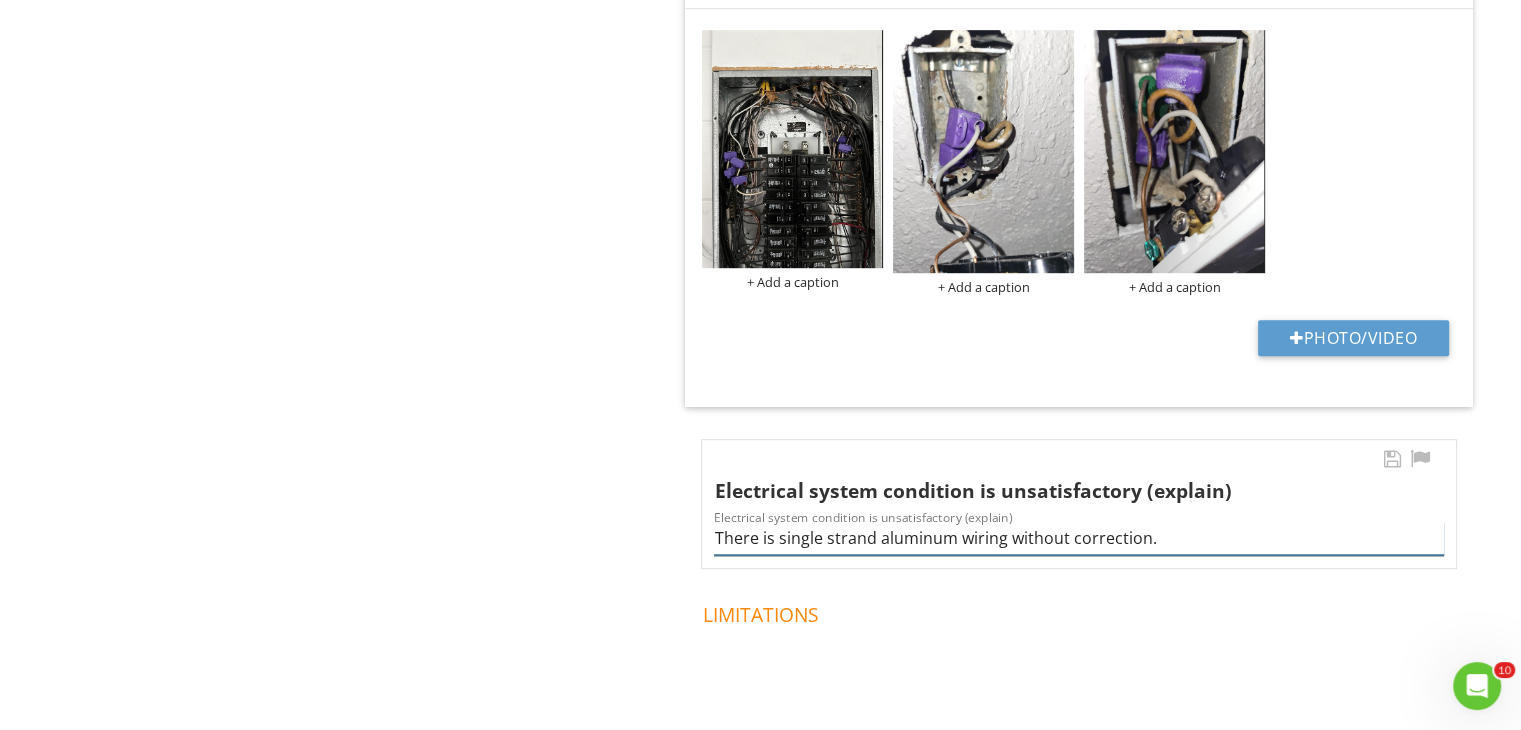 click on "There is single strand aluminum wiring without correction." at bounding box center [1079, 538] 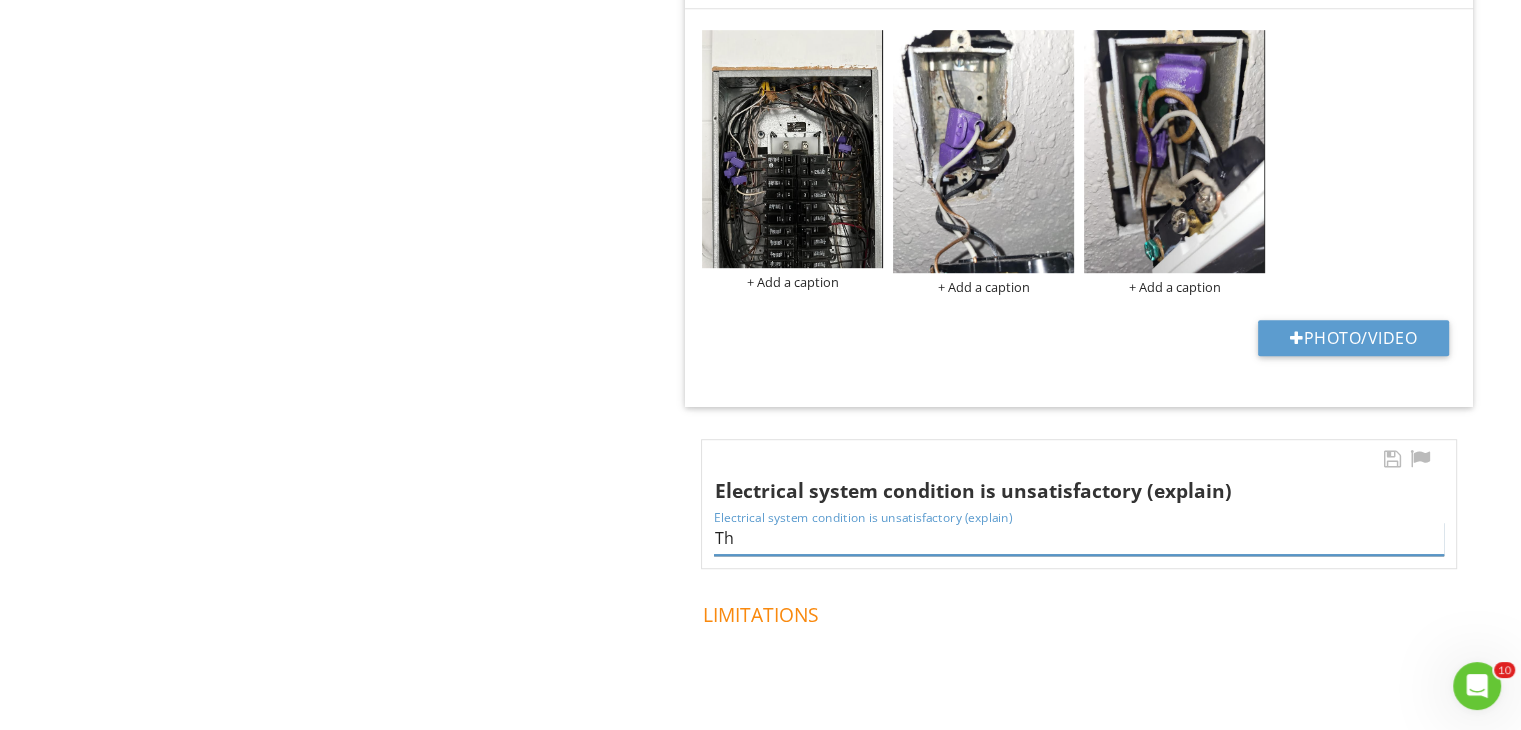 type on "T" 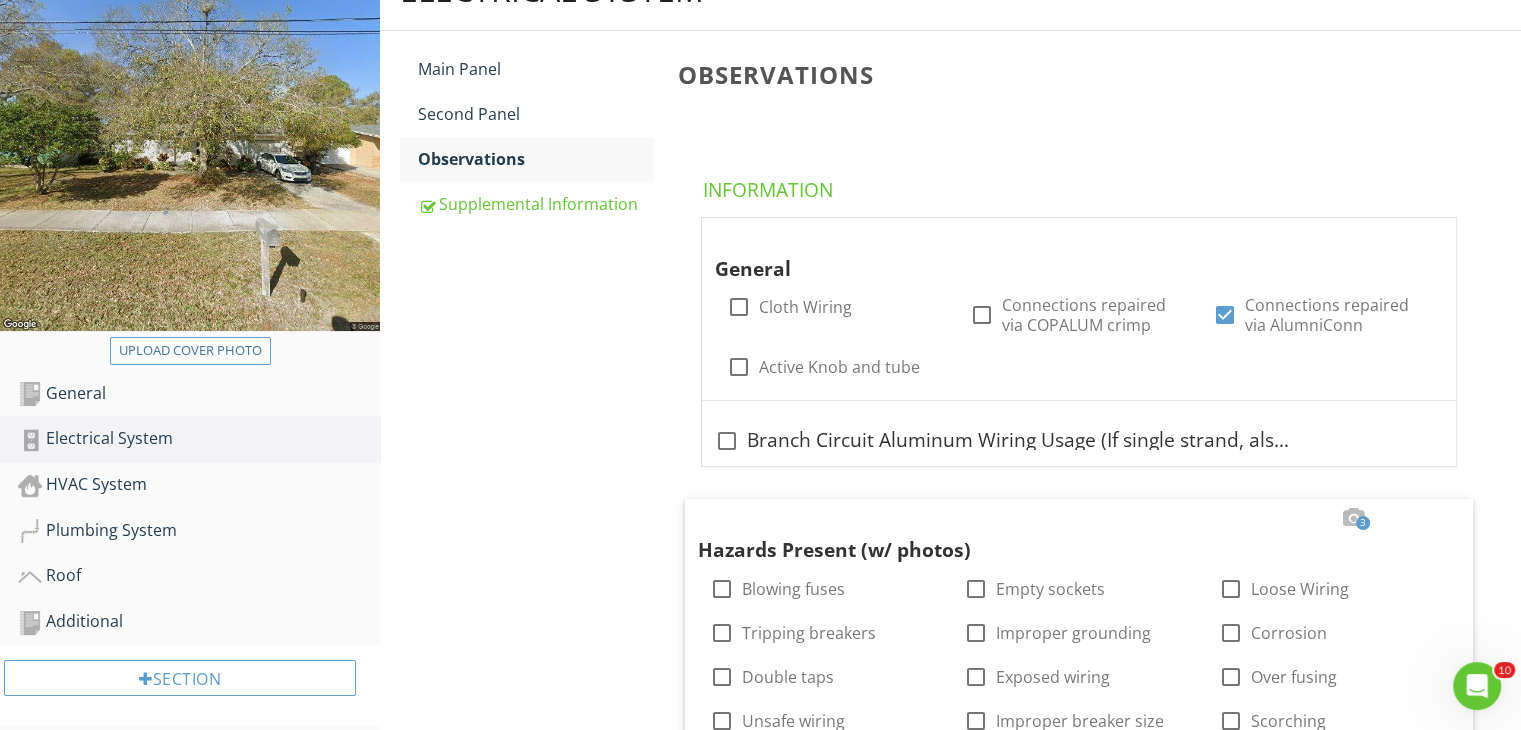 scroll, scrollTop: 230, scrollLeft: 0, axis: vertical 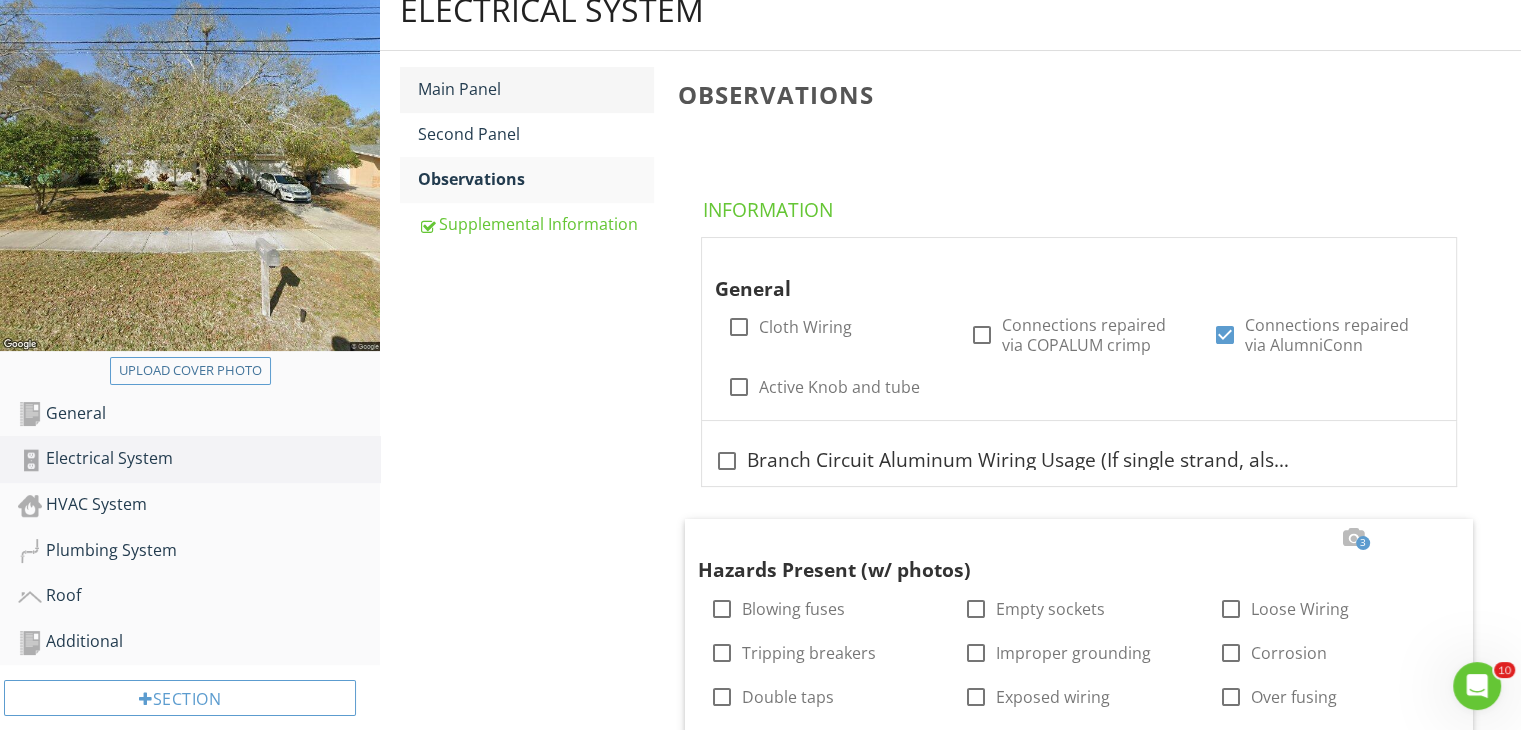 type 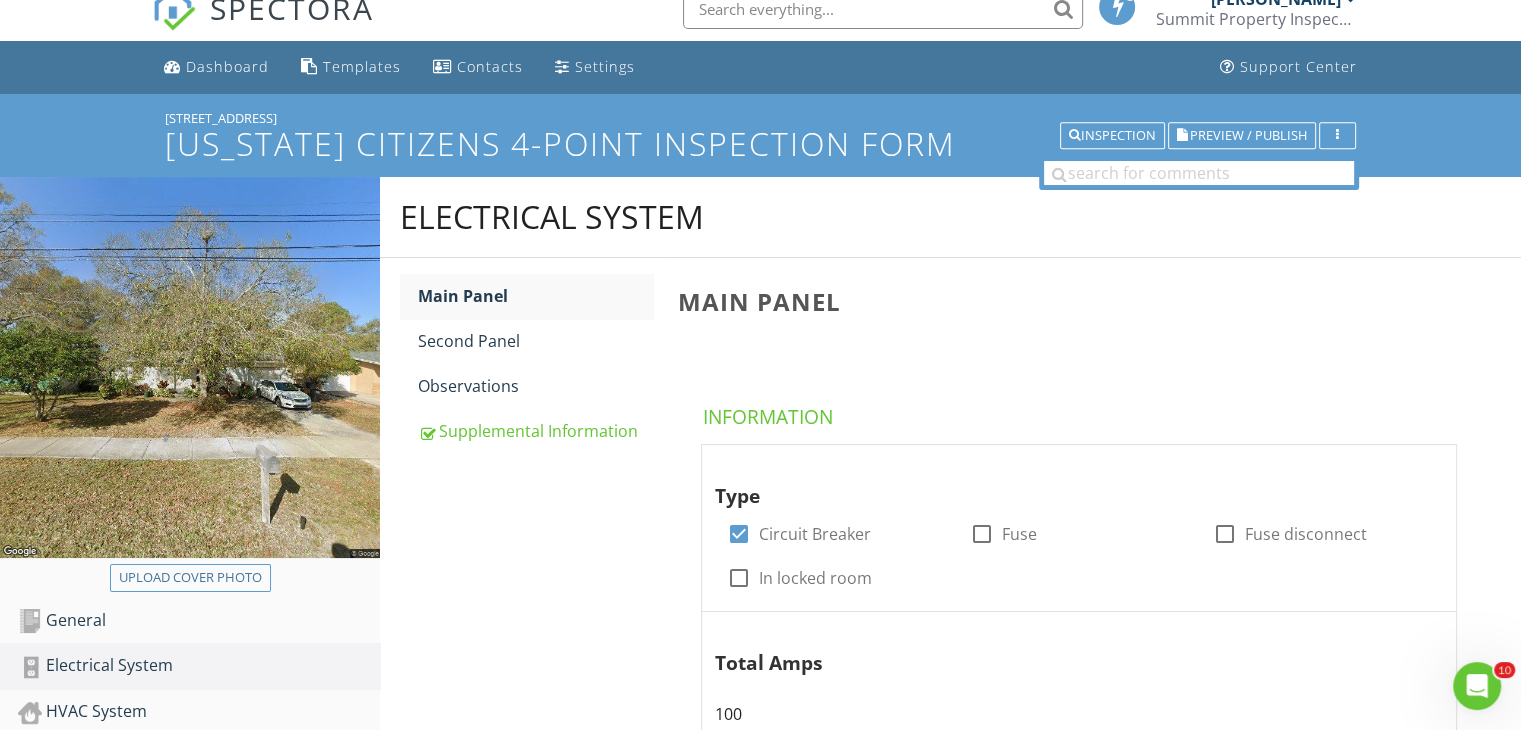 scroll, scrollTop: 8, scrollLeft: 0, axis: vertical 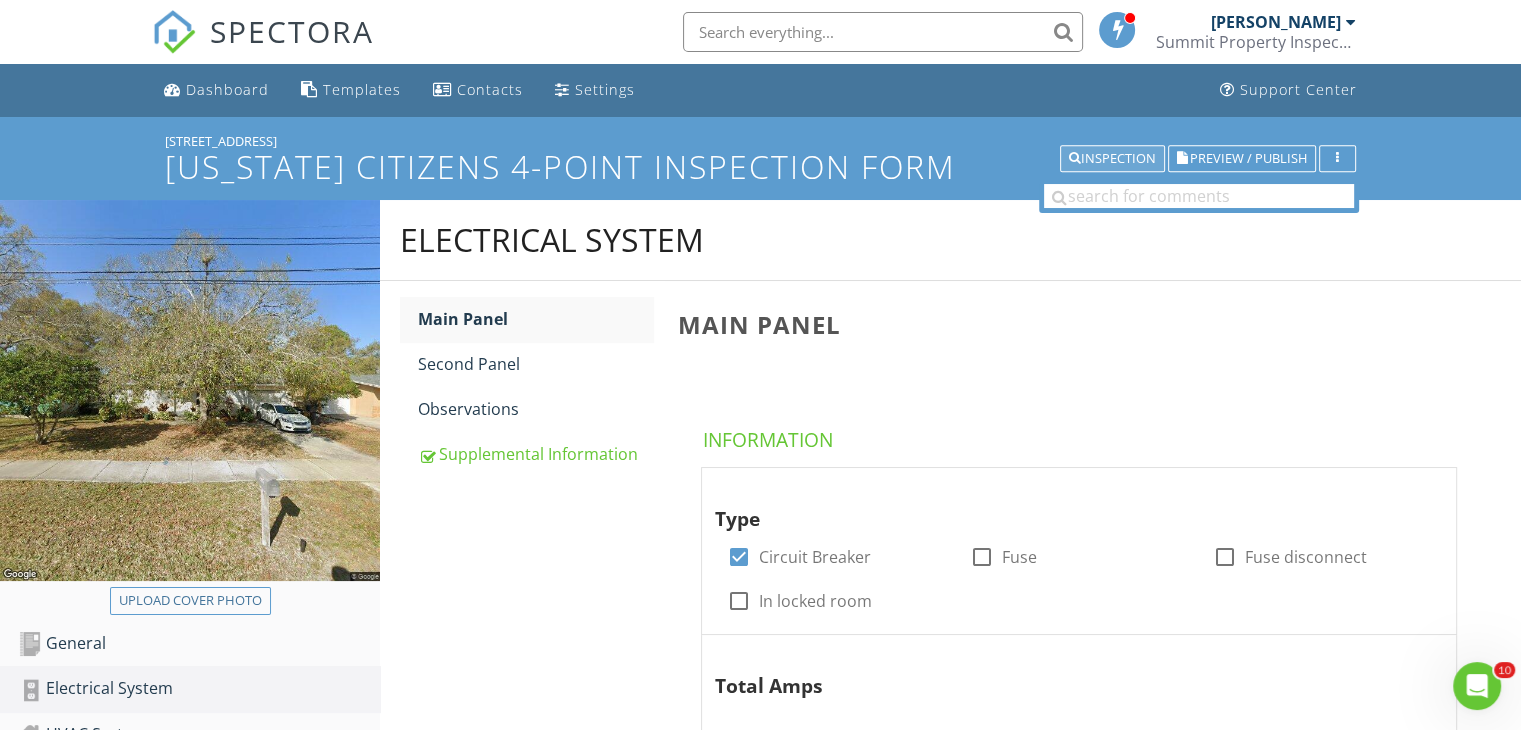 click on "Inspection" at bounding box center [1112, 159] 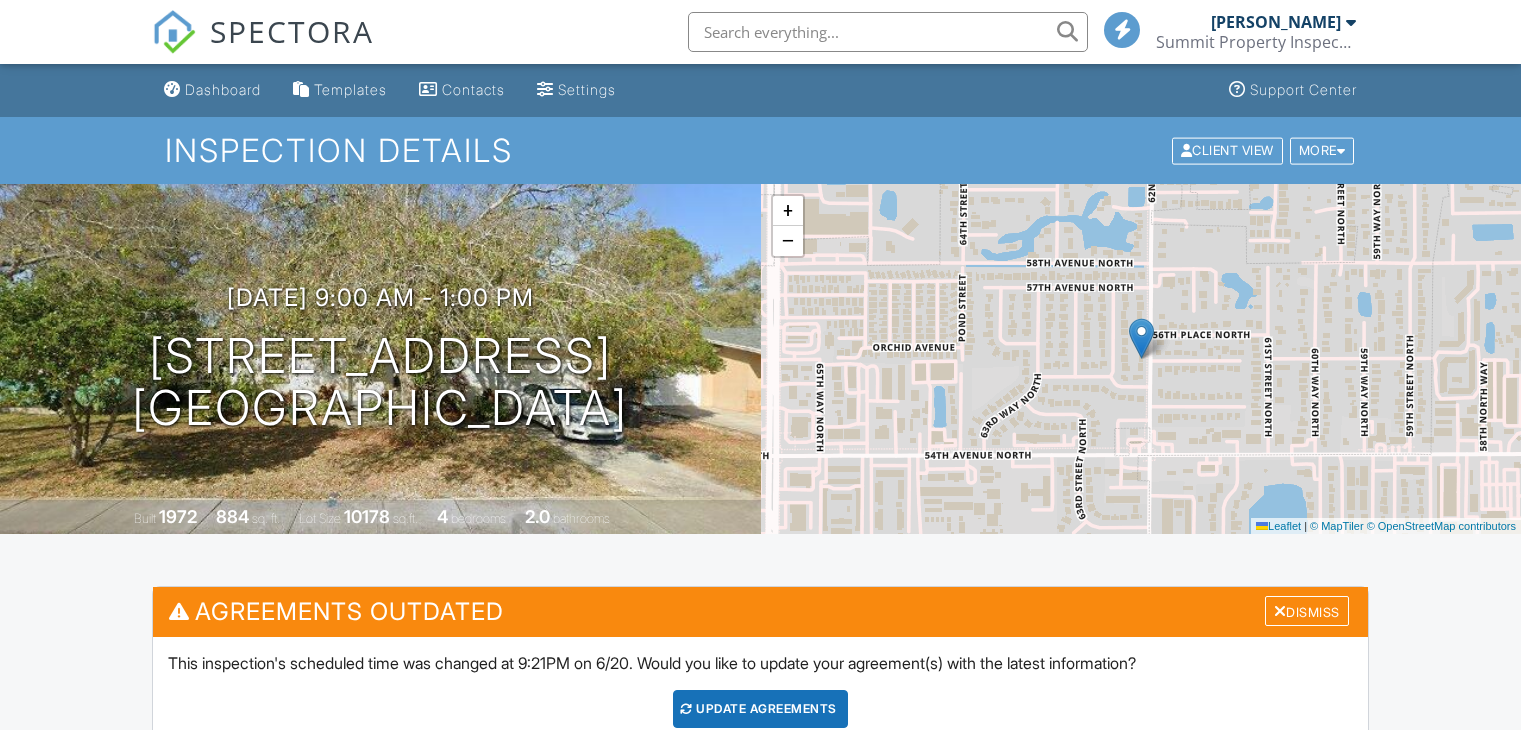 scroll, scrollTop: 467, scrollLeft: 0, axis: vertical 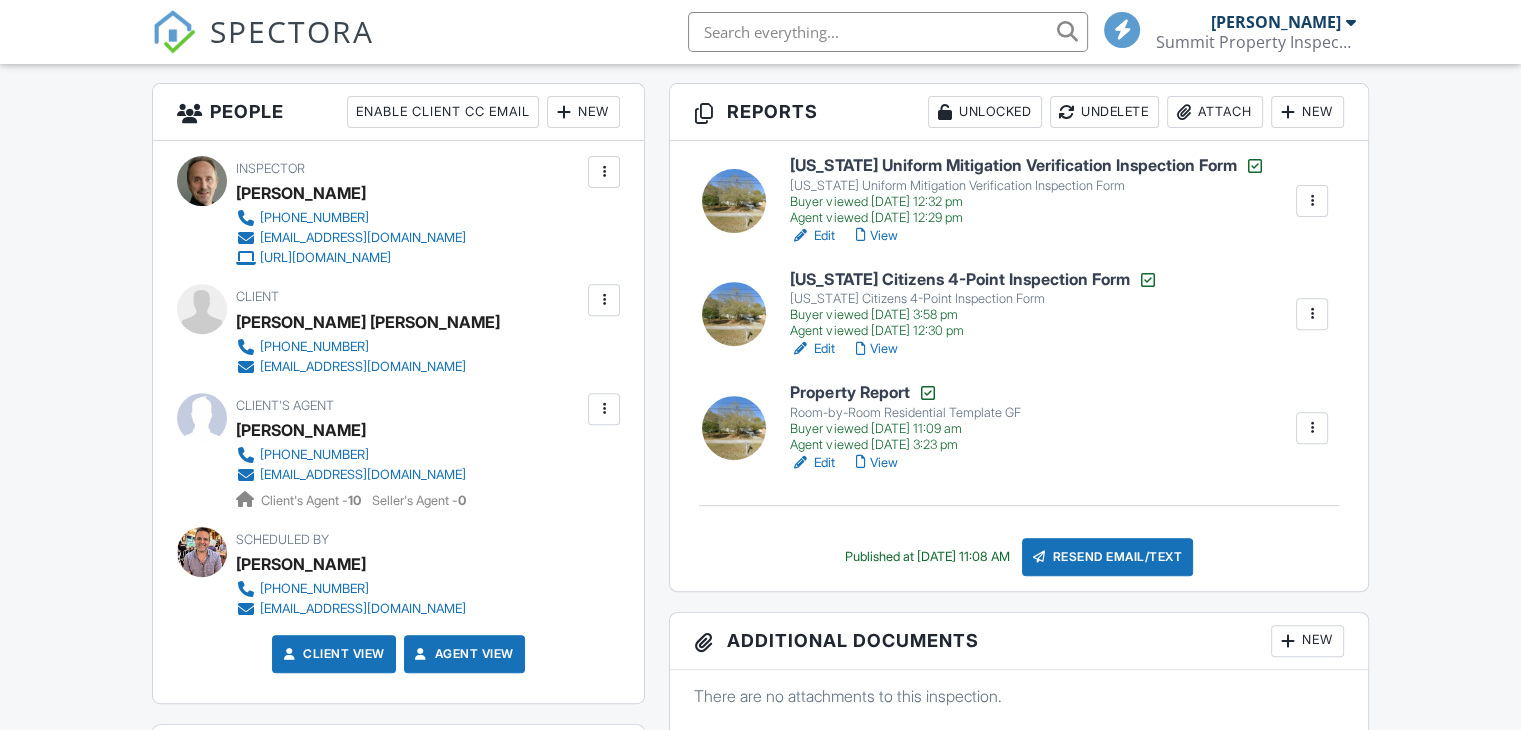 click on "View" at bounding box center [876, 349] 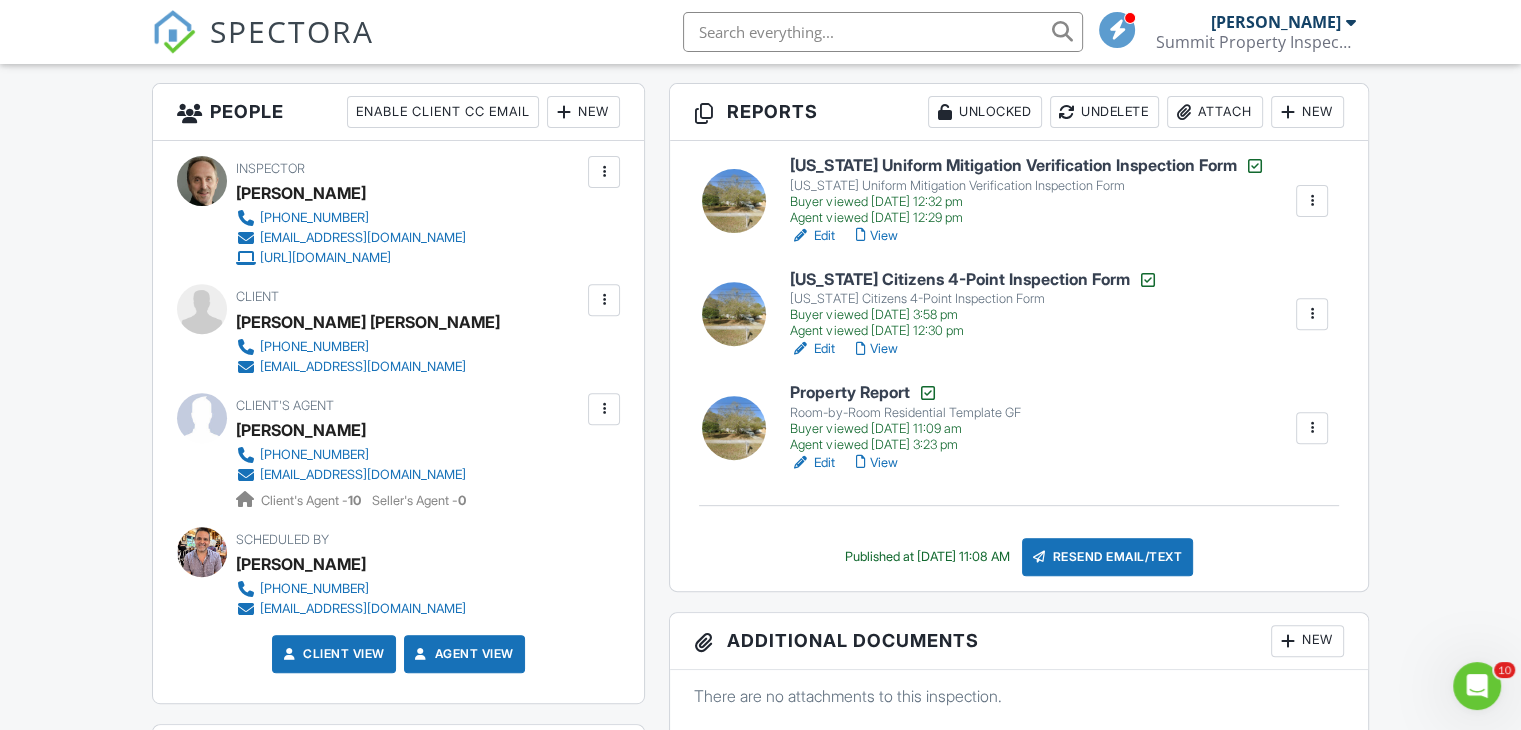 scroll, scrollTop: 0, scrollLeft: 0, axis: both 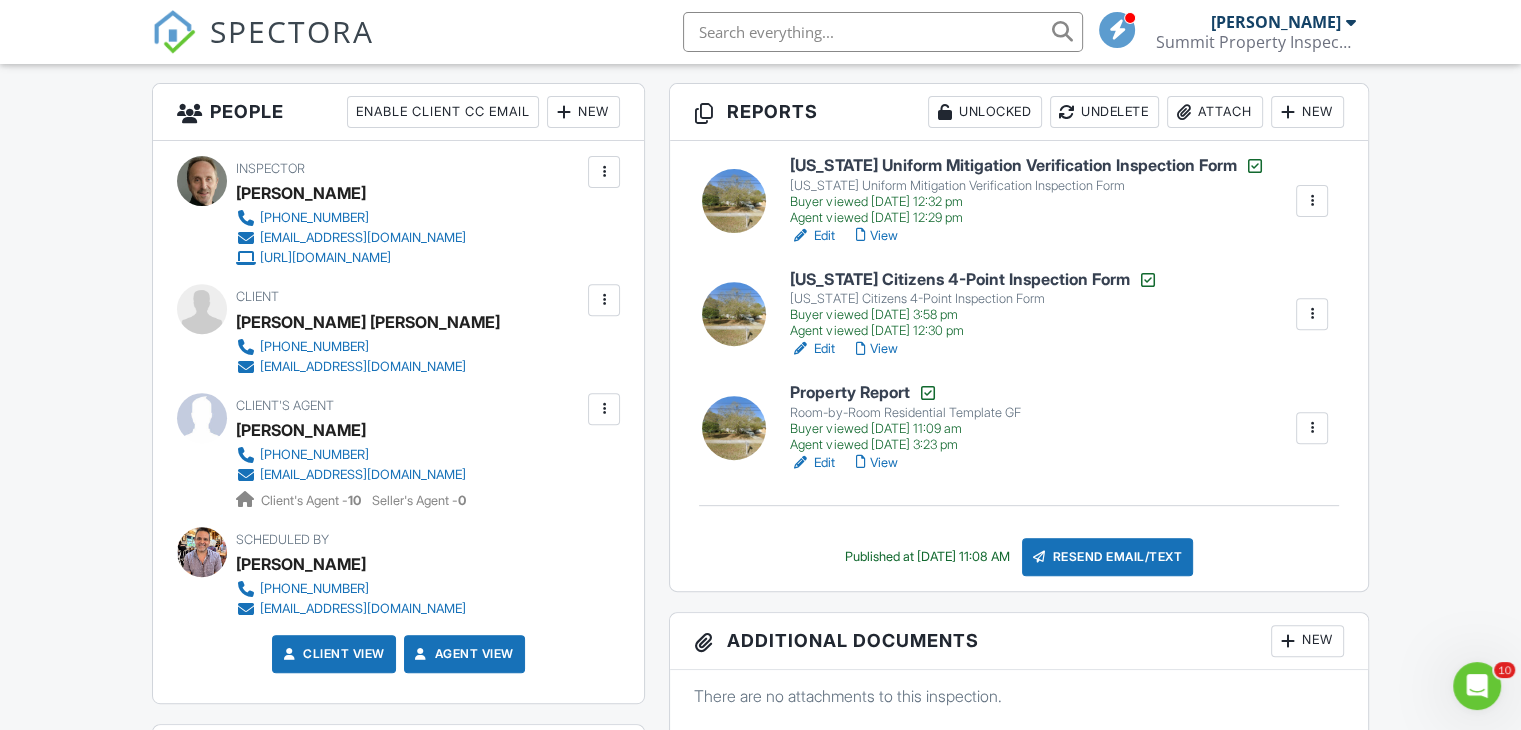 click on "[US_STATE] Citizens 4-Point Inspection Form" at bounding box center [973, 280] 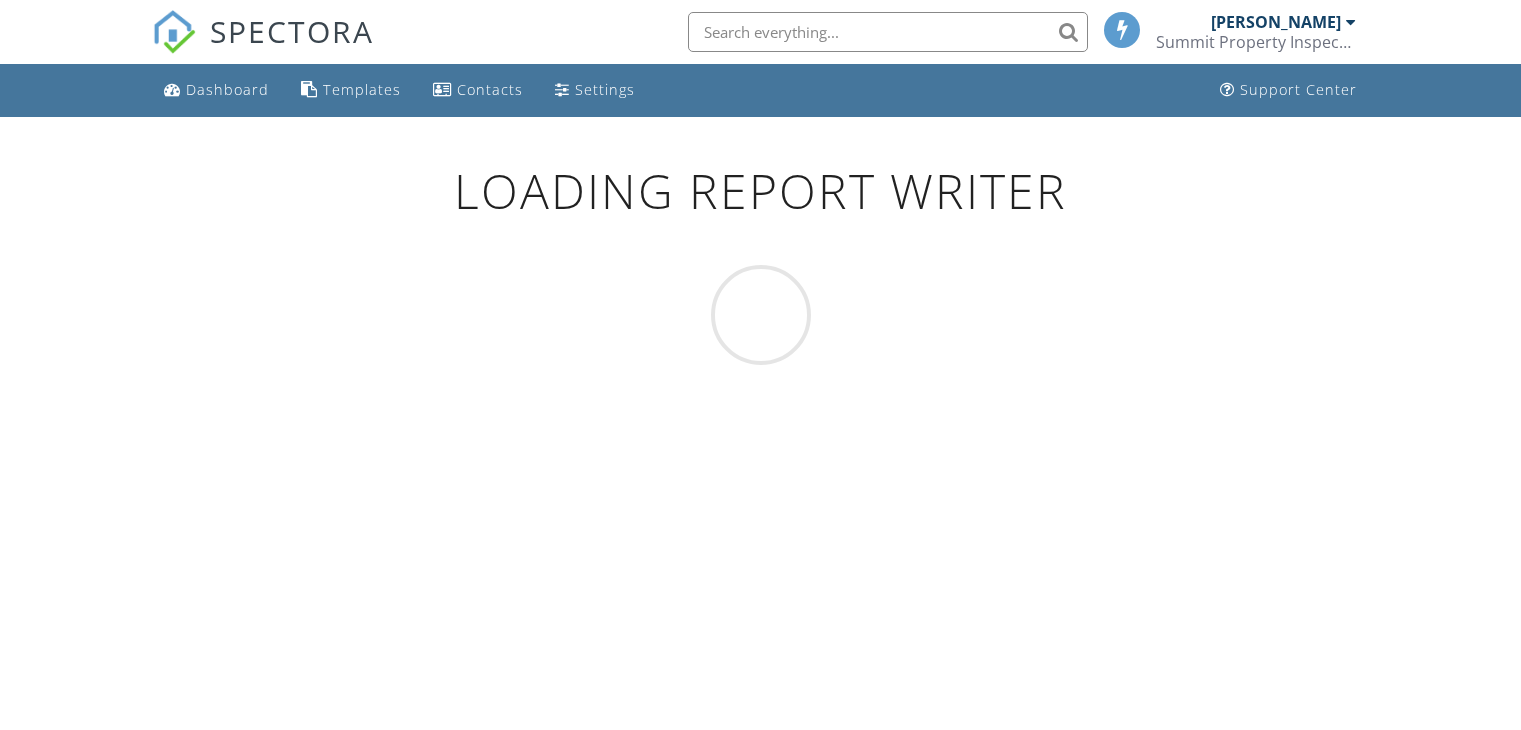 scroll, scrollTop: 0, scrollLeft: 0, axis: both 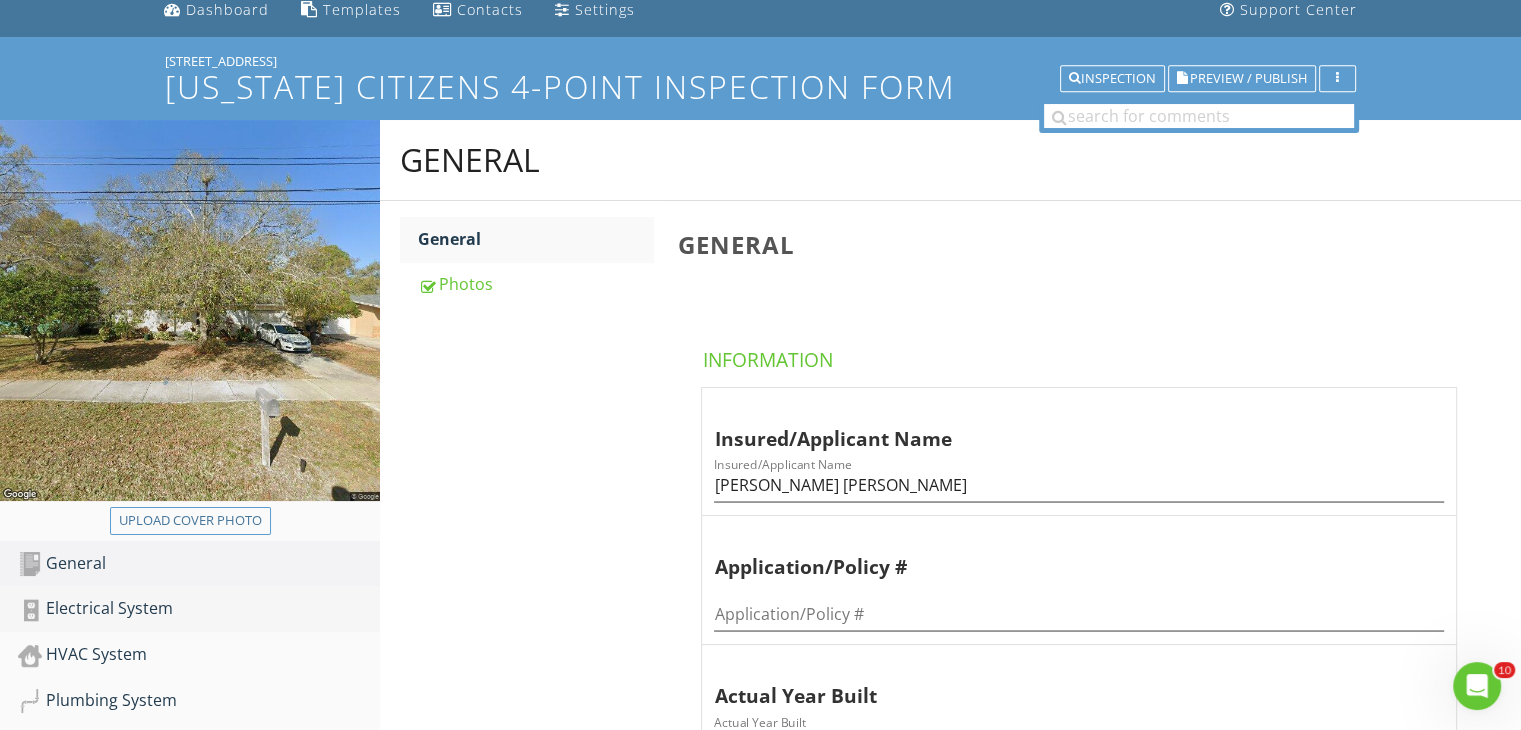 click on "Electrical System" at bounding box center [199, 609] 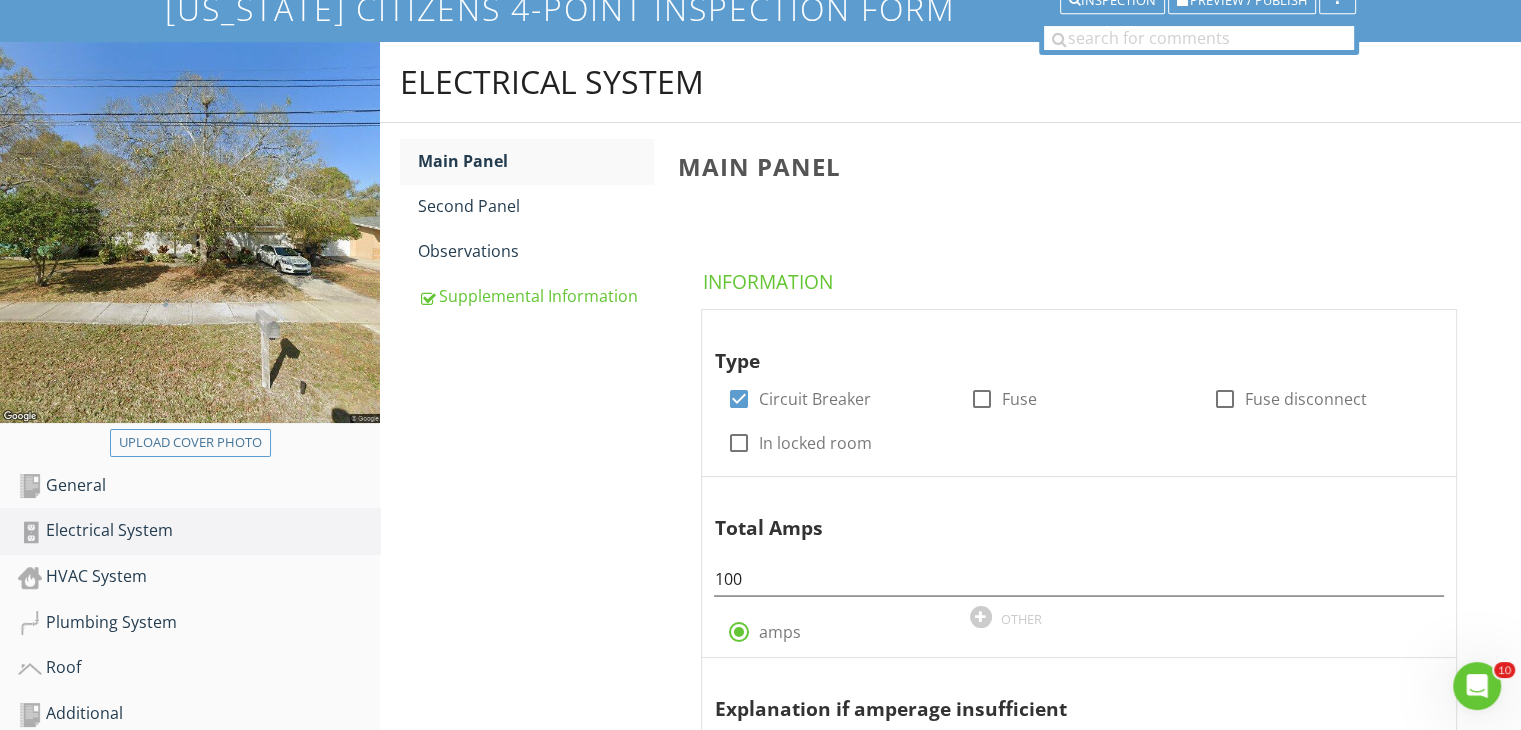 scroll, scrollTop: 169, scrollLeft: 0, axis: vertical 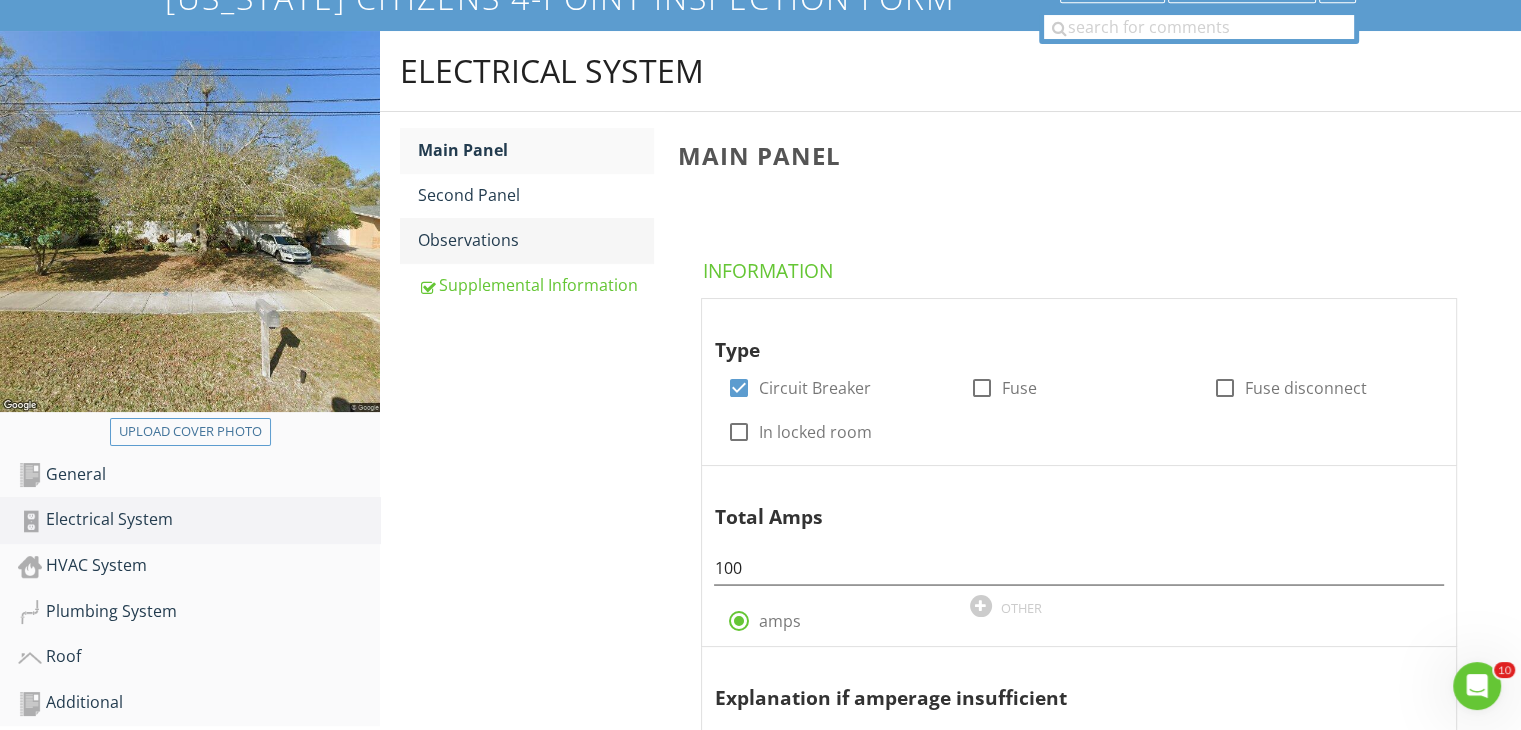 click on "Observations" at bounding box center [535, 240] 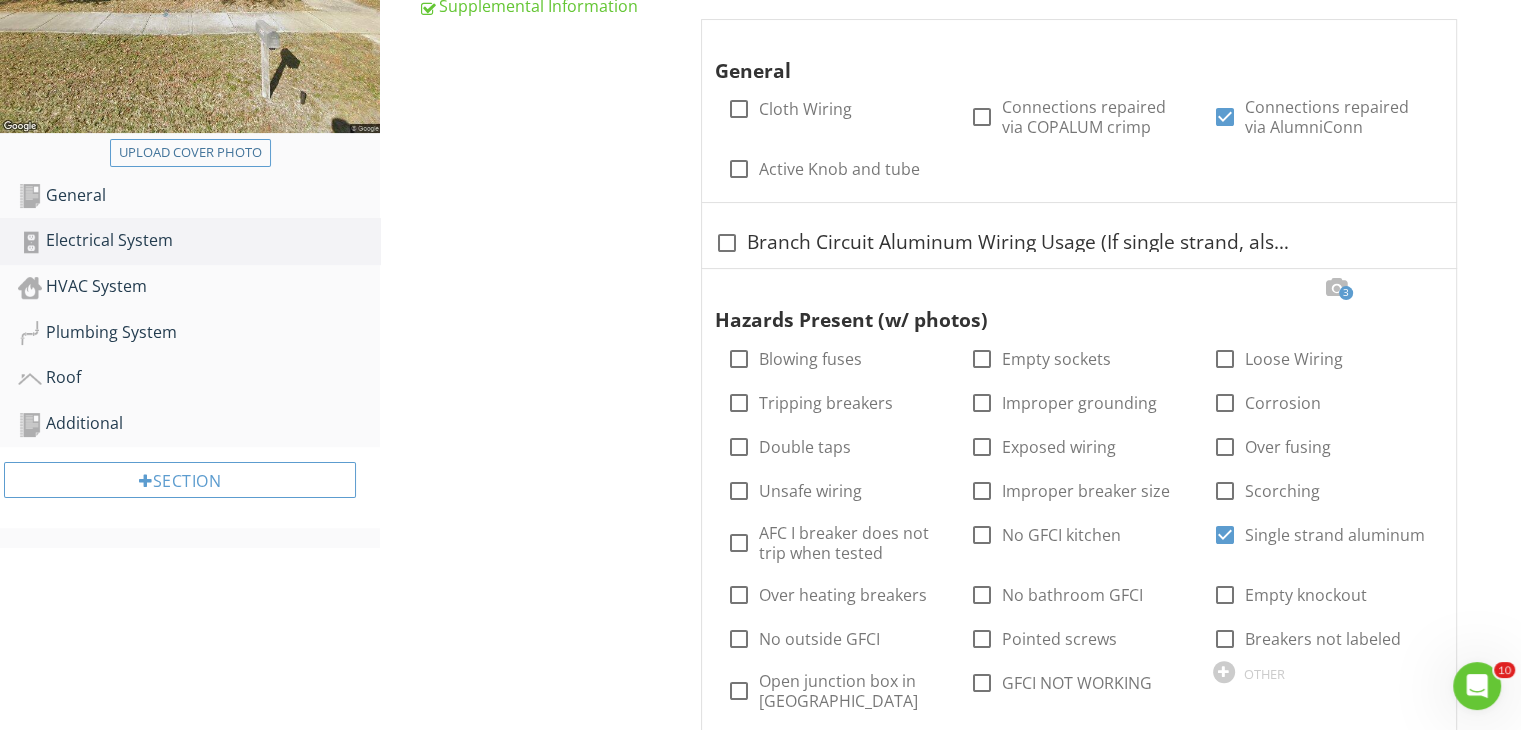 scroll, scrollTop: 497, scrollLeft: 0, axis: vertical 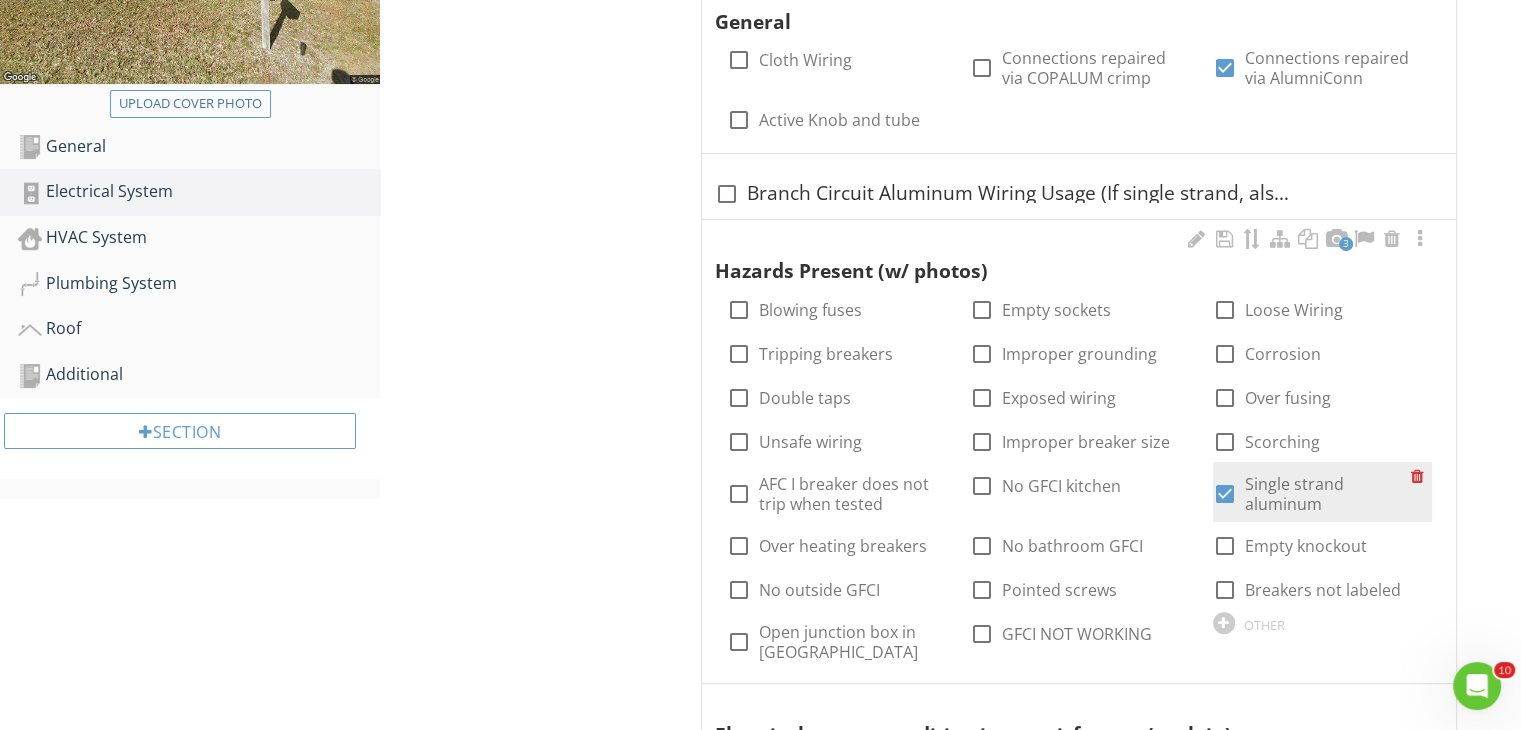 click on "check_box Single strand aluminum" at bounding box center [1312, 494] 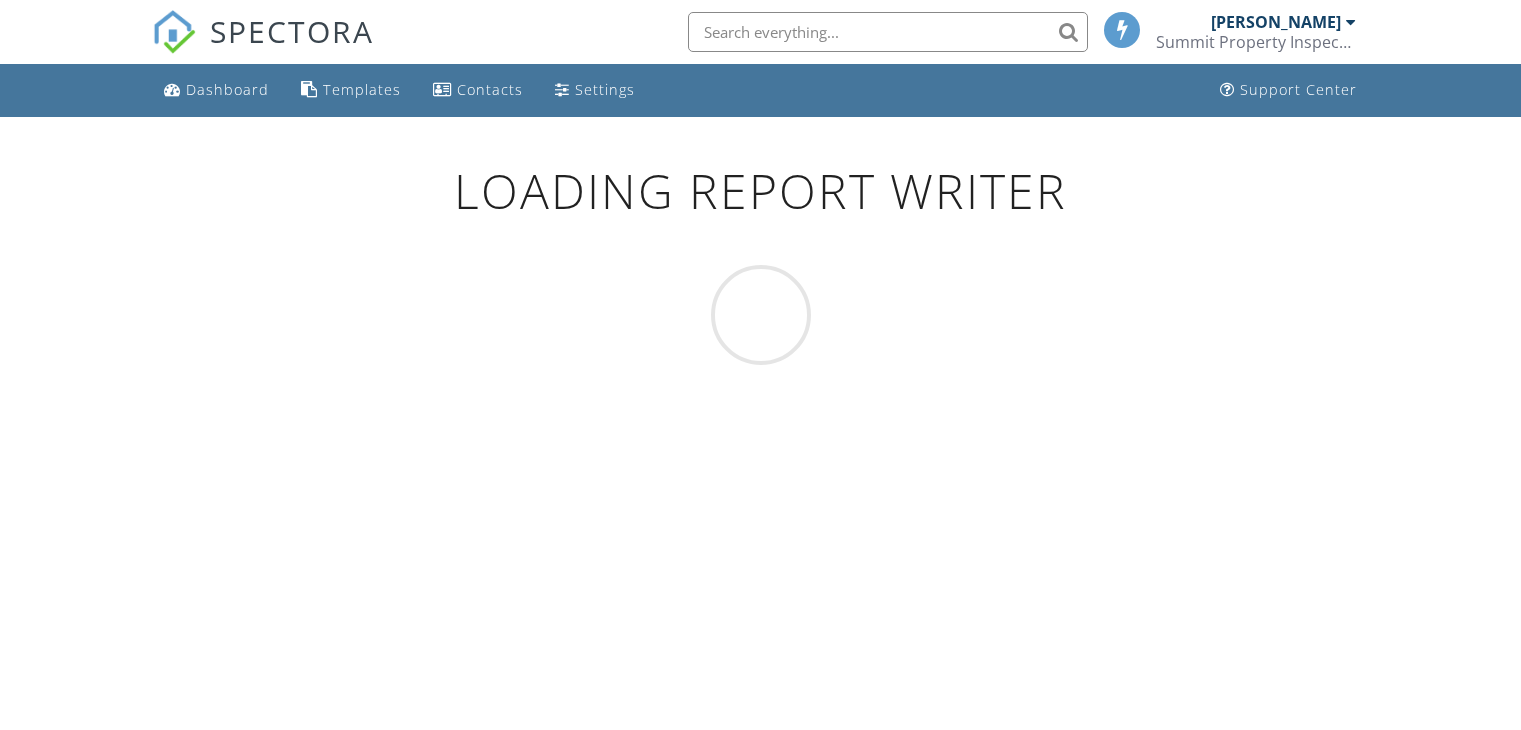 scroll, scrollTop: 0, scrollLeft: 0, axis: both 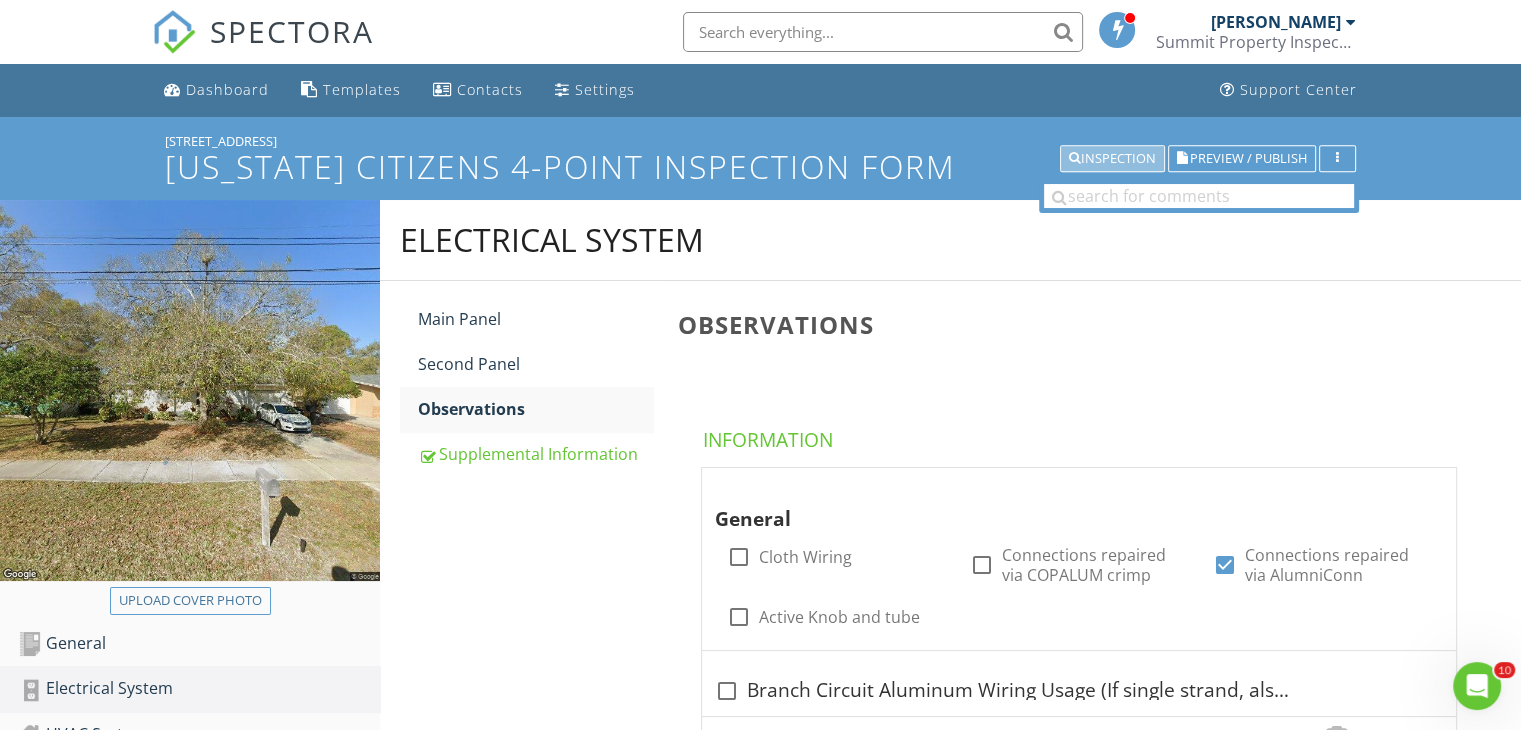click on "Inspection" at bounding box center [1112, 159] 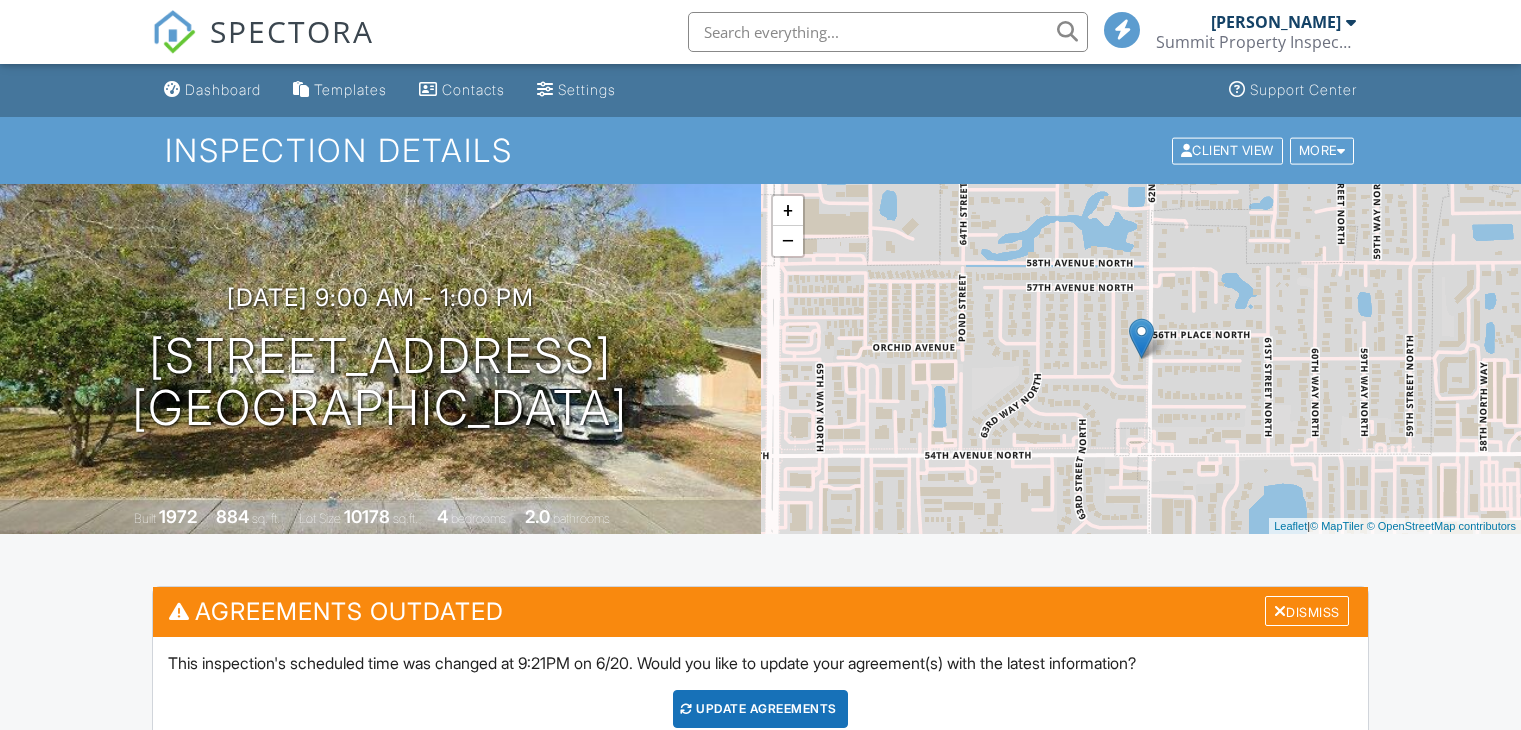 scroll, scrollTop: 0, scrollLeft: 0, axis: both 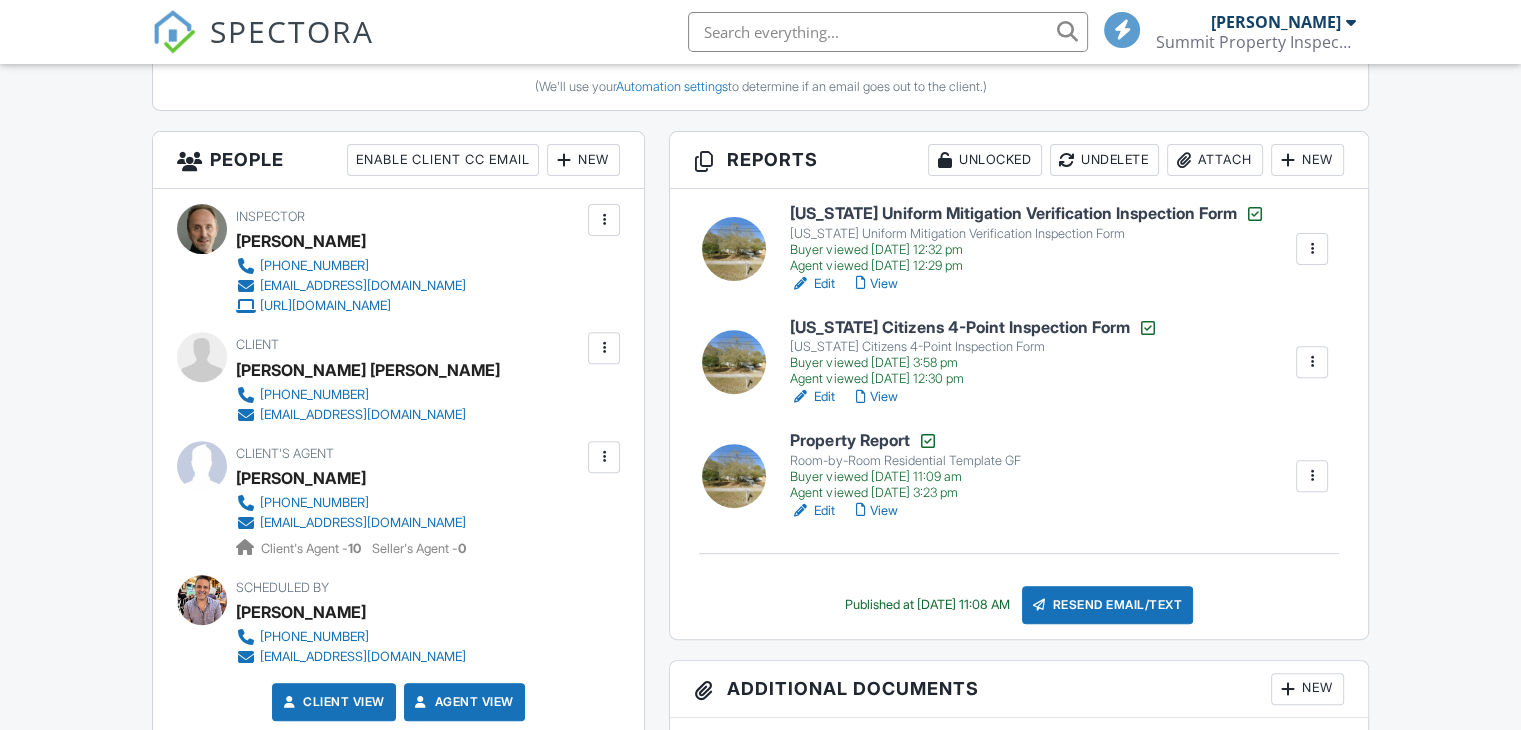 drag, startPoint x: 1533, startPoint y: 69, endPoint x: 1535, endPoint y: 179, distance: 110.01818 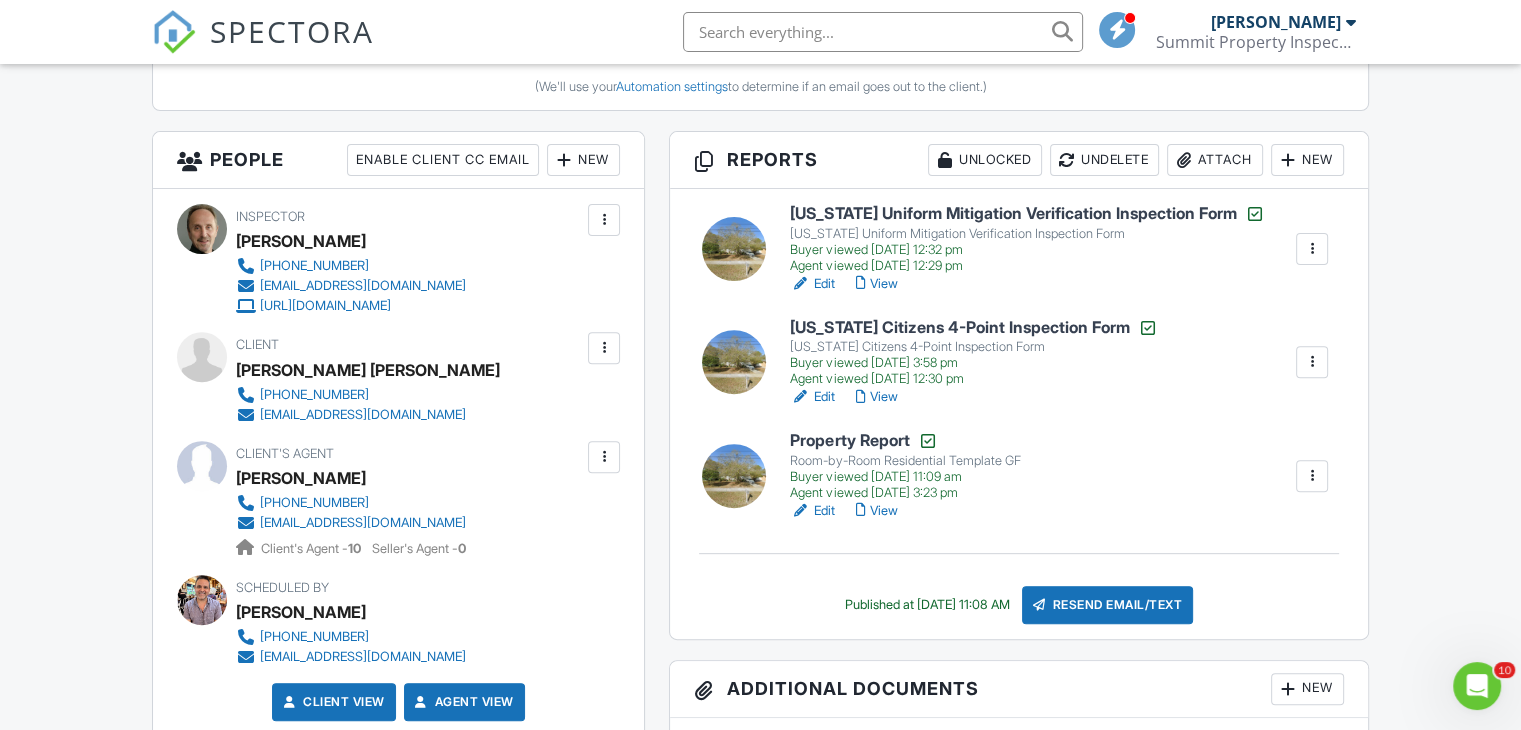 scroll, scrollTop: 0, scrollLeft: 0, axis: both 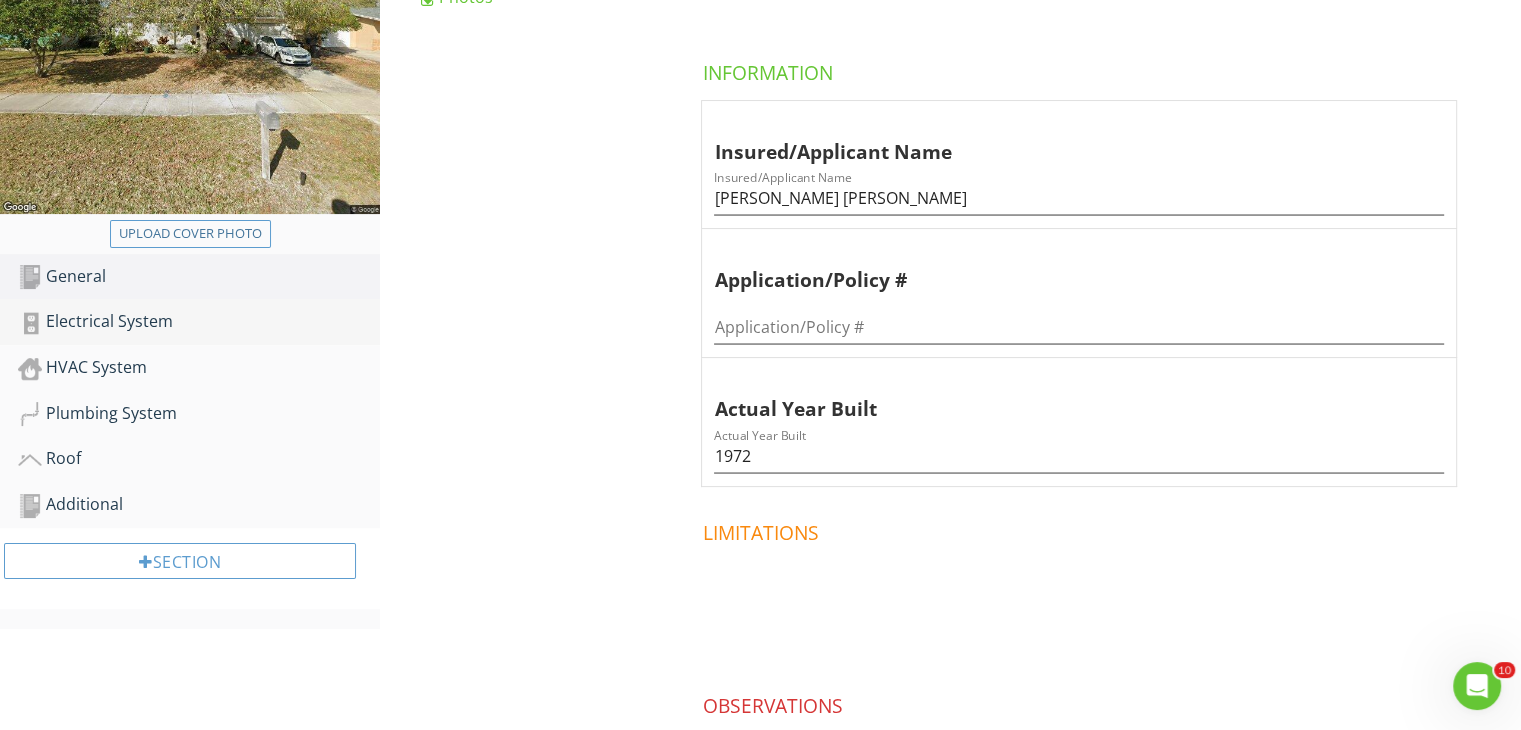 click on "Electrical System" at bounding box center [199, 322] 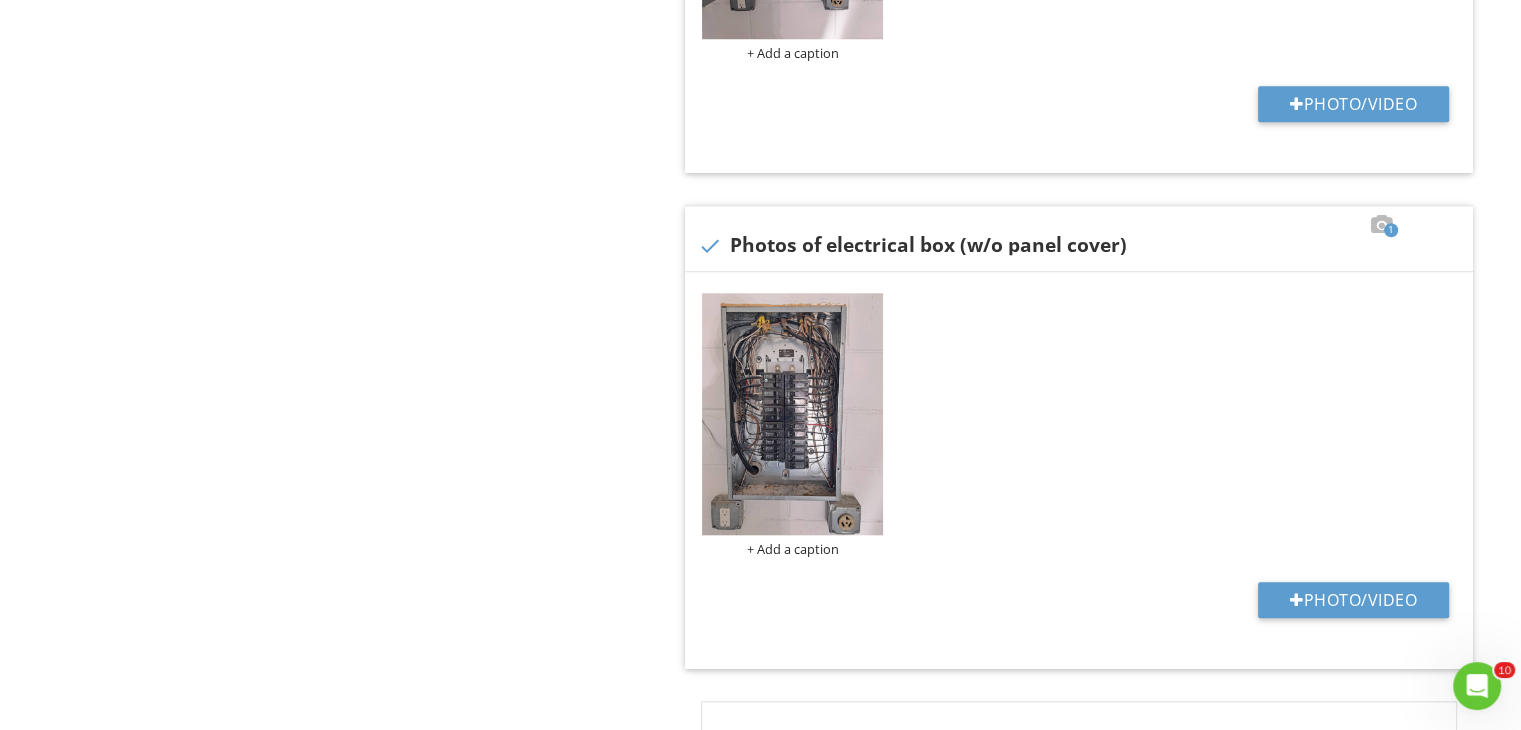 scroll, scrollTop: 1946, scrollLeft: 0, axis: vertical 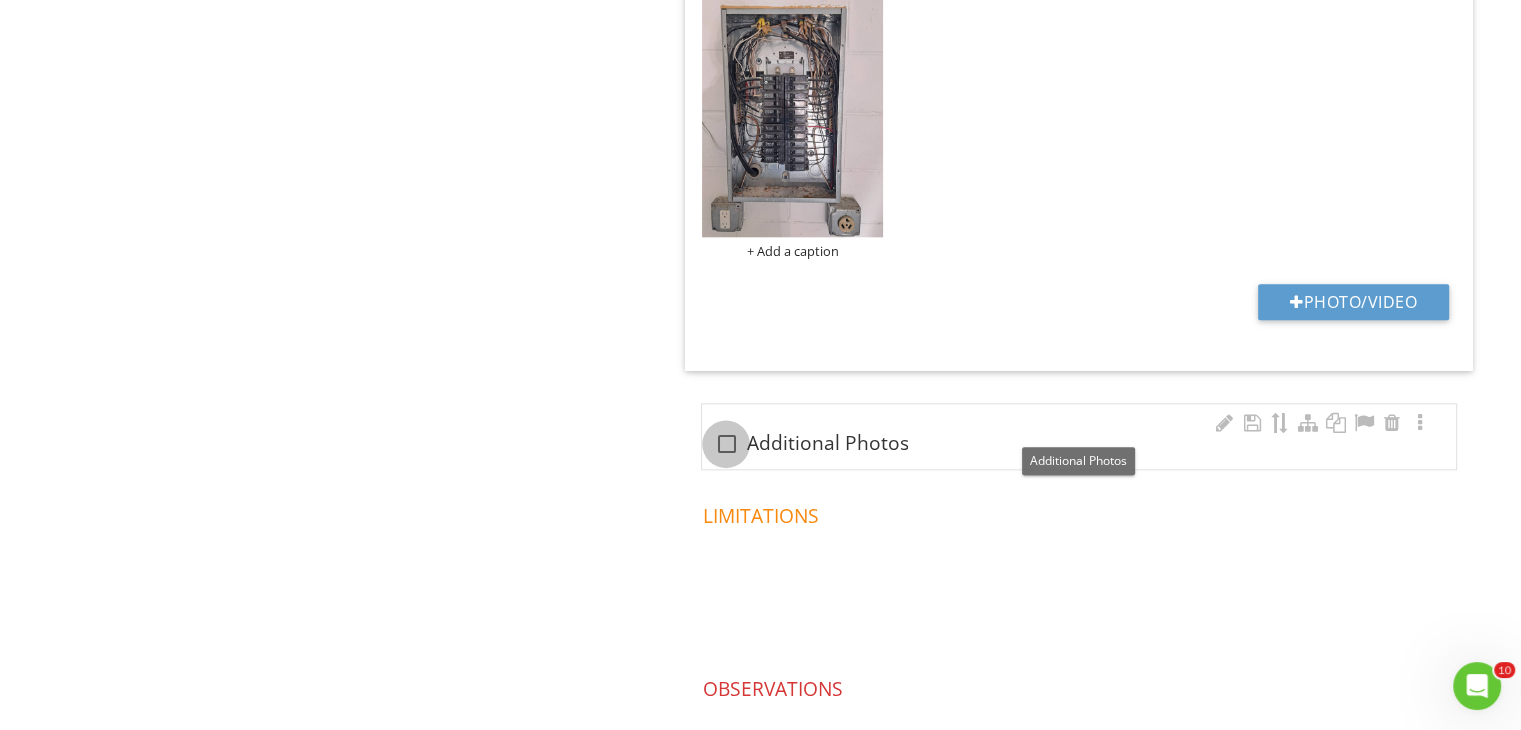 click at bounding box center [726, 444] 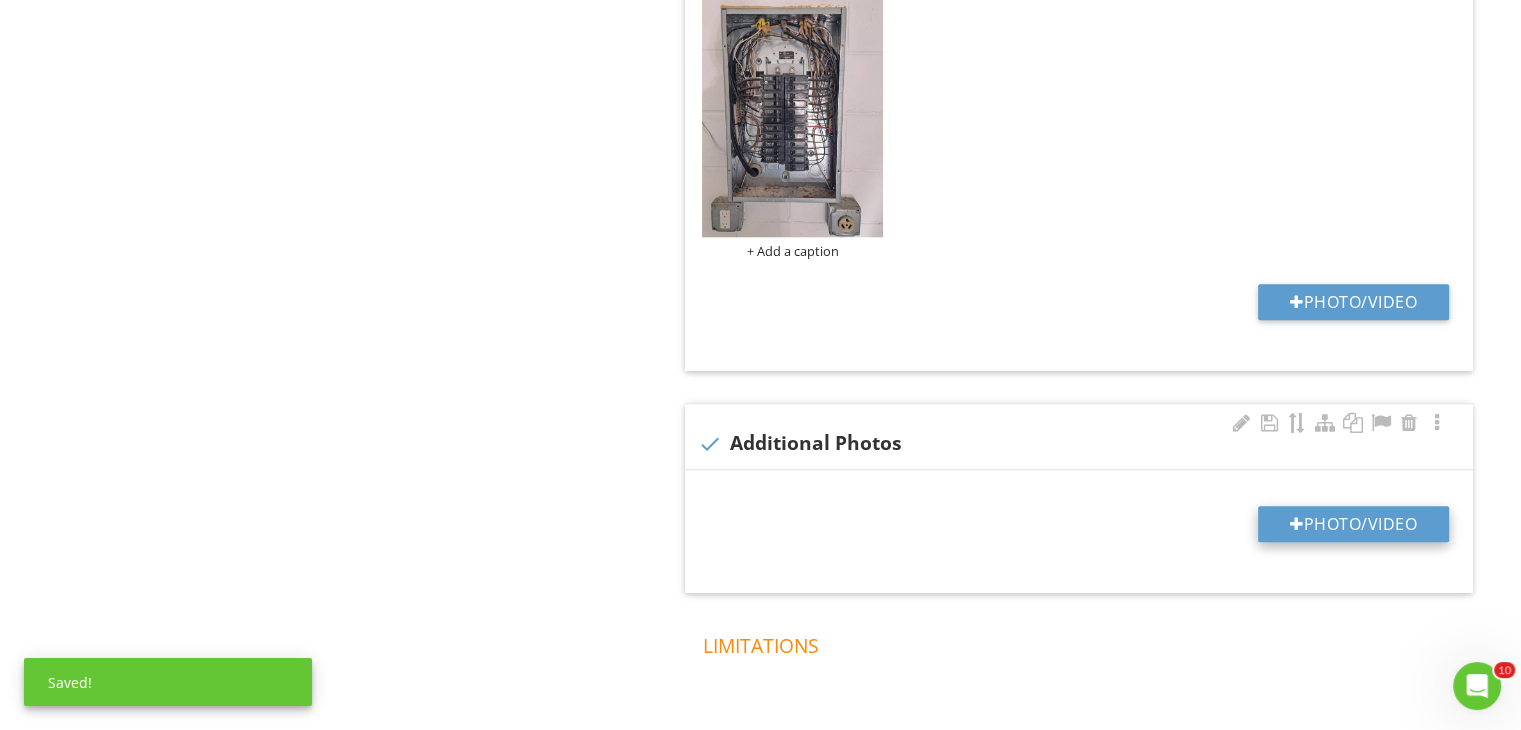 click on "Photo/Video" at bounding box center (1353, 524) 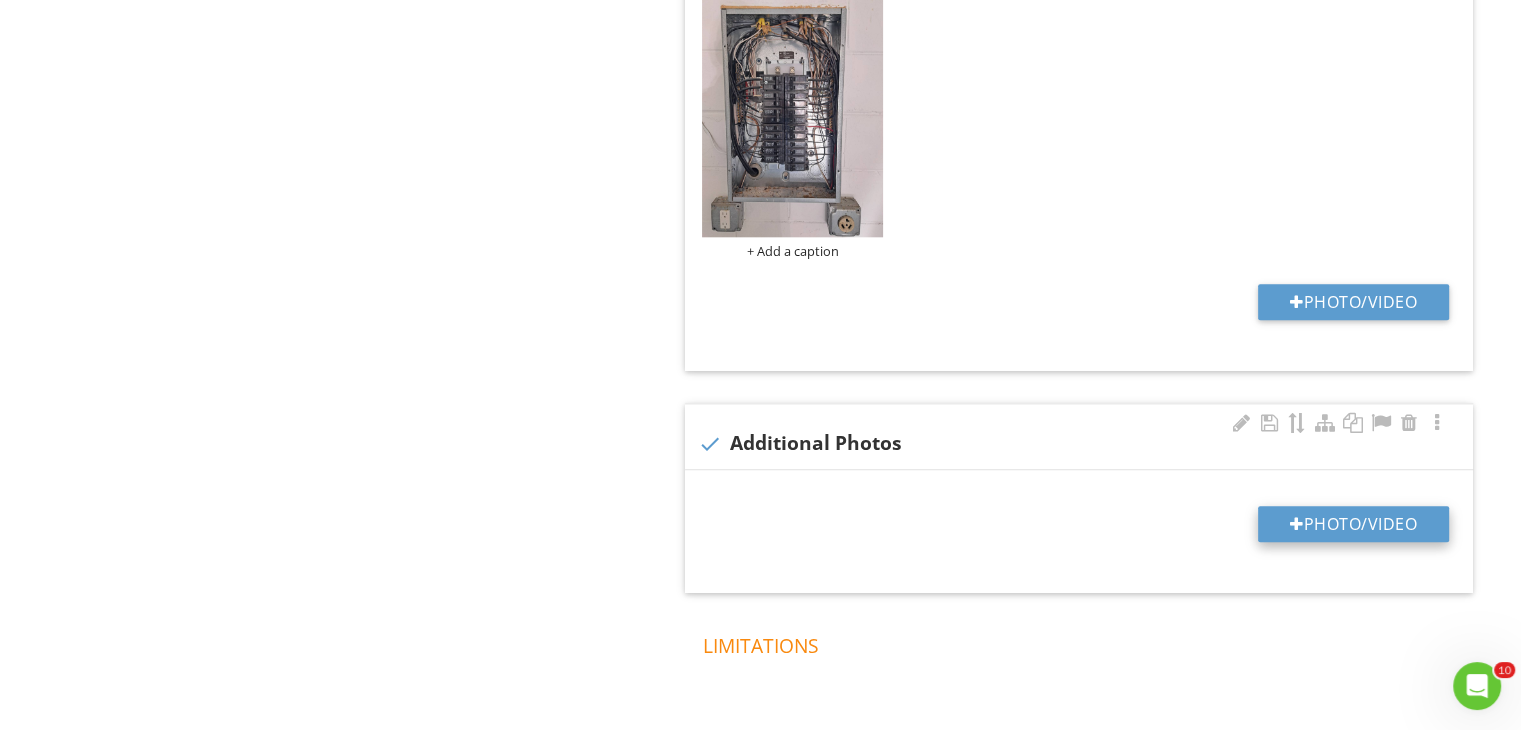 type on "C:\fakepath\1.png" 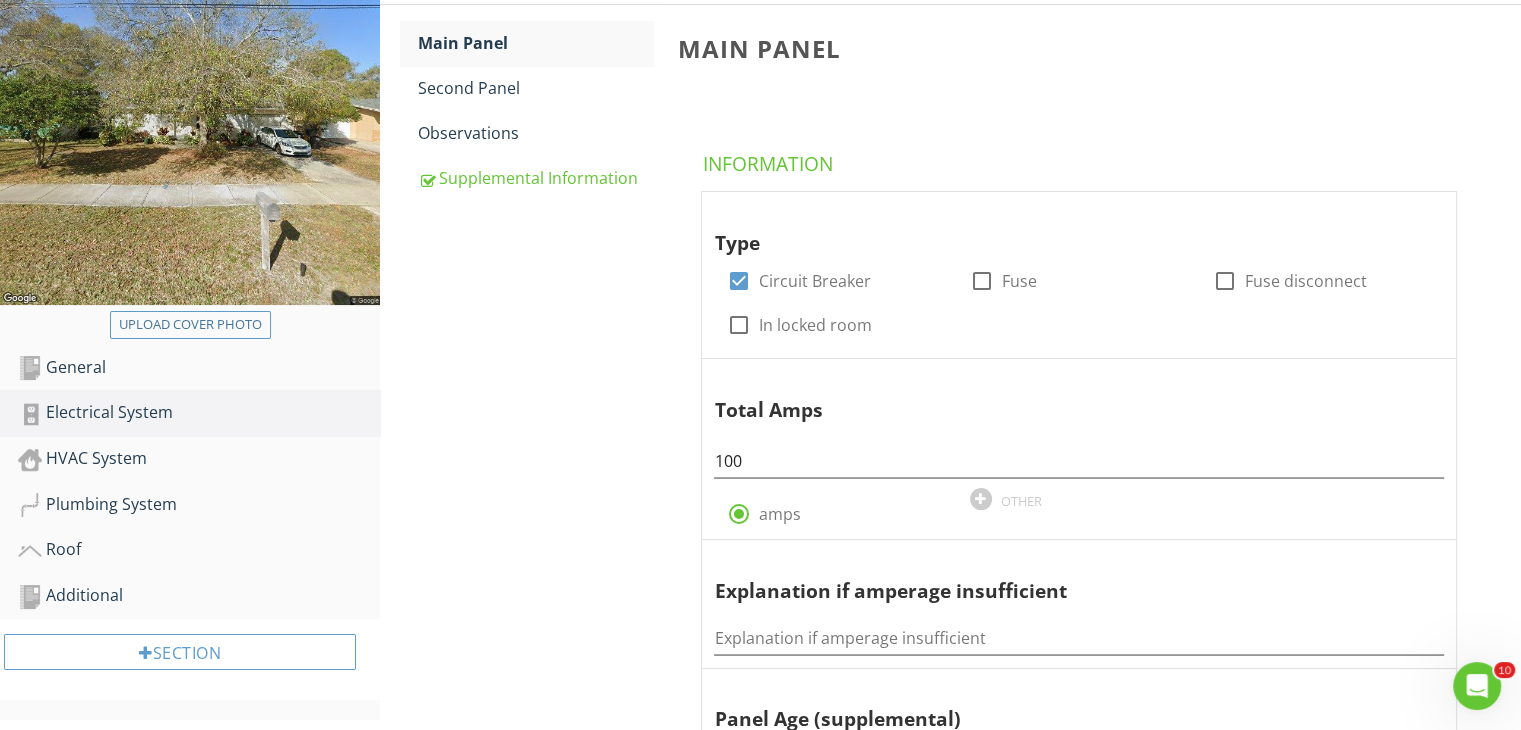 scroll, scrollTop: 272, scrollLeft: 0, axis: vertical 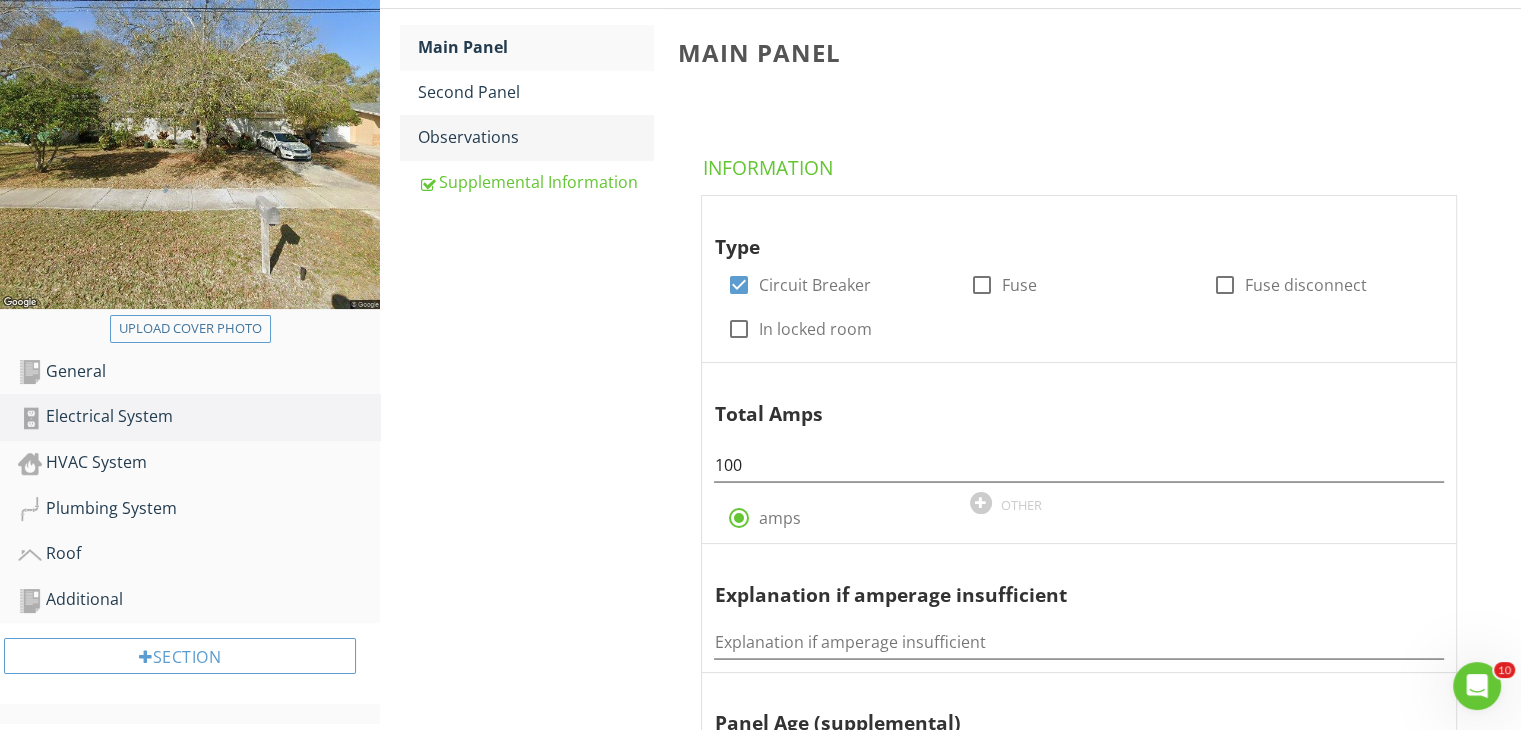 click on "Observations" at bounding box center [535, 137] 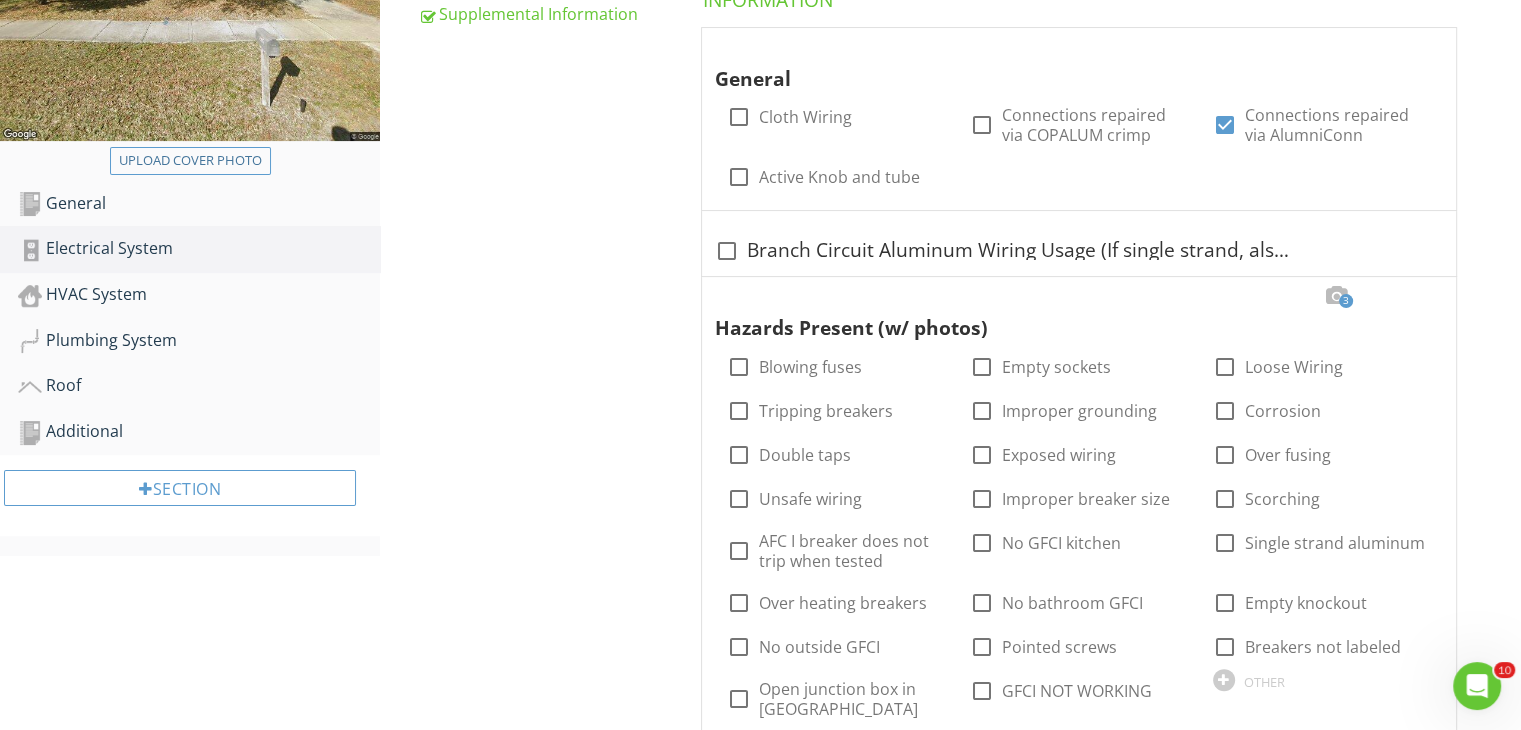 scroll, scrollTop: 450, scrollLeft: 0, axis: vertical 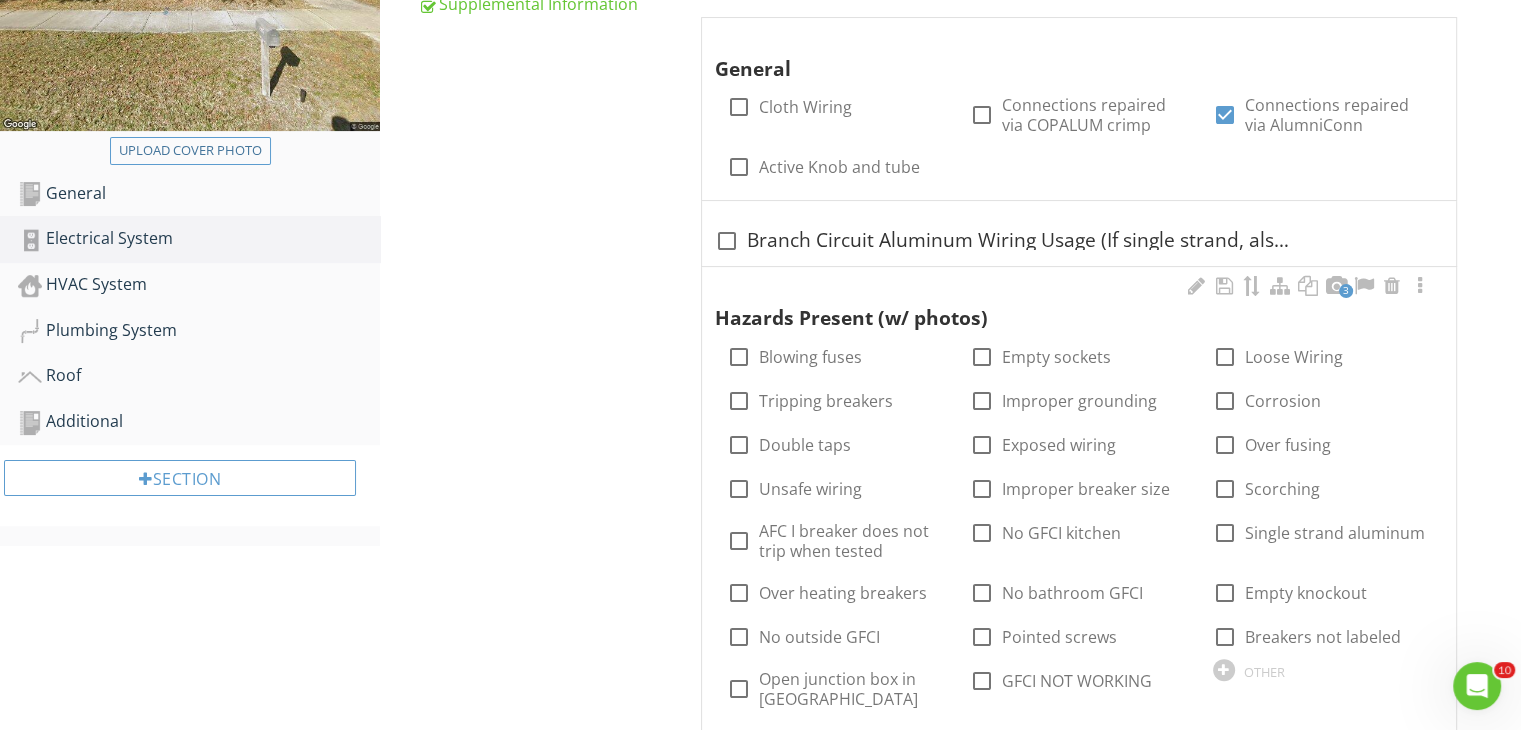 click on "3" at bounding box center (1346, 291) 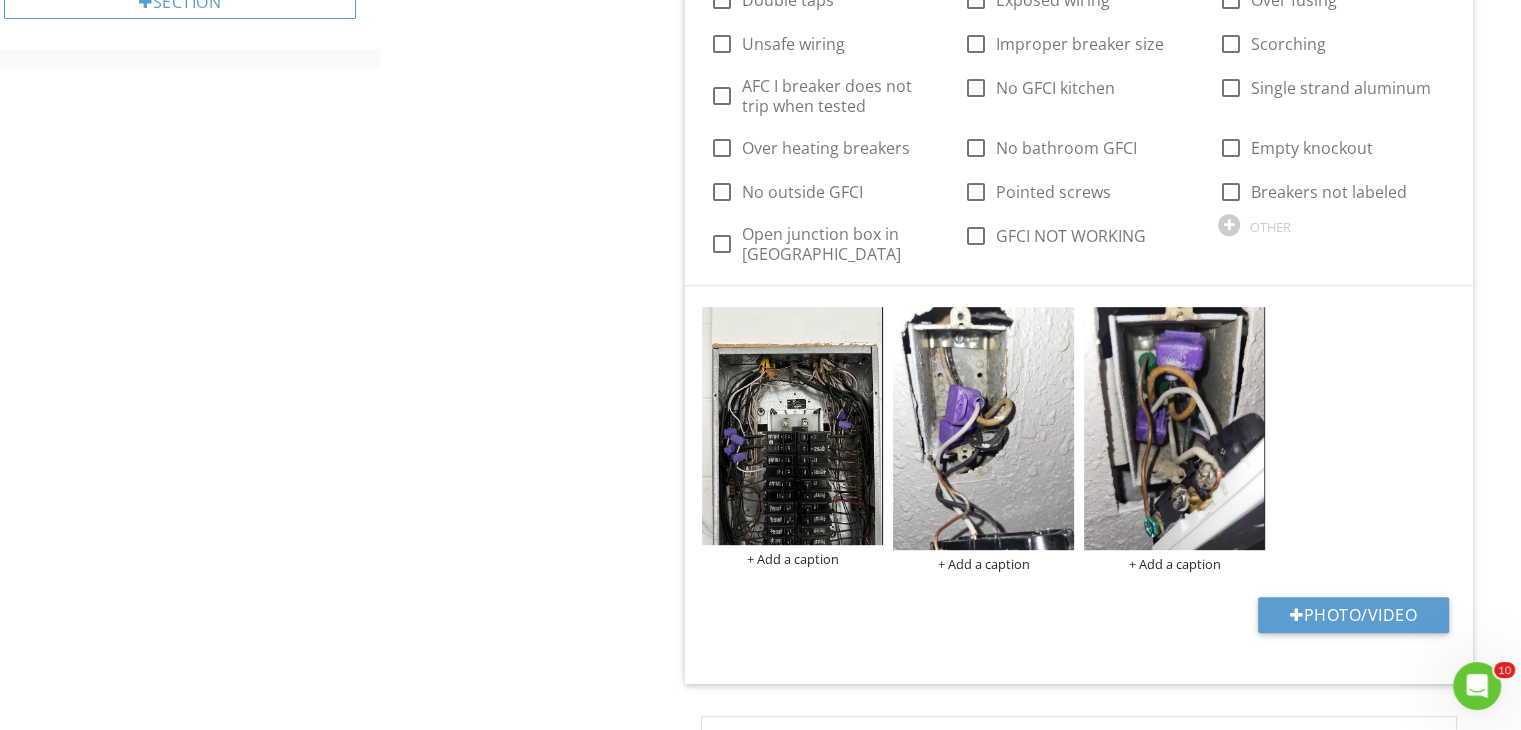 scroll, scrollTop: 974, scrollLeft: 0, axis: vertical 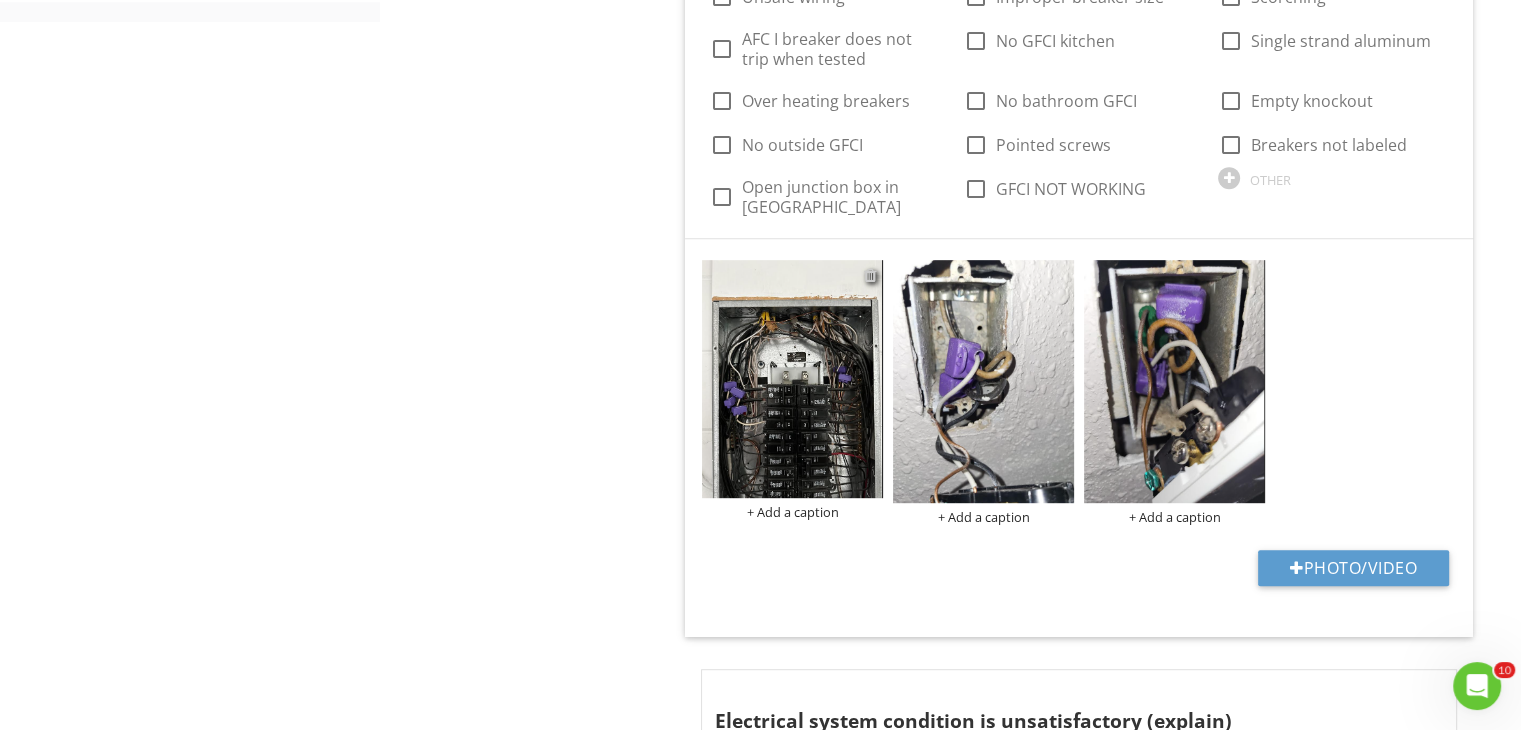 click at bounding box center [870, 275] 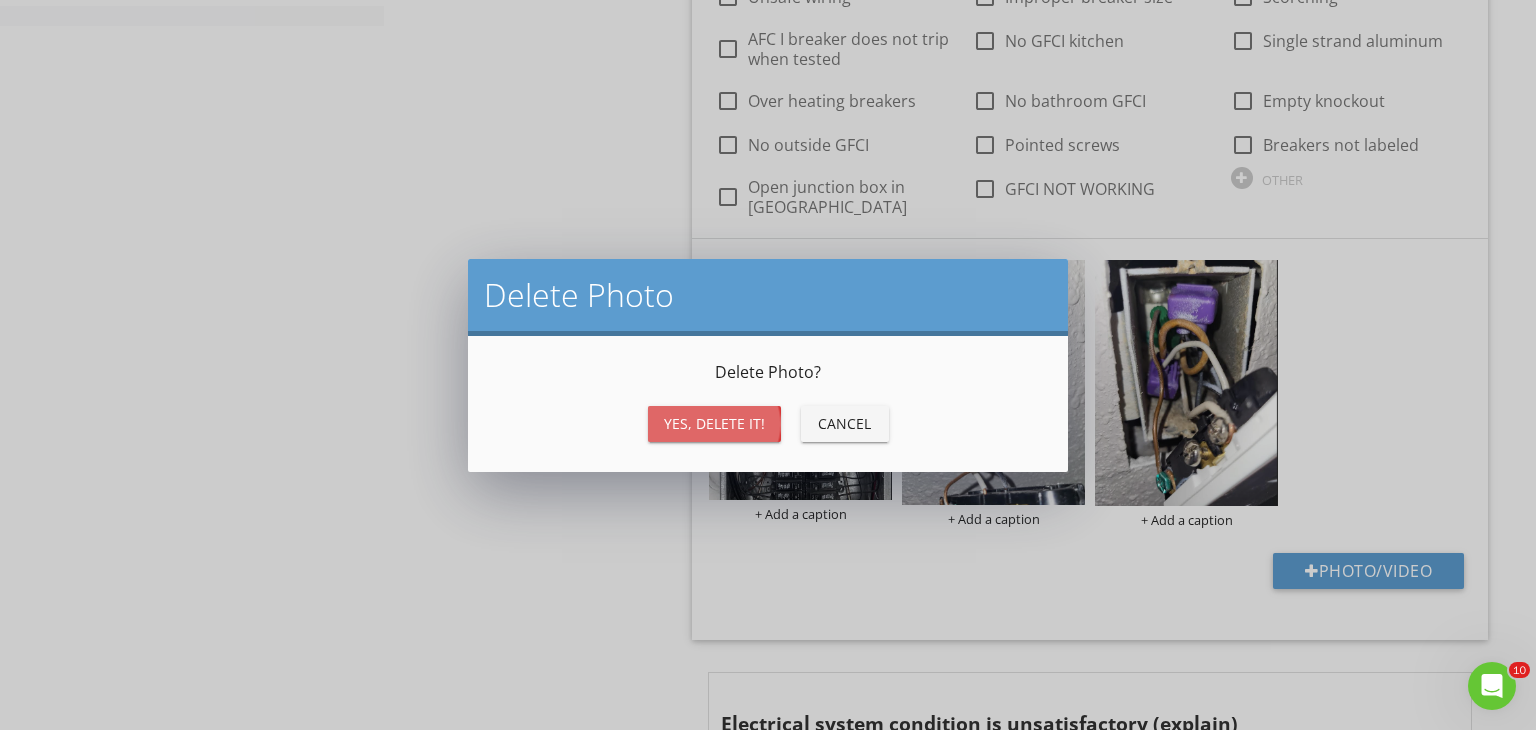 click on "Yes, Delete it!" at bounding box center (714, 423) 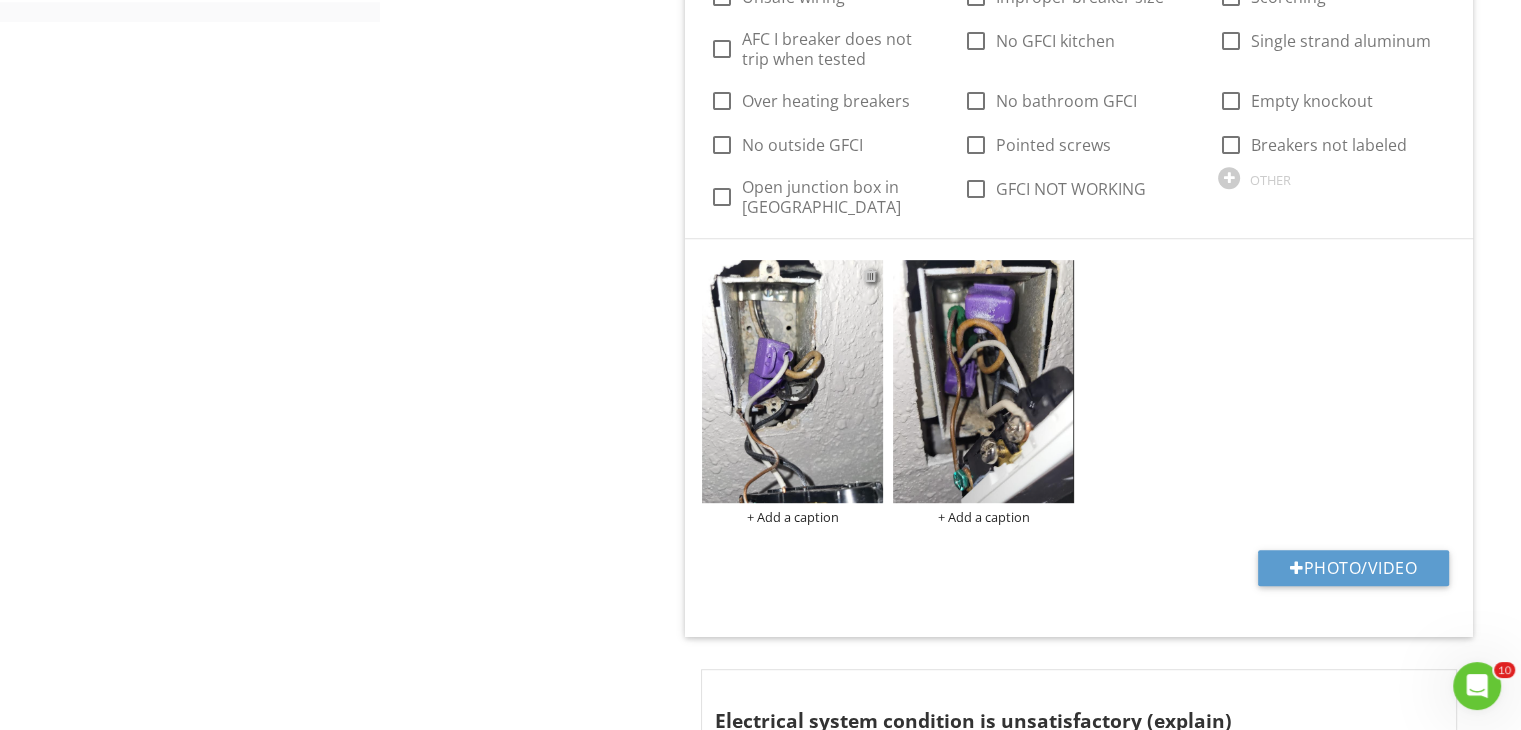 click at bounding box center [870, 275] 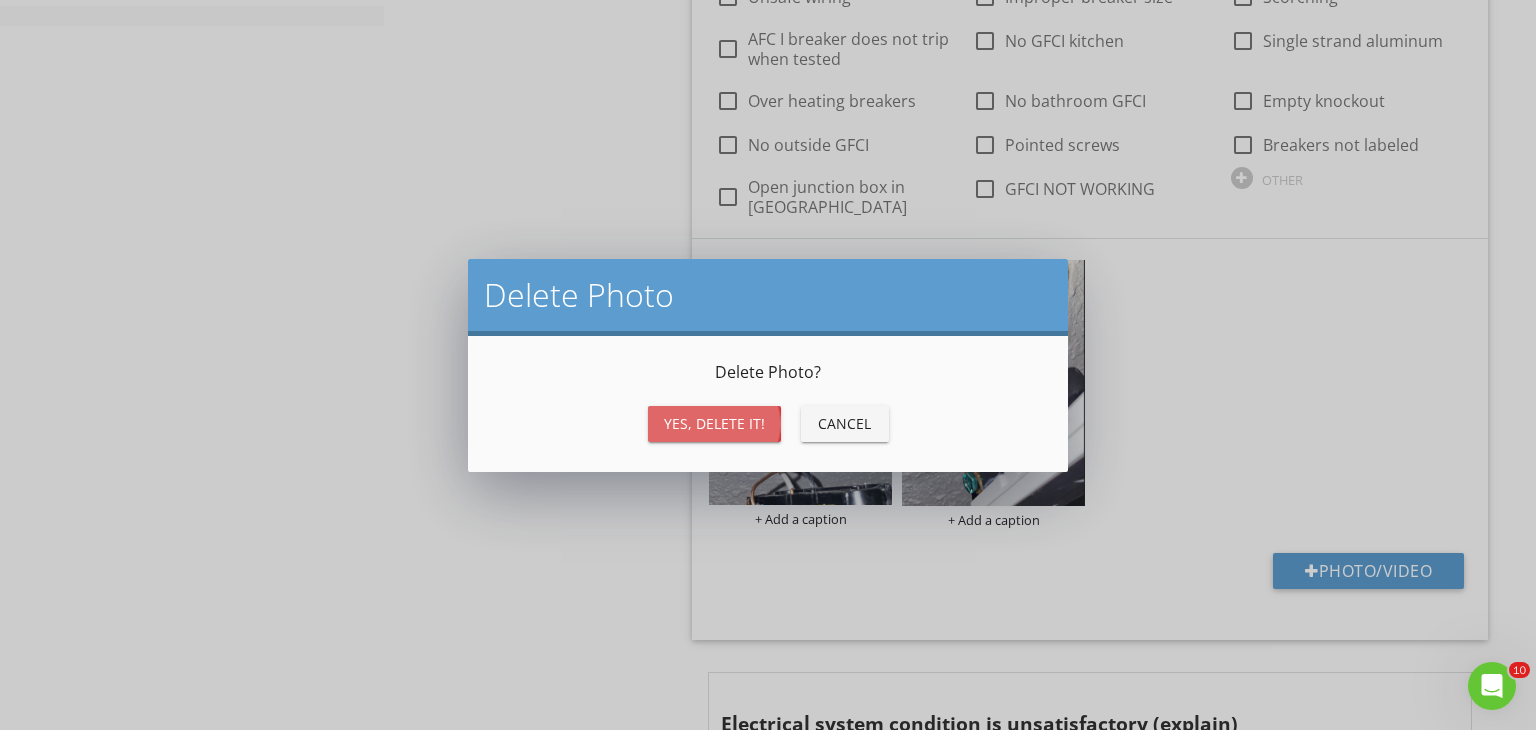 click on "Yes, Delete it!" at bounding box center (714, 423) 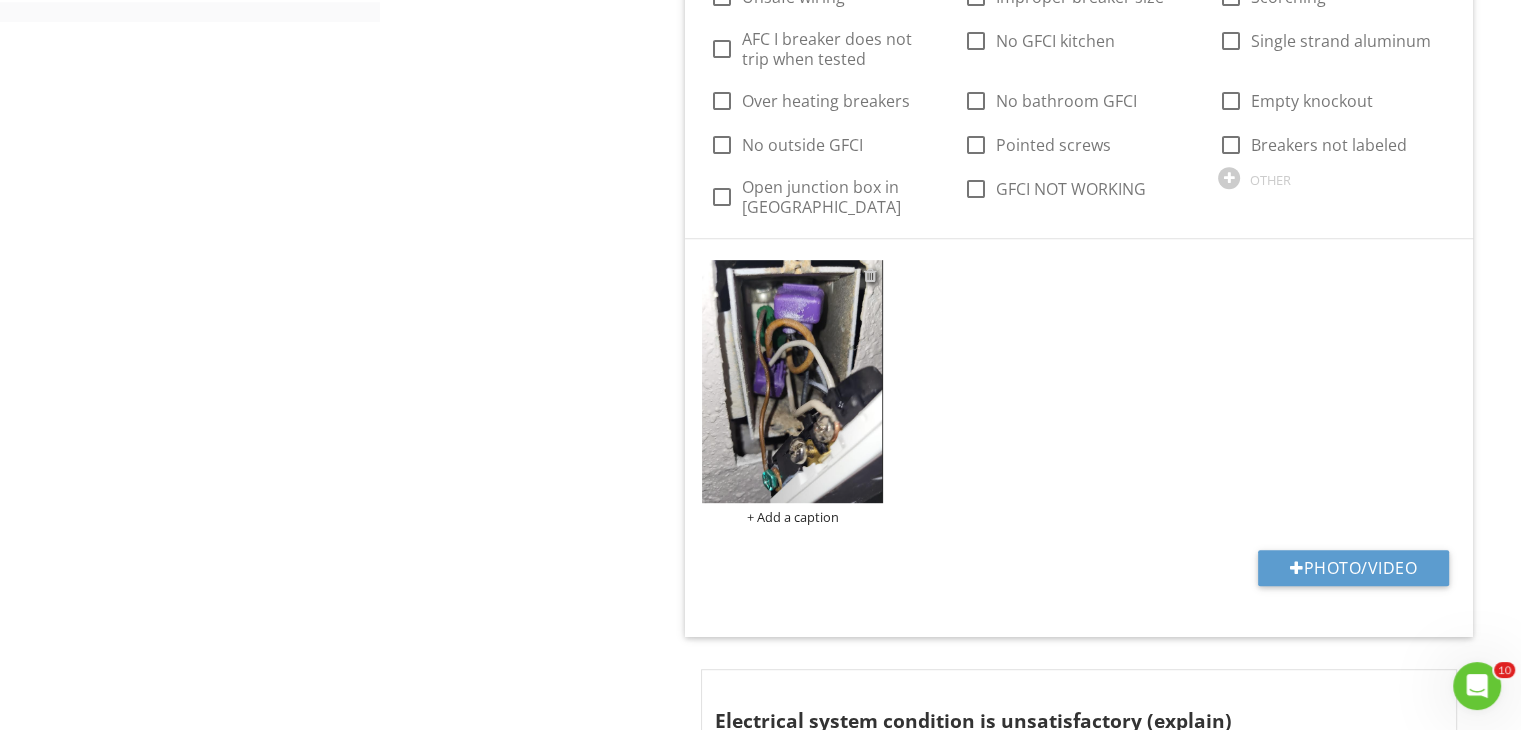 click at bounding box center (870, 275) 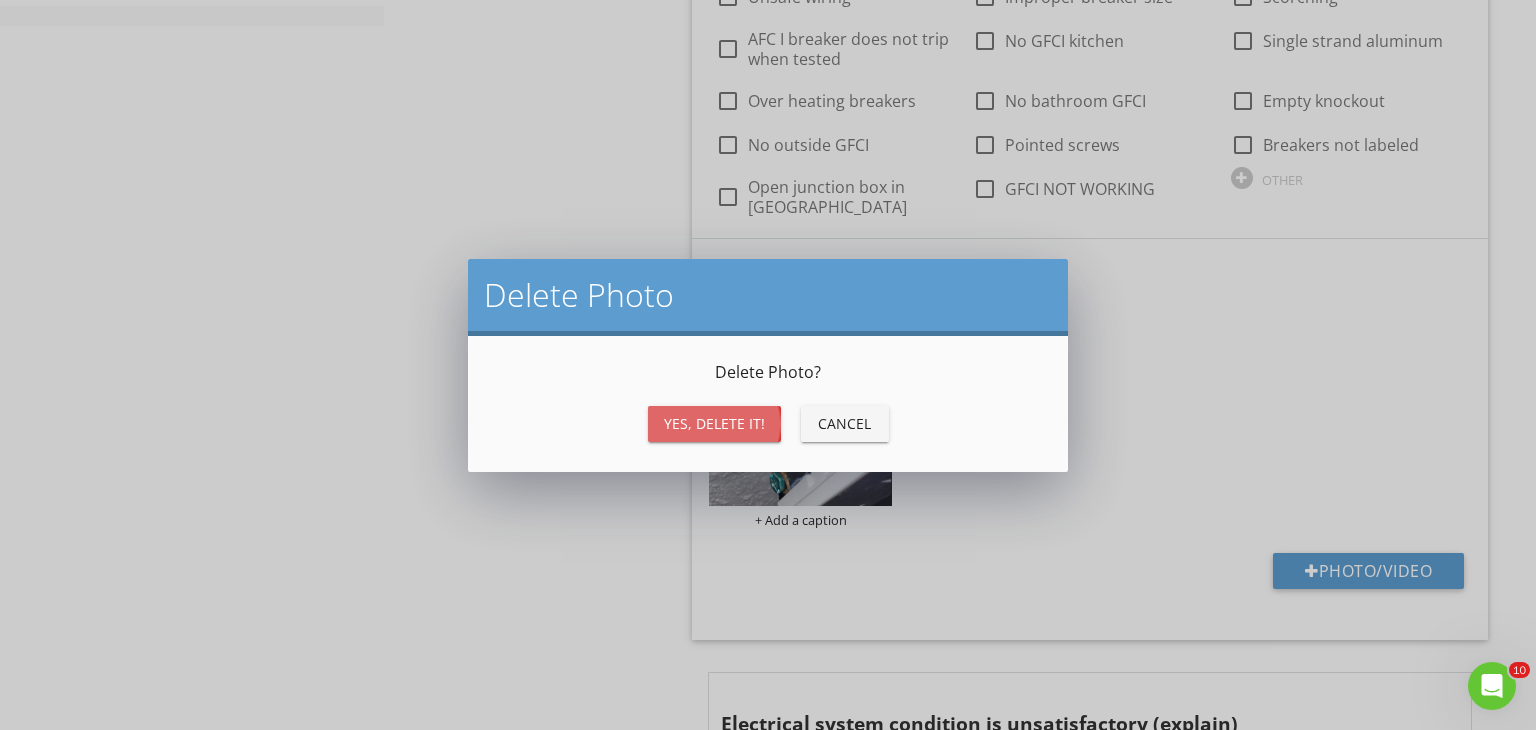 click on "Yes, Delete it!" at bounding box center (714, 423) 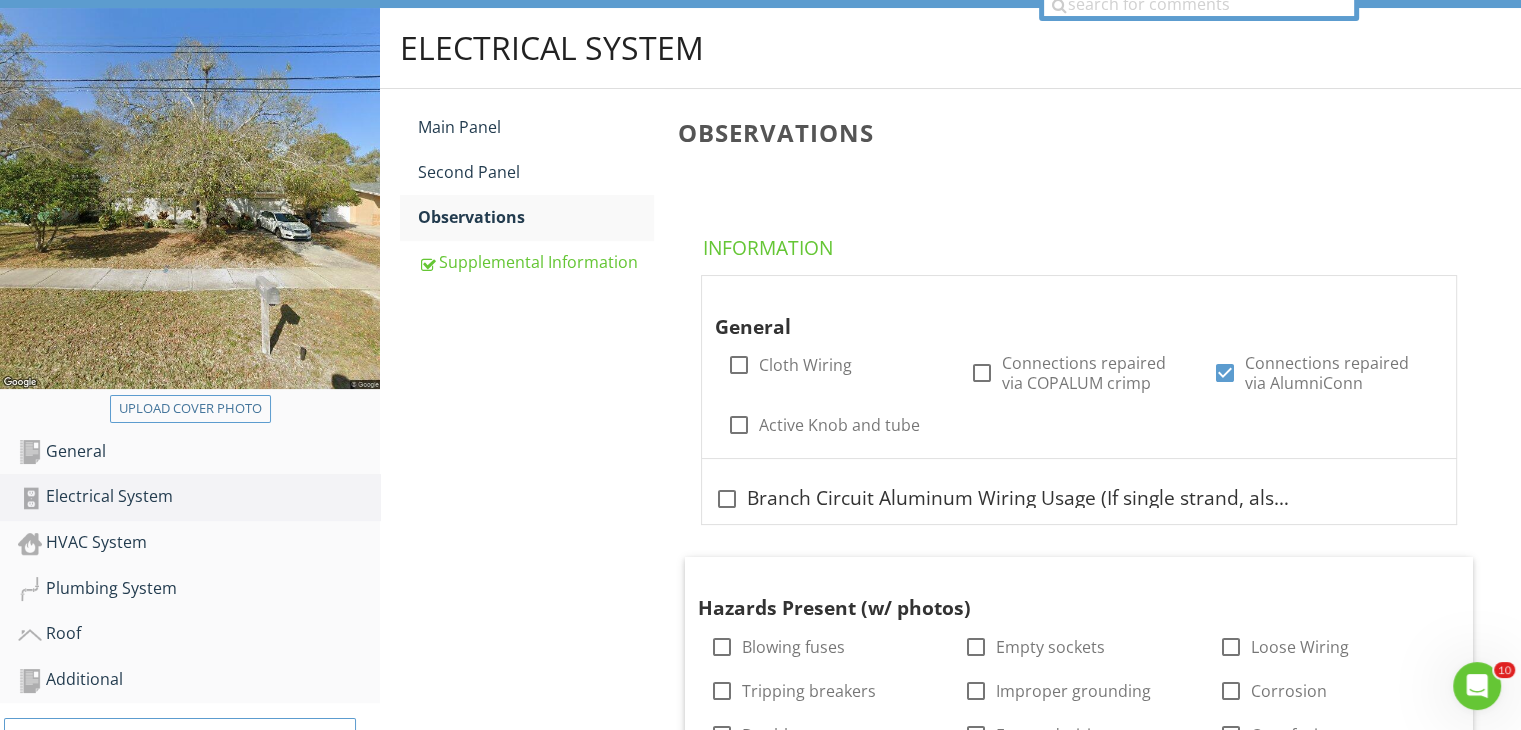 scroll, scrollTop: 196, scrollLeft: 0, axis: vertical 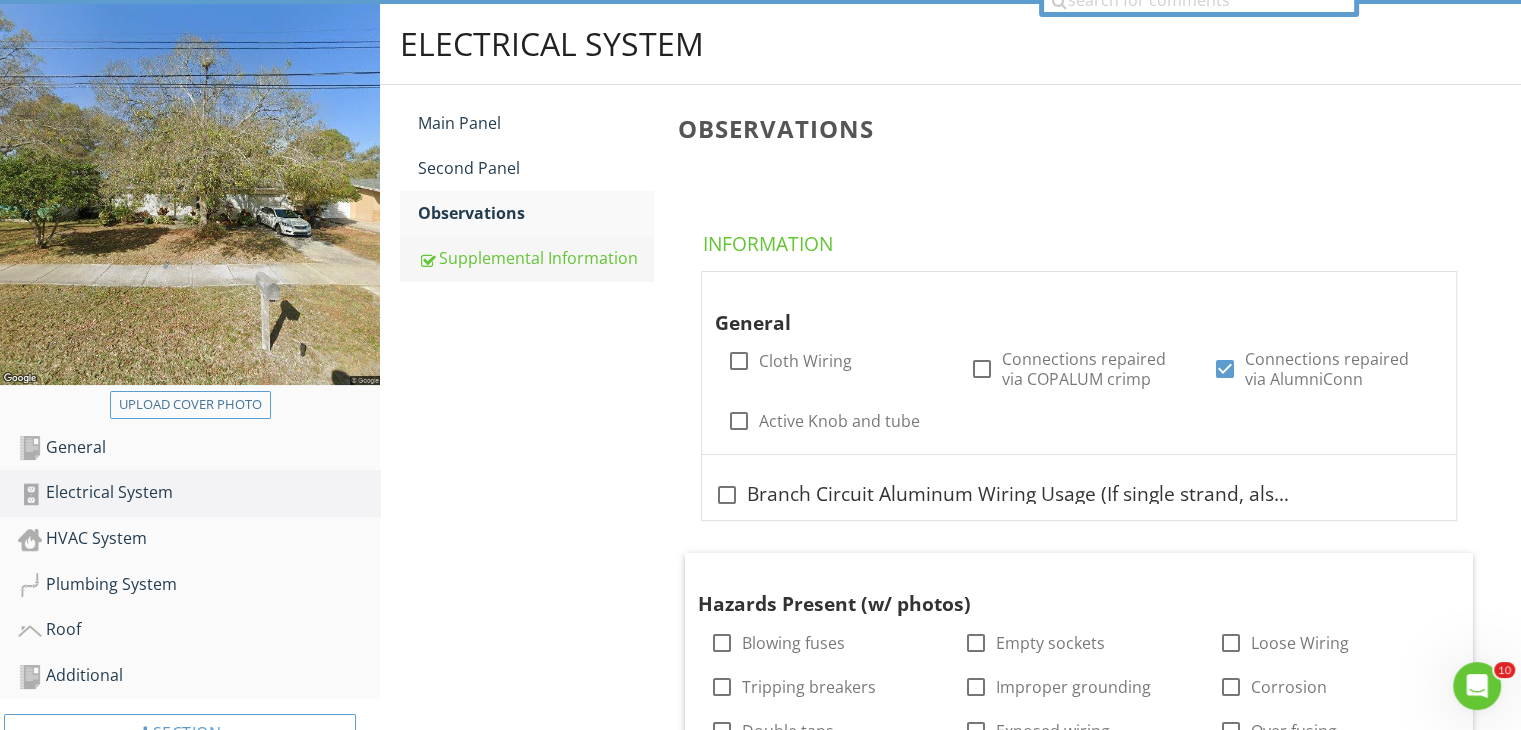 click on "Supplemental Information" at bounding box center [535, 258] 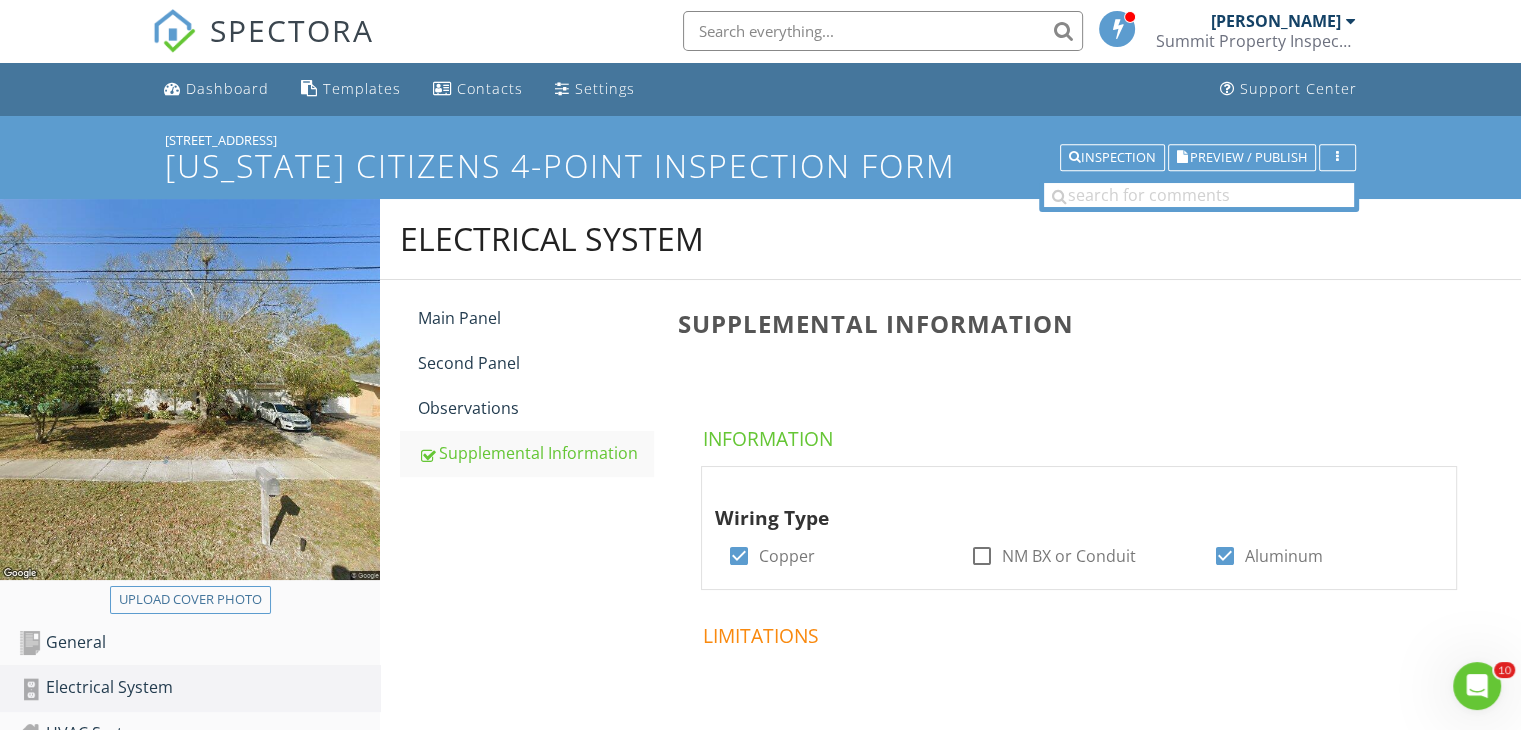 scroll, scrollTop: 0, scrollLeft: 0, axis: both 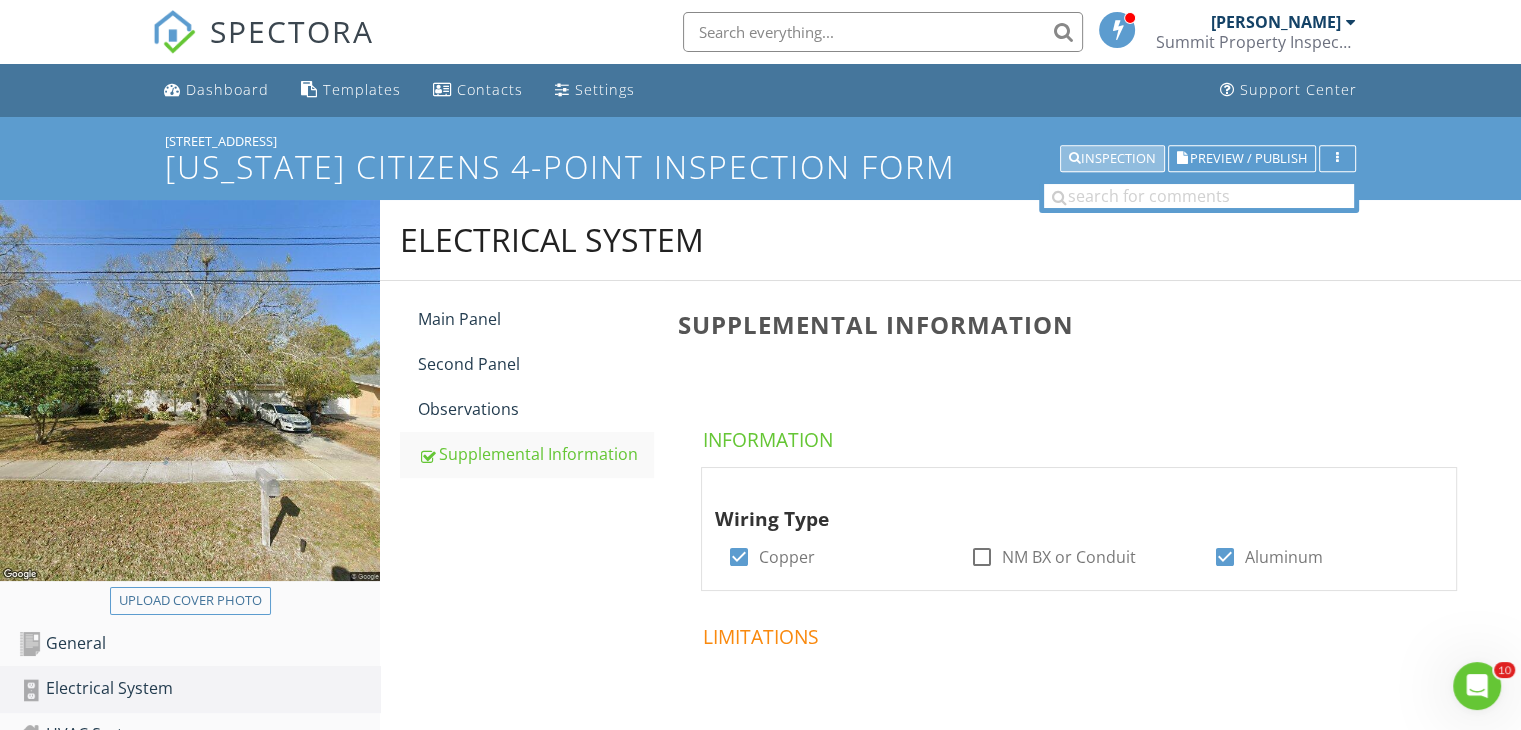 click on "Inspection" at bounding box center (1112, 159) 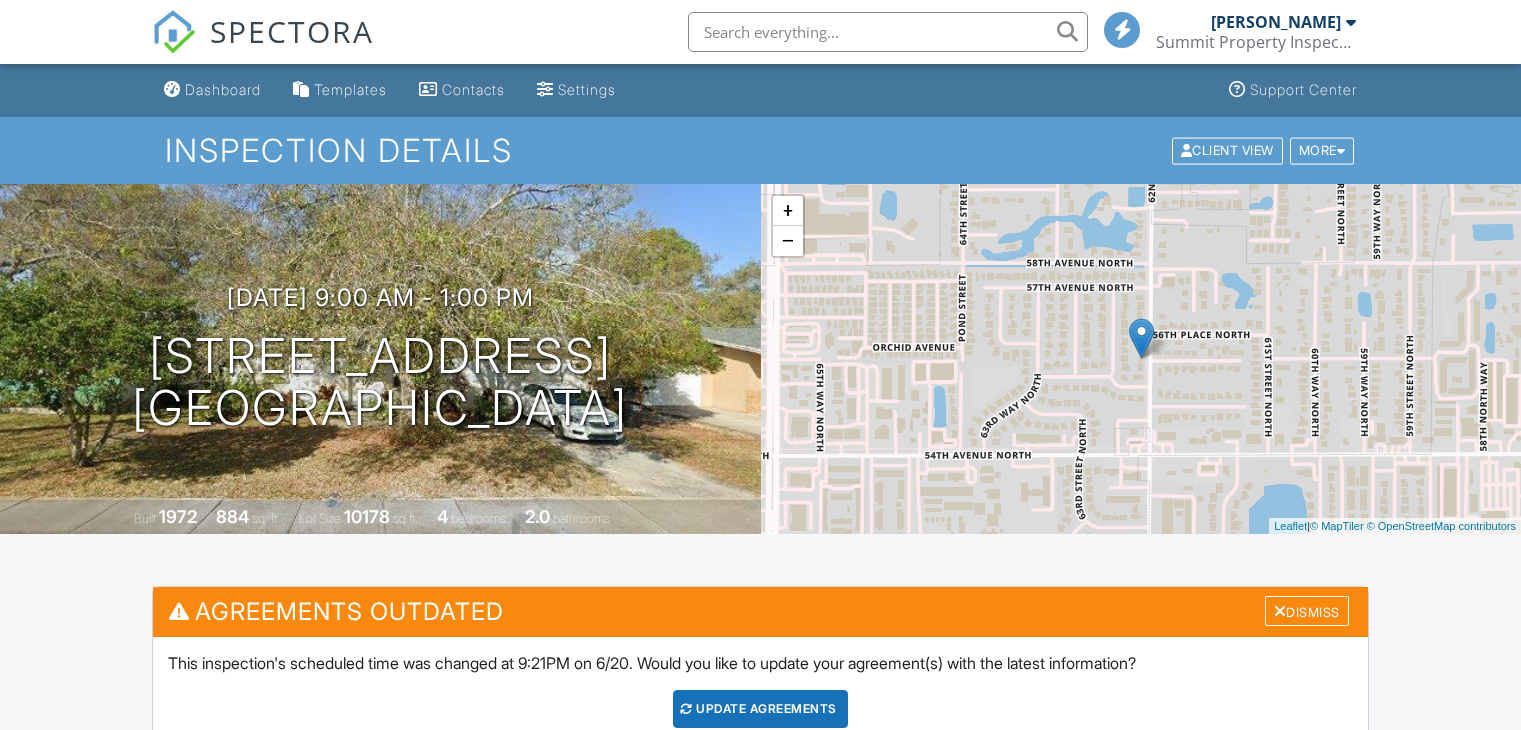 scroll, scrollTop: 274, scrollLeft: 0, axis: vertical 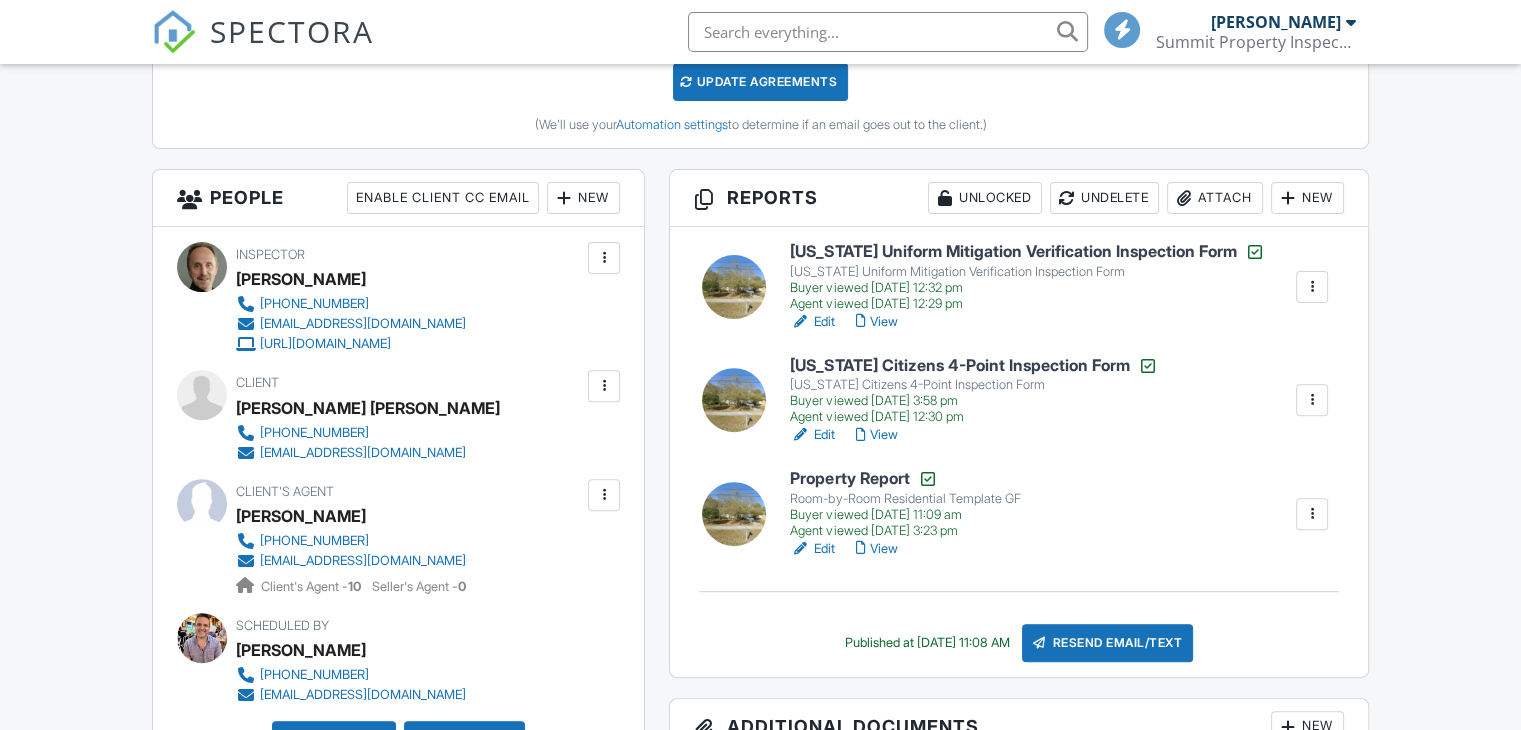 click on "View" at bounding box center [876, 435] 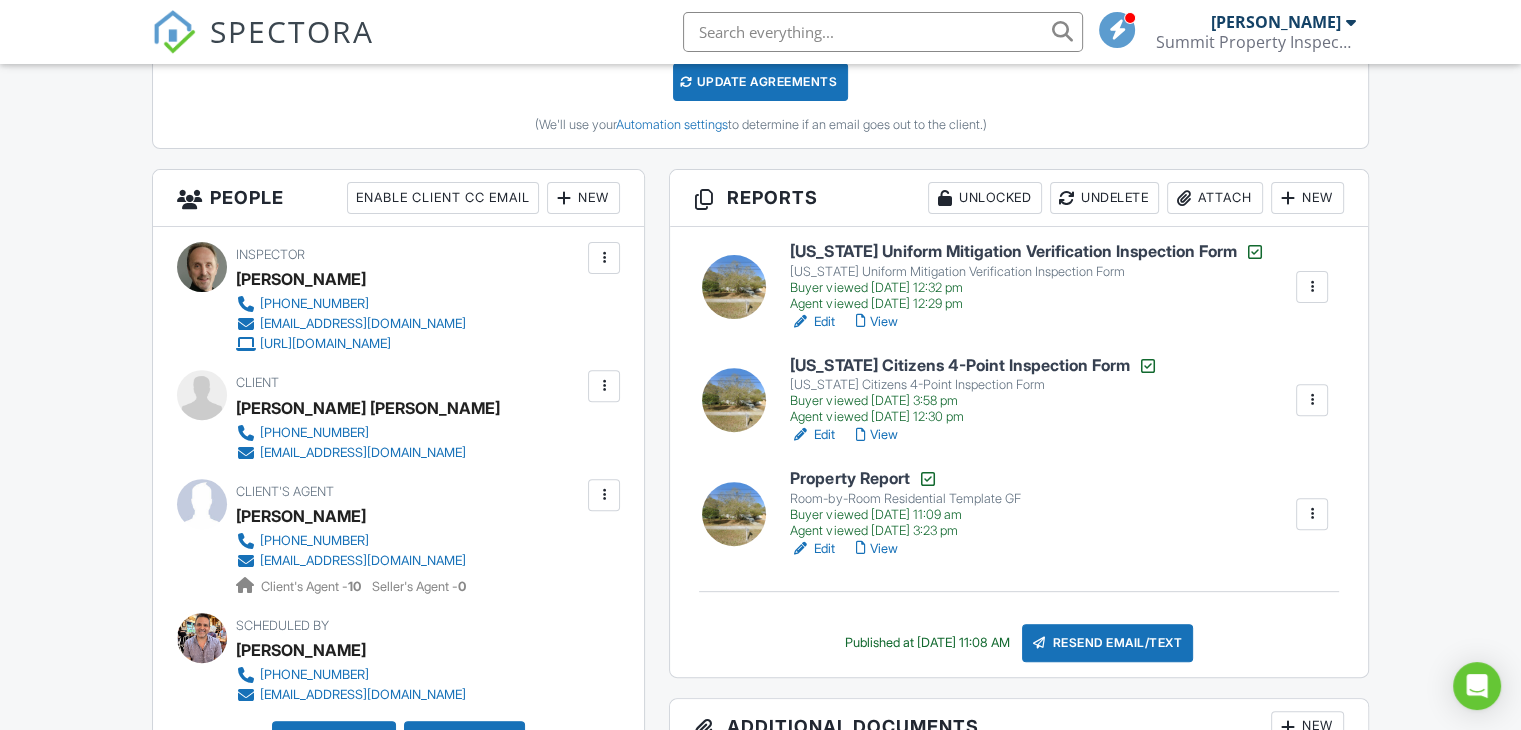click on "[US_STATE] Citizens 4-Point Inspection Form" at bounding box center [973, 366] 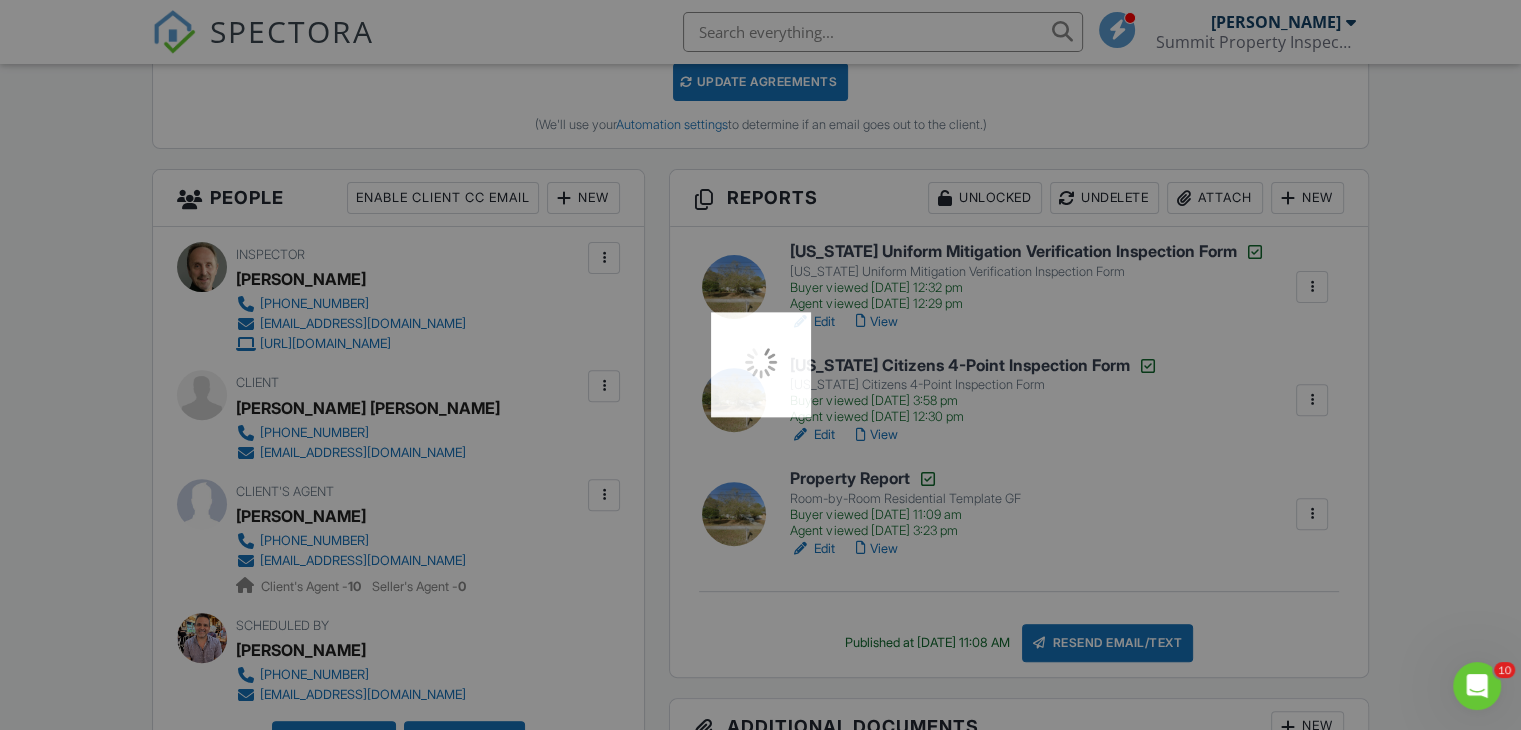 scroll, scrollTop: 0, scrollLeft: 0, axis: both 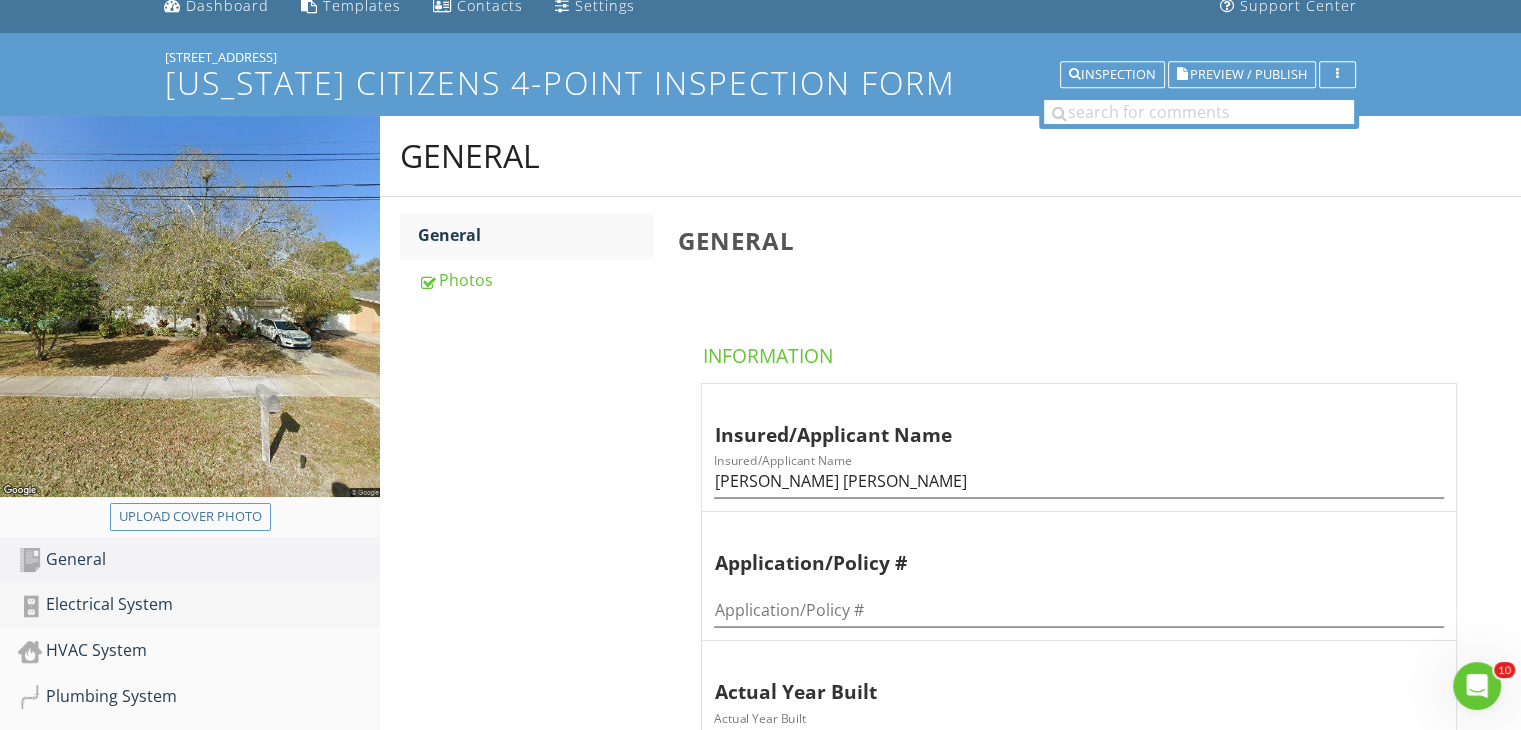 click on "Electrical System" at bounding box center (199, 605) 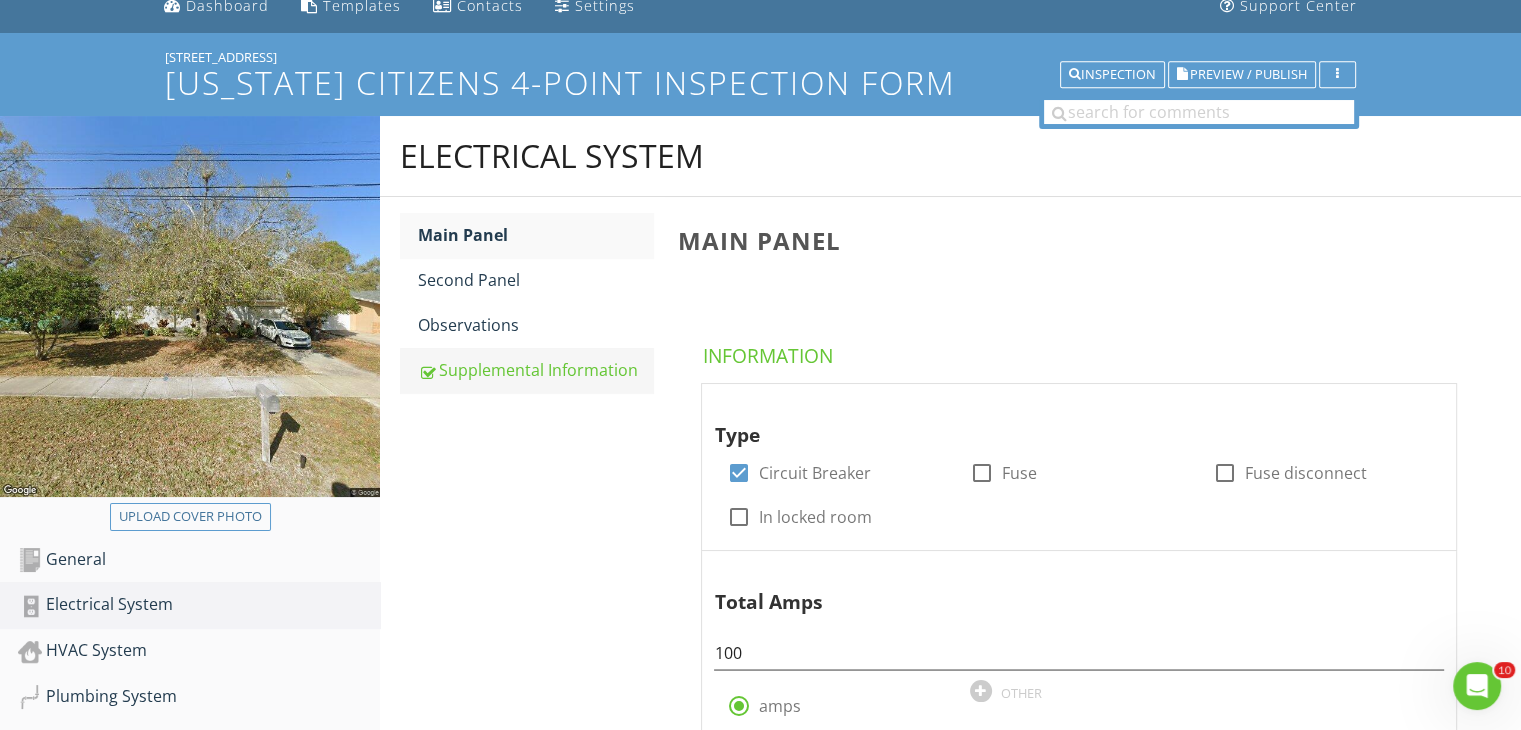 click on "Supplemental Information" at bounding box center (535, 370) 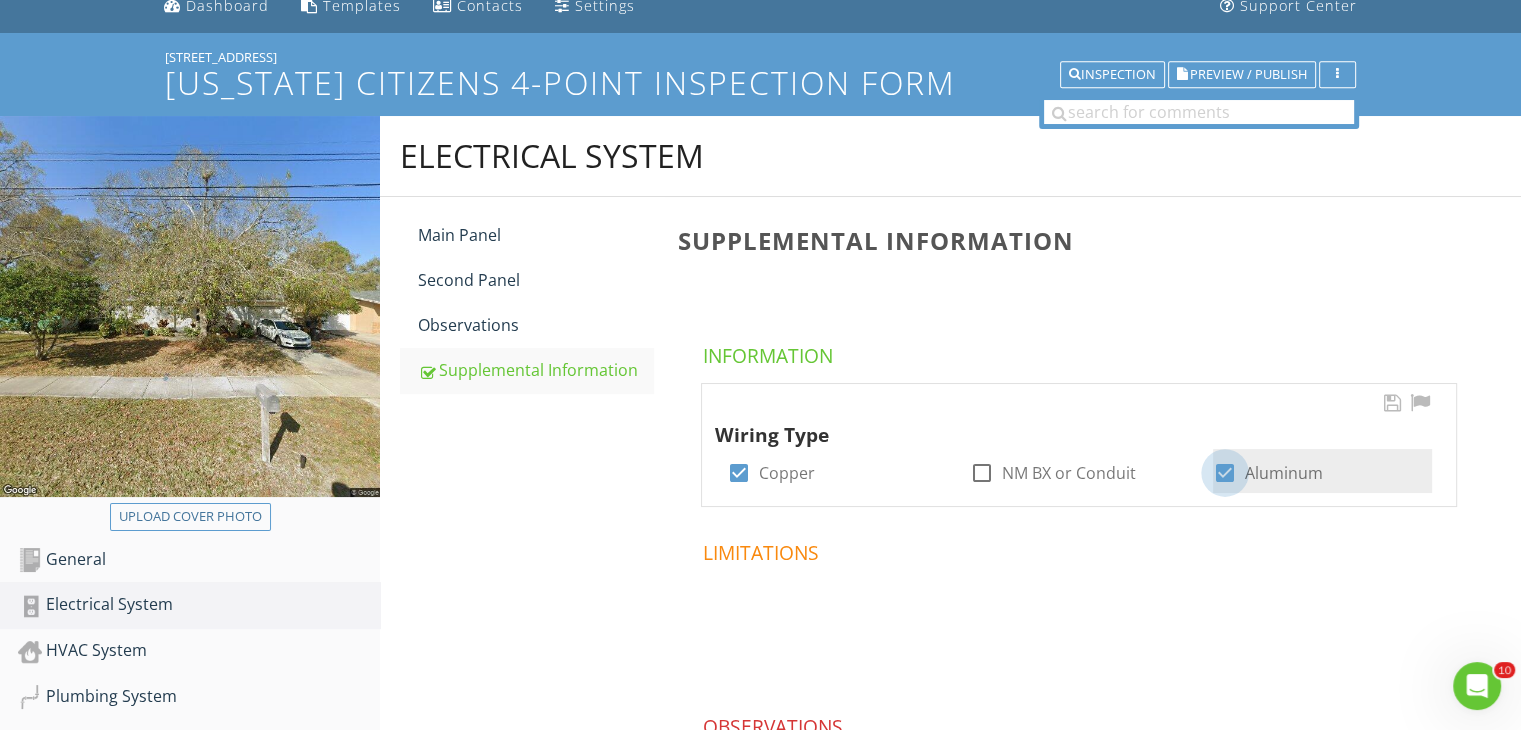 click at bounding box center (1225, 473) 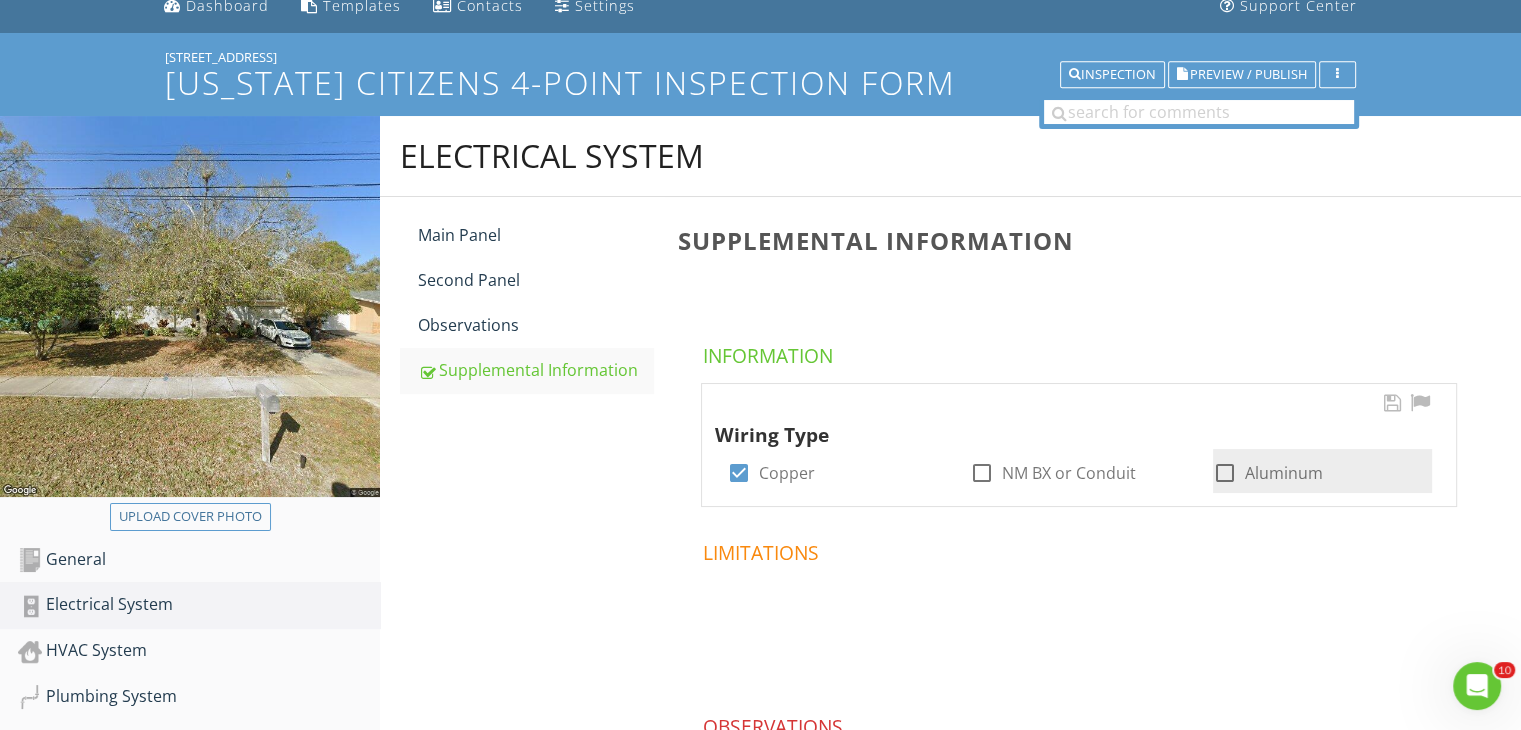 click at bounding box center (1225, 473) 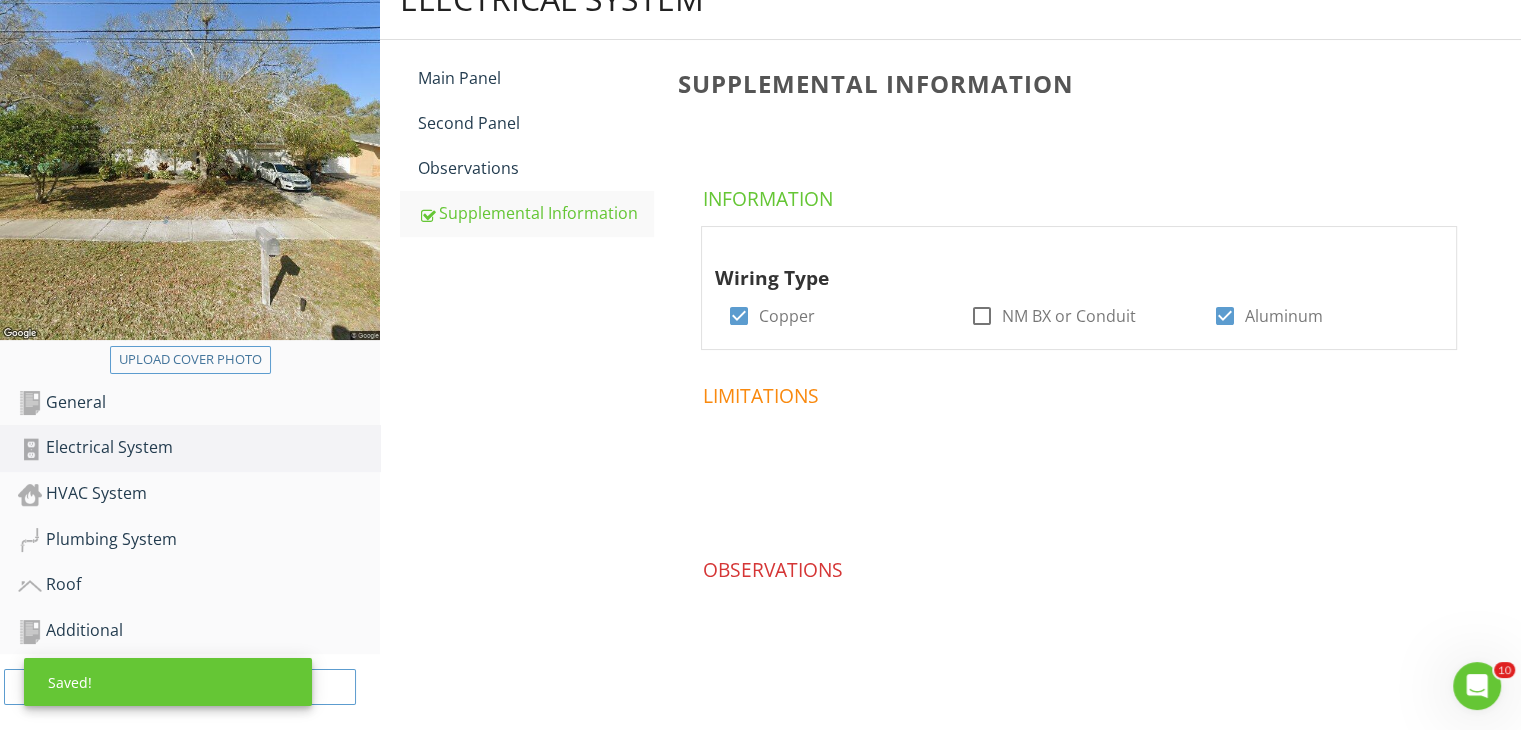 scroll, scrollTop: 264, scrollLeft: 0, axis: vertical 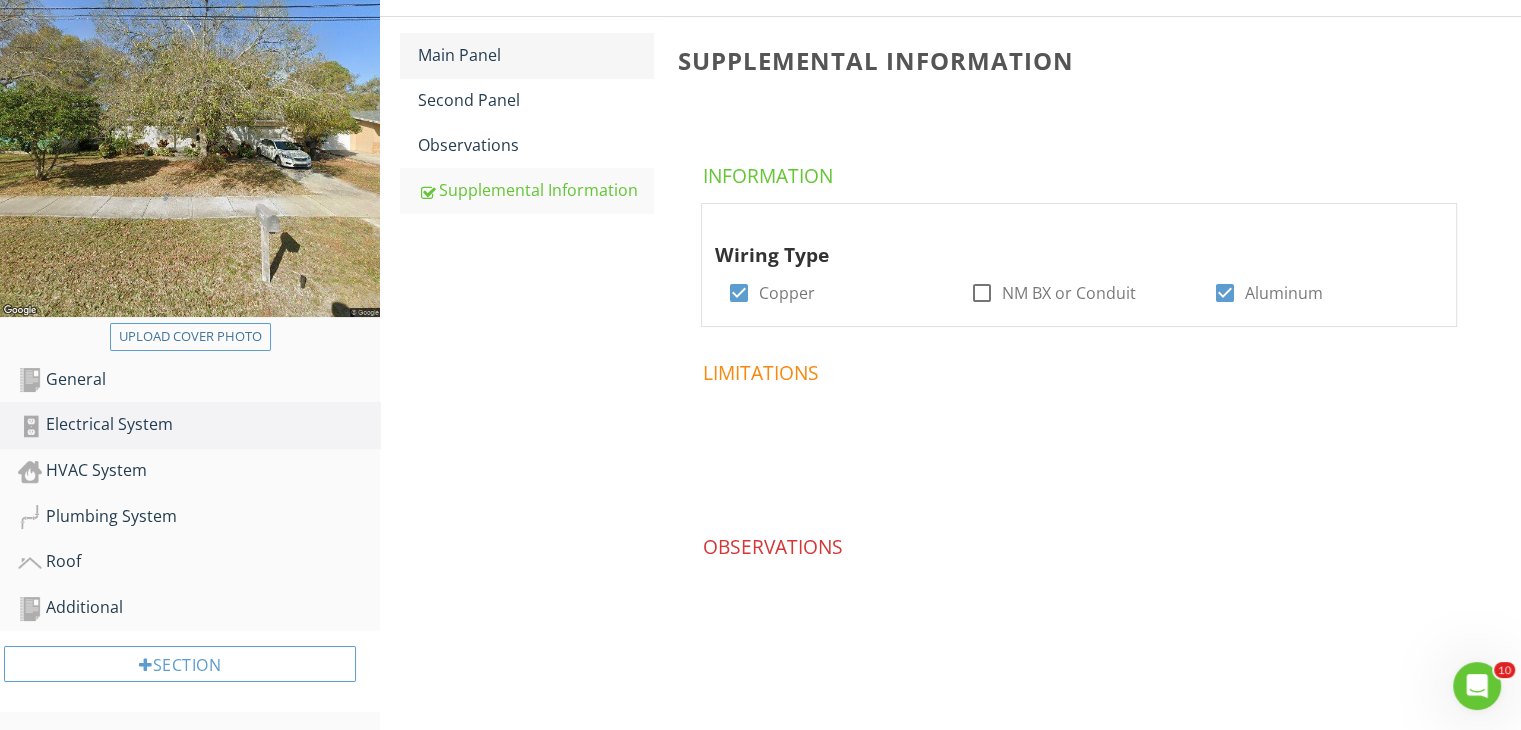 click on "Main Panel" at bounding box center [535, 55] 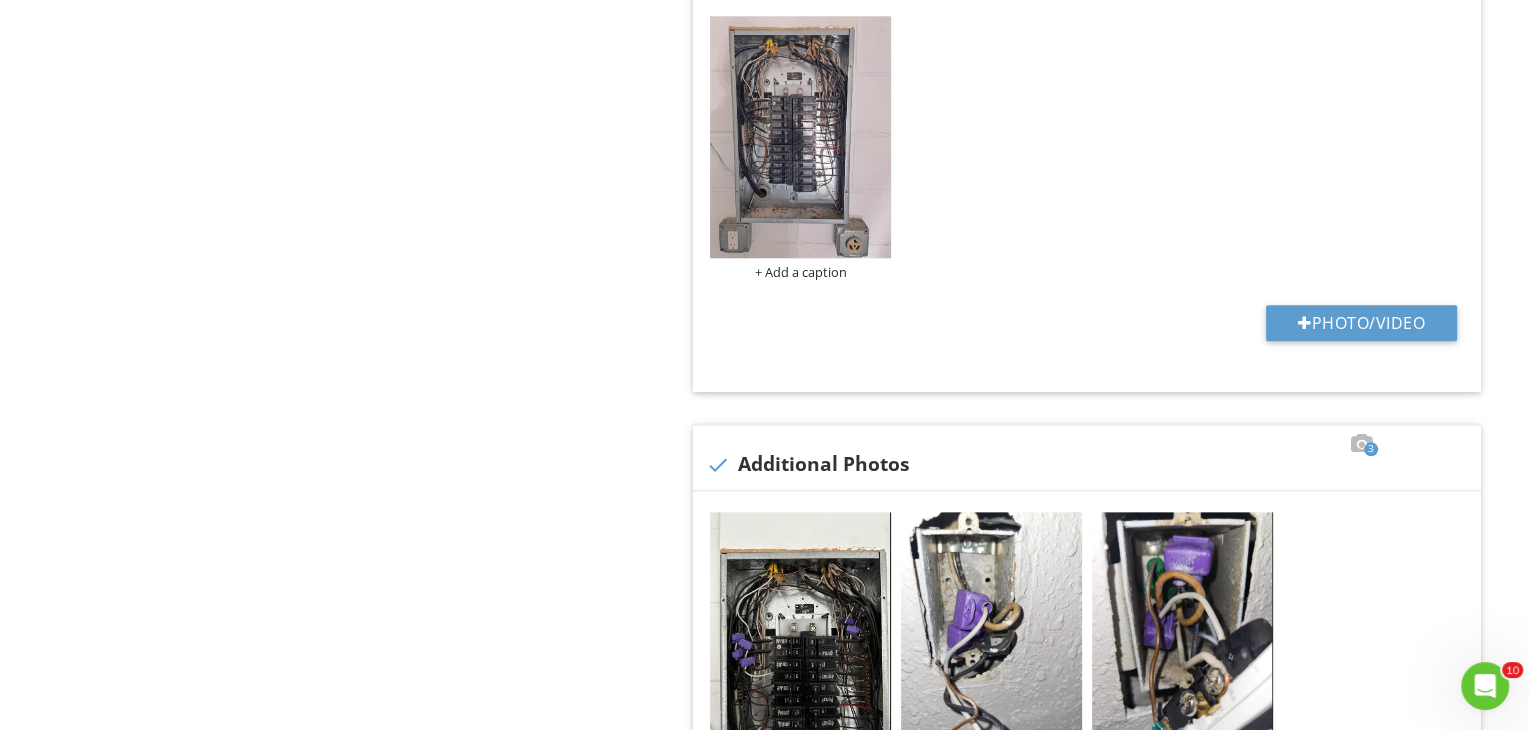 scroll, scrollTop: 2316, scrollLeft: 0, axis: vertical 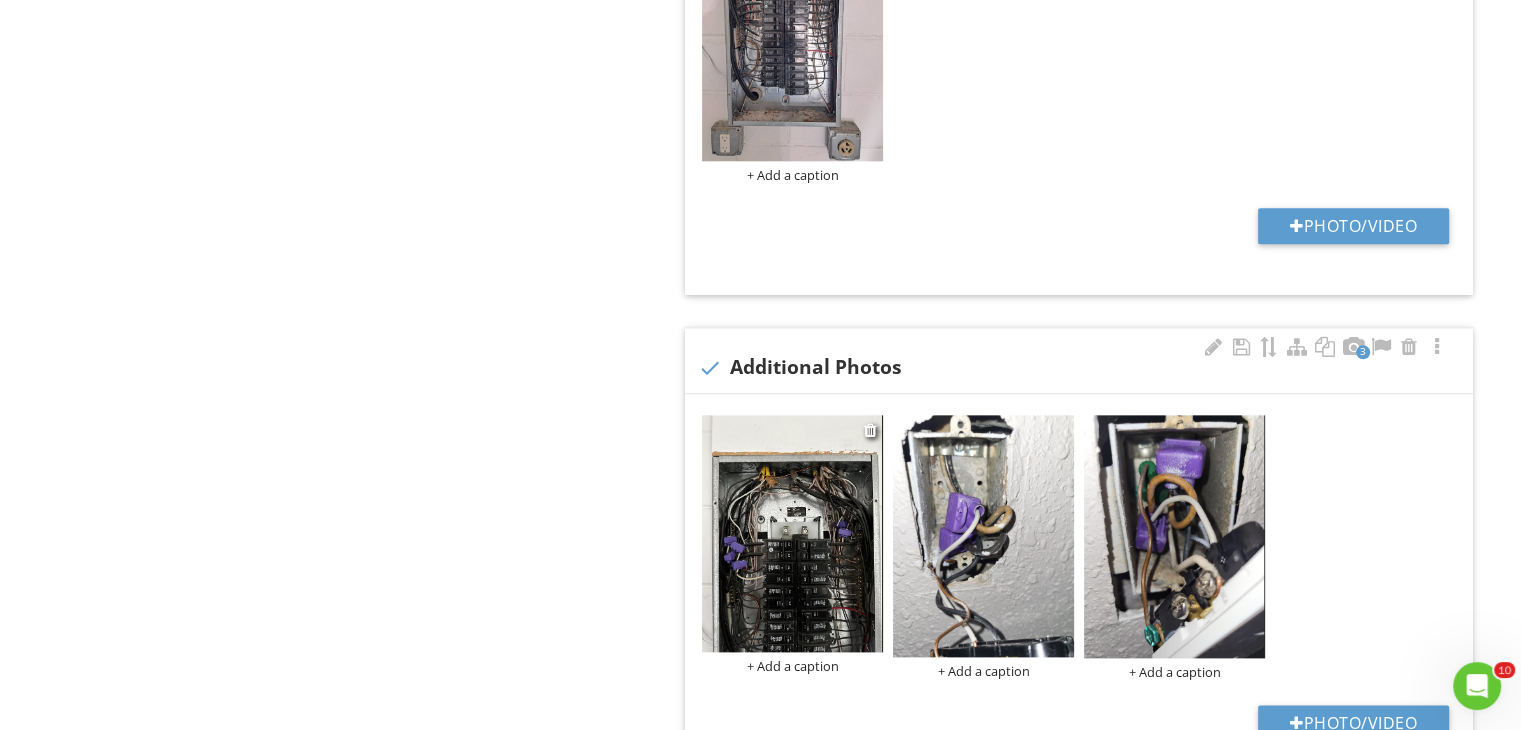 click on "+ Add a caption" at bounding box center (792, 666) 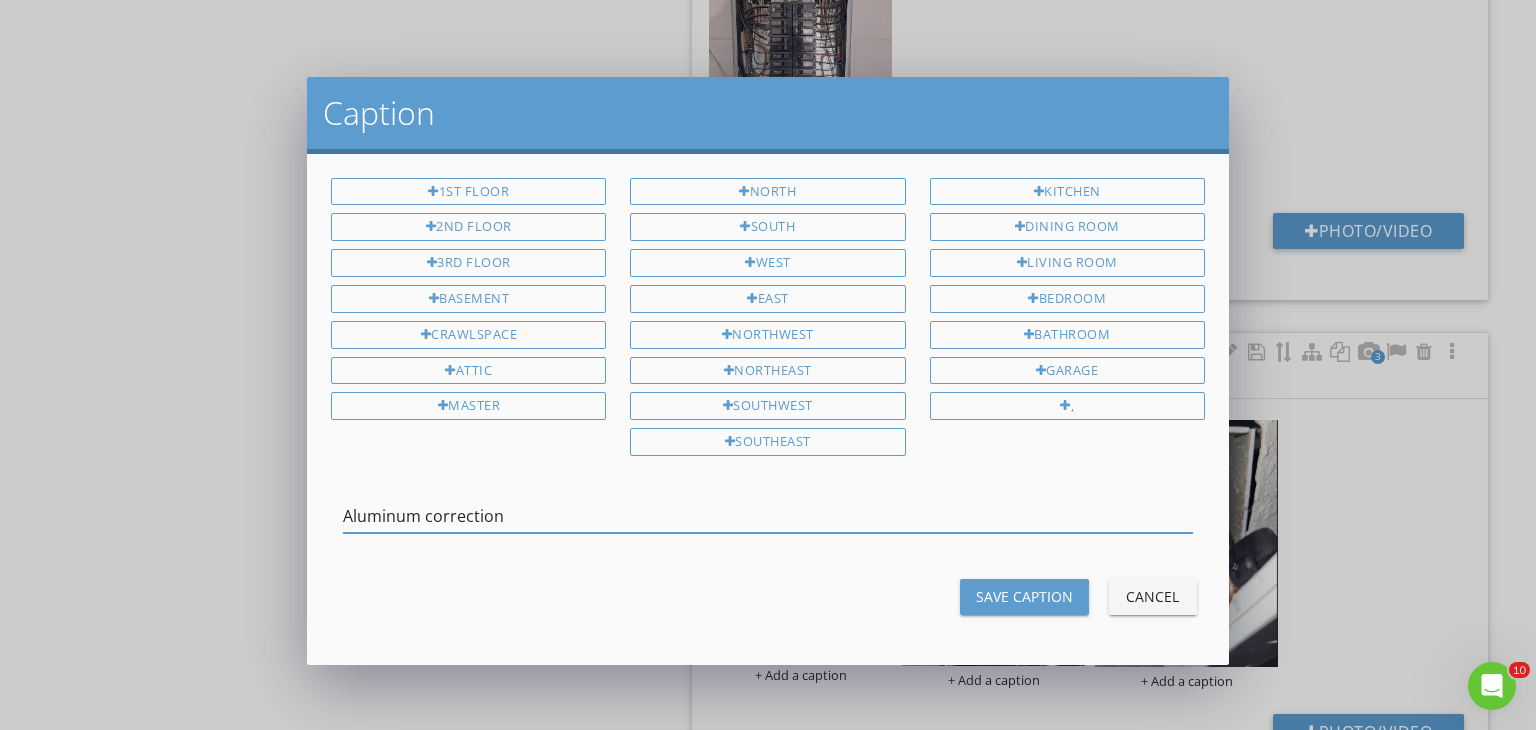 type on "Aluminum correction" 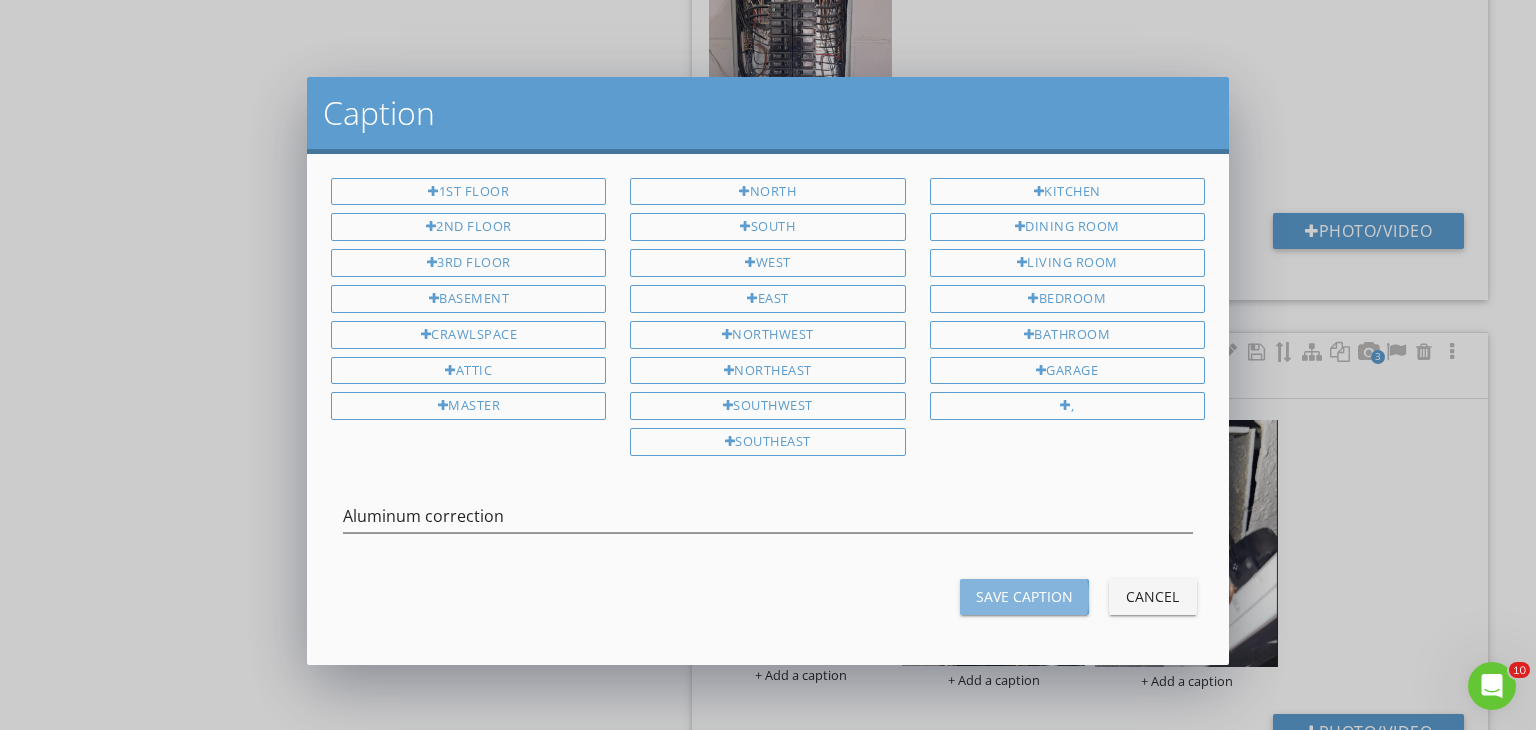 click on "Save Caption" at bounding box center (1024, 597) 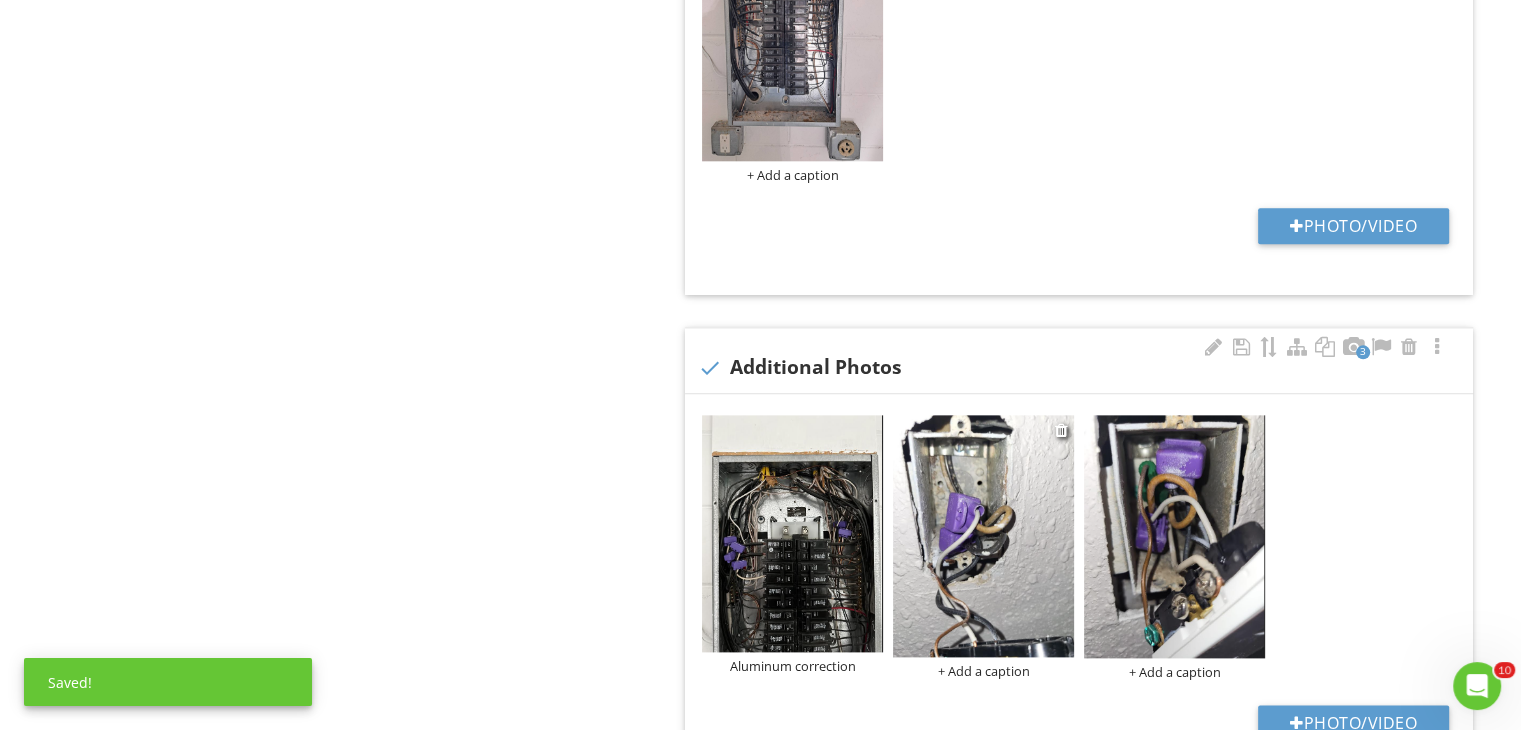 click on "+ Add a caption" at bounding box center [983, 671] 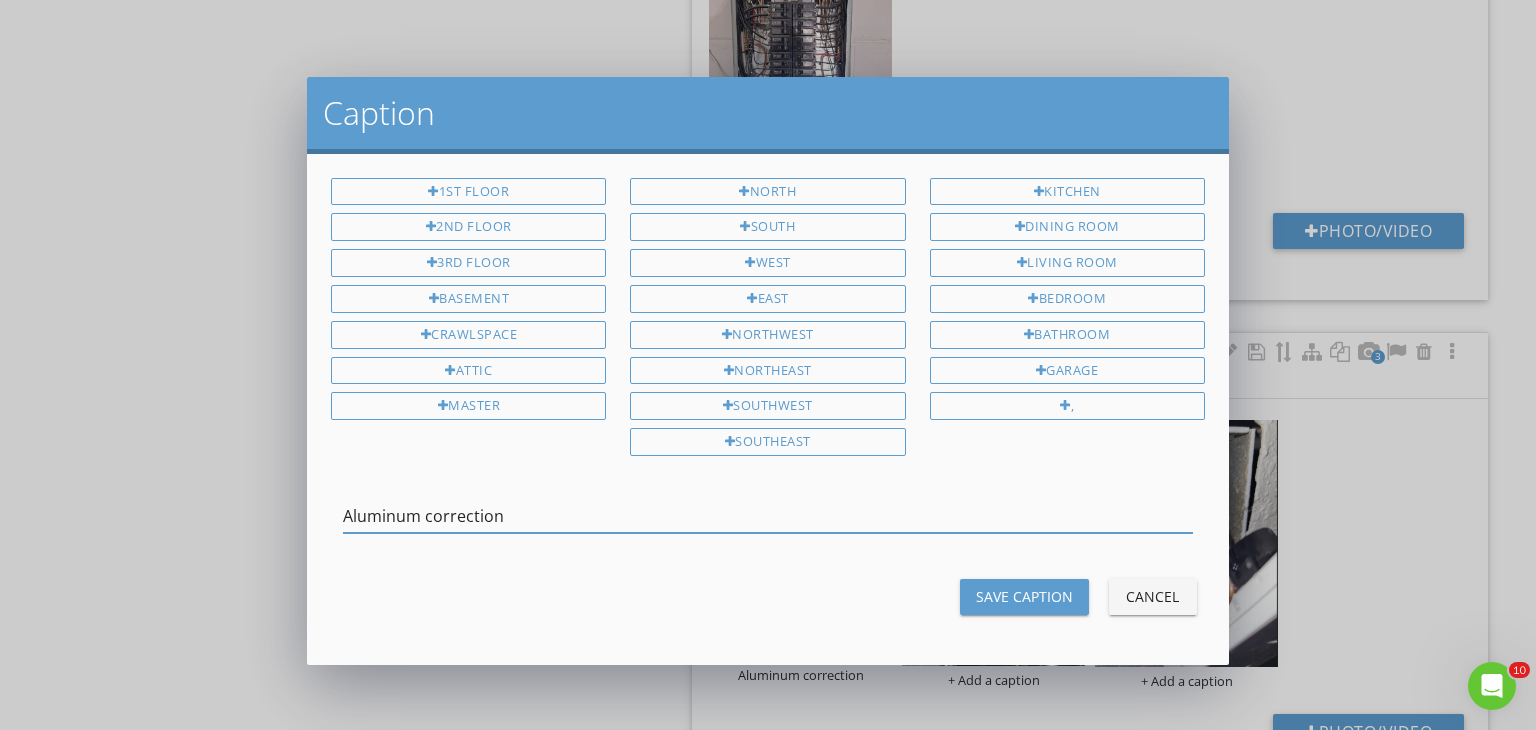 type on "Aluminum correction" 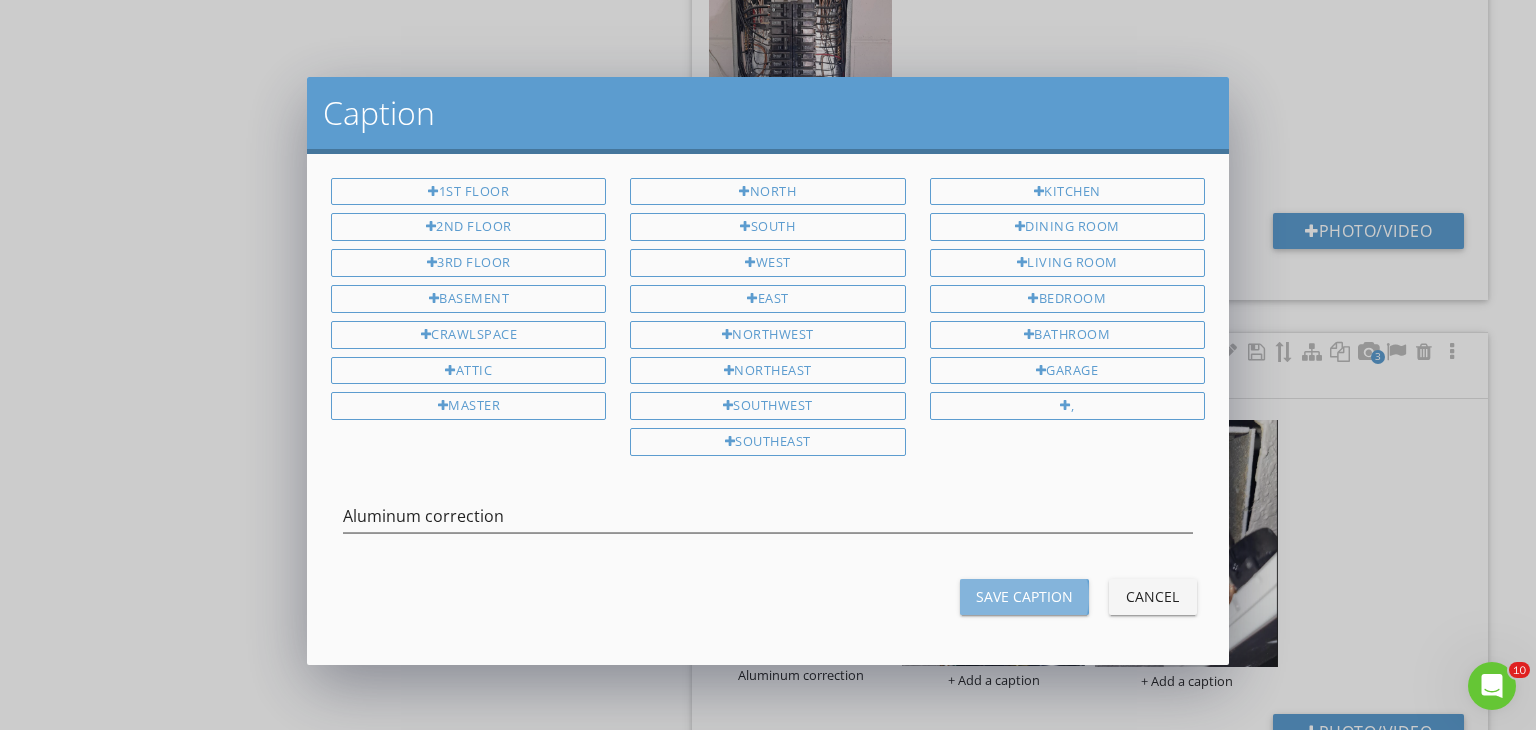 click on "Save Caption" at bounding box center [1024, 596] 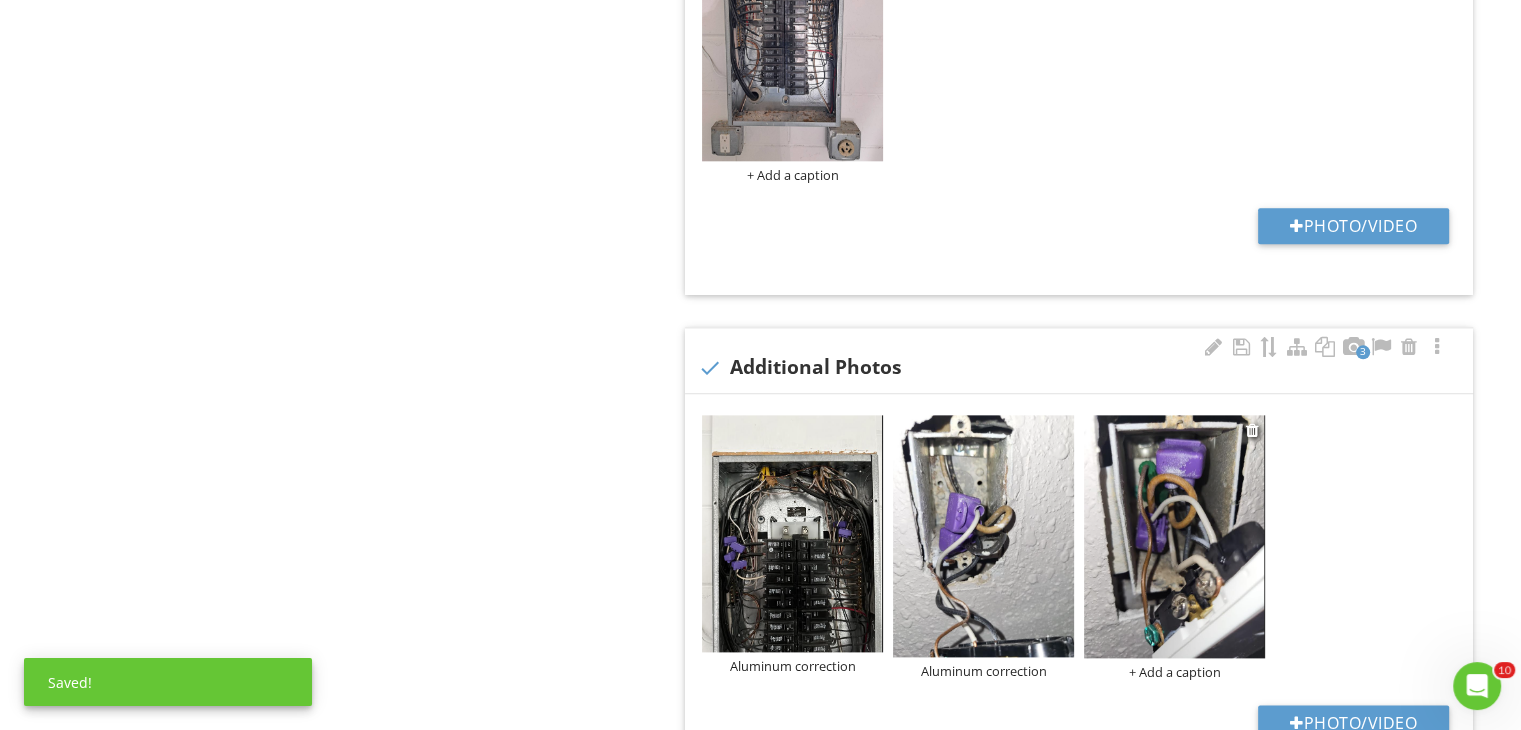 click on "+ Add a caption" at bounding box center (1174, 672) 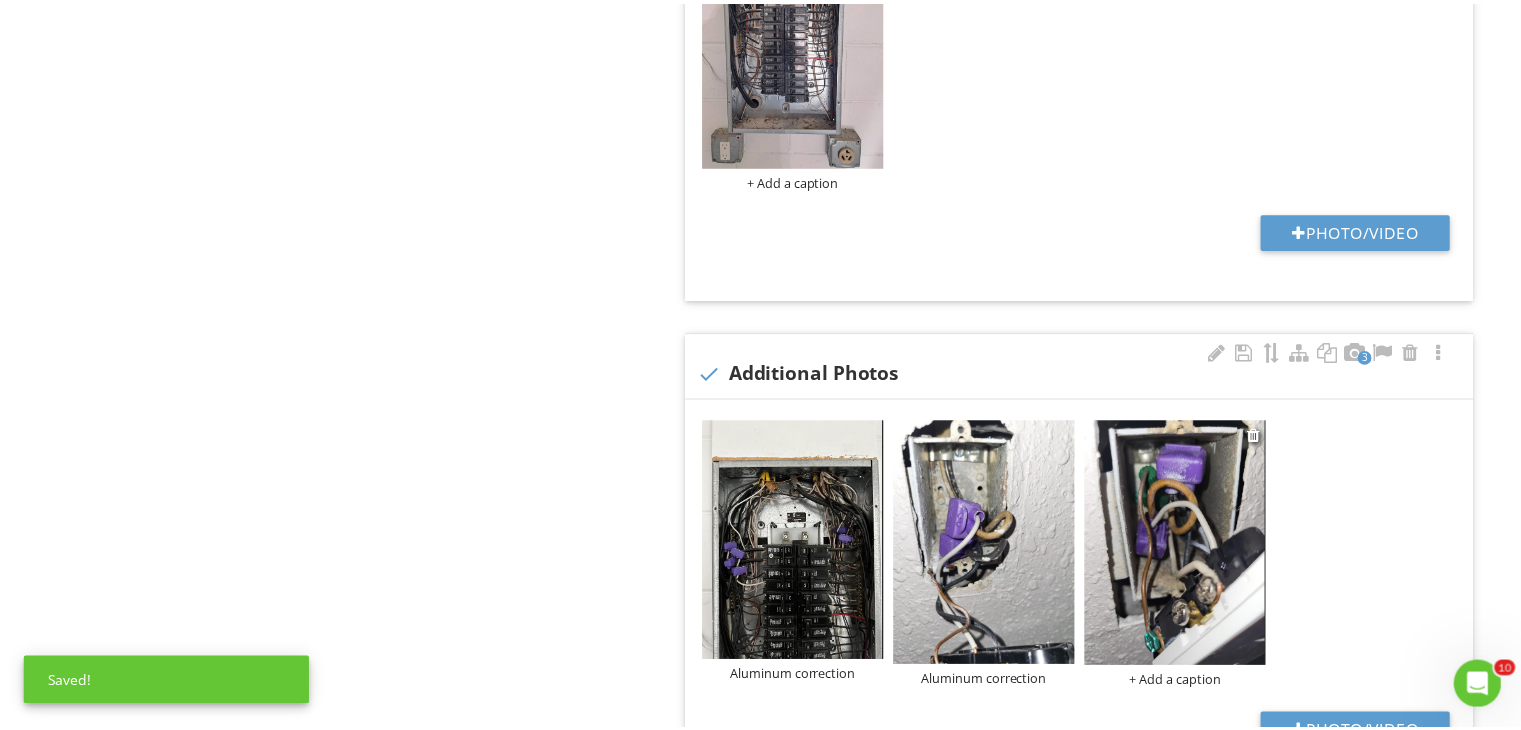 scroll, scrollTop: 0, scrollLeft: 0, axis: both 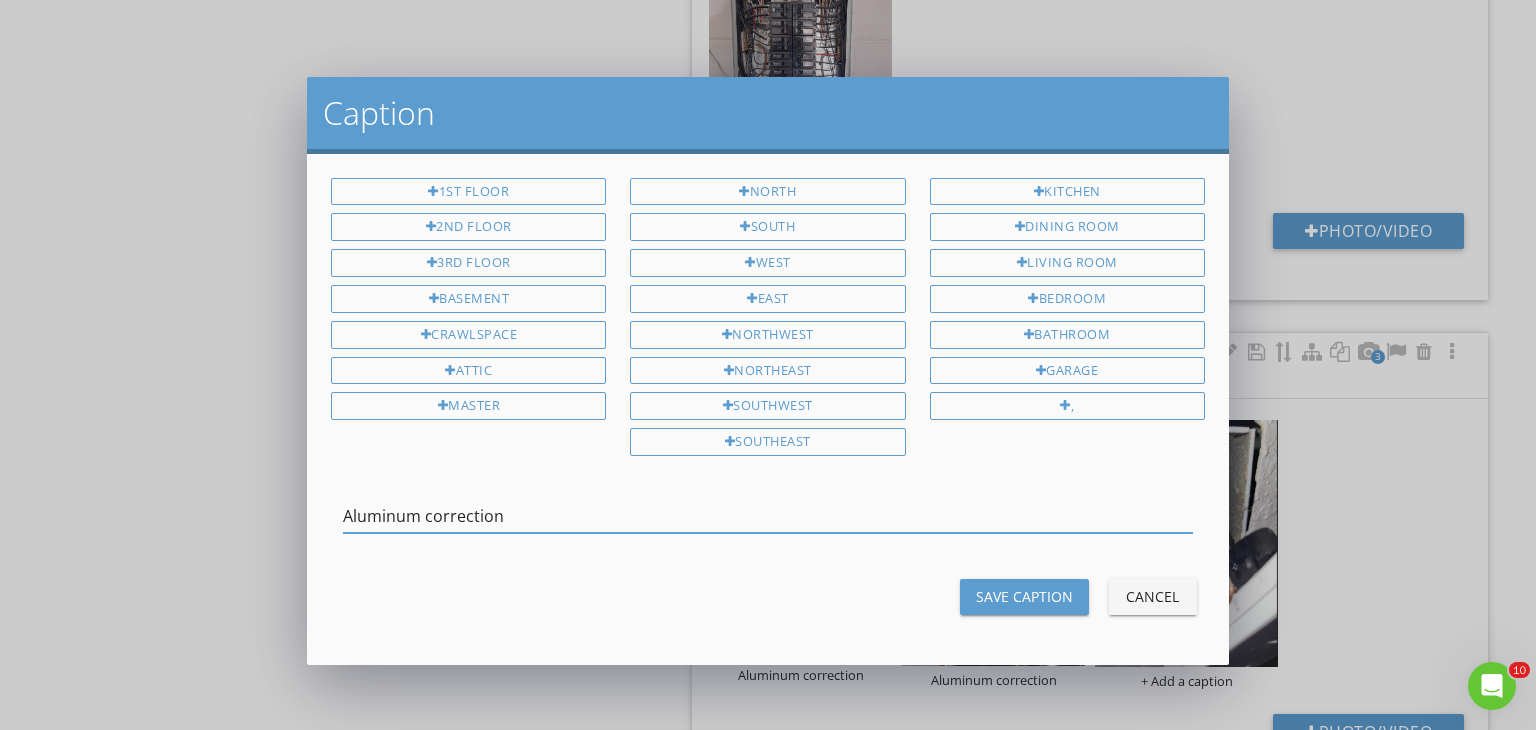 type on "Aluminum correction" 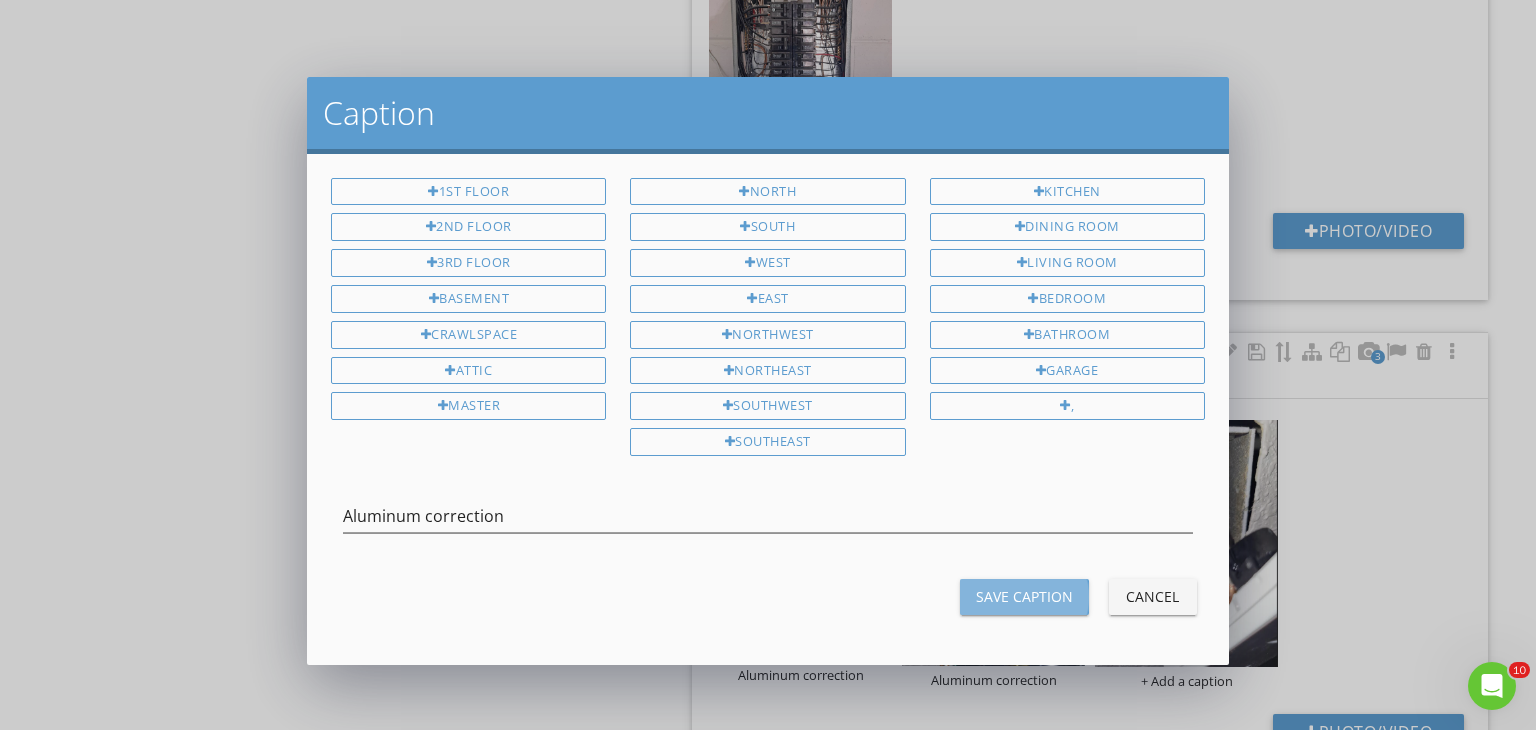 click on "Save Caption" at bounding box center (1024, 596) 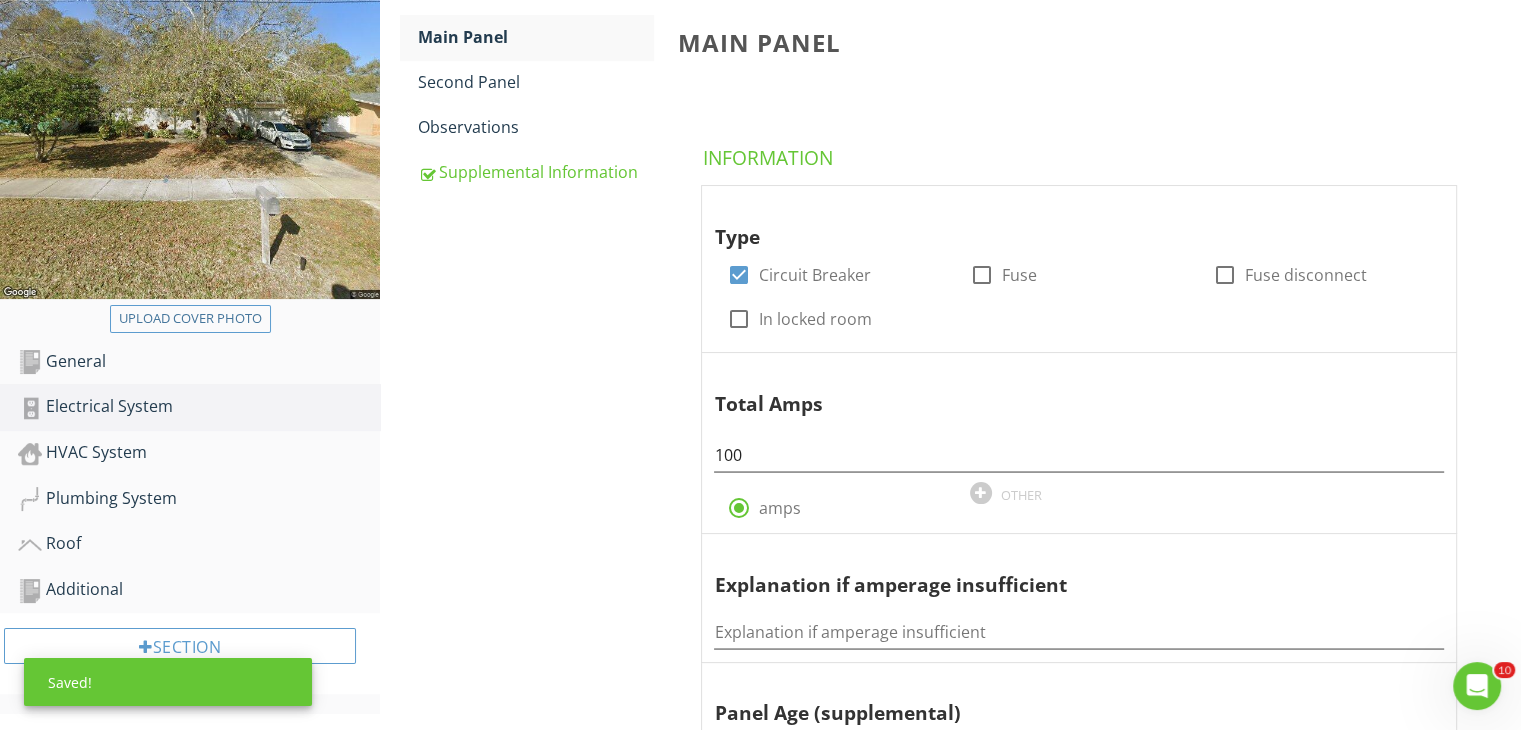 scroll, scrollTop: 0, scrollLeft: 0, axis: both 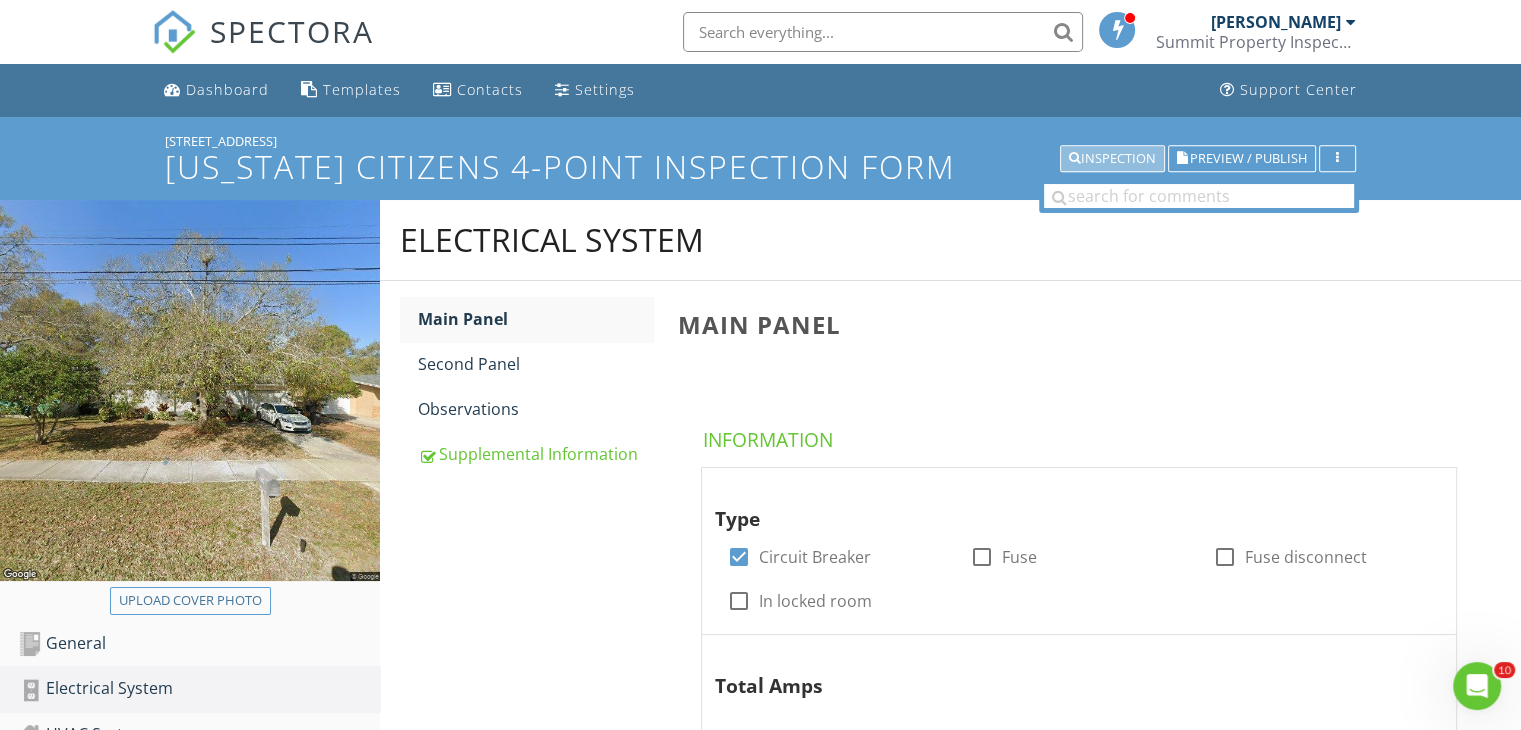 click on "Inspection" at bounding box center [1112, 159] 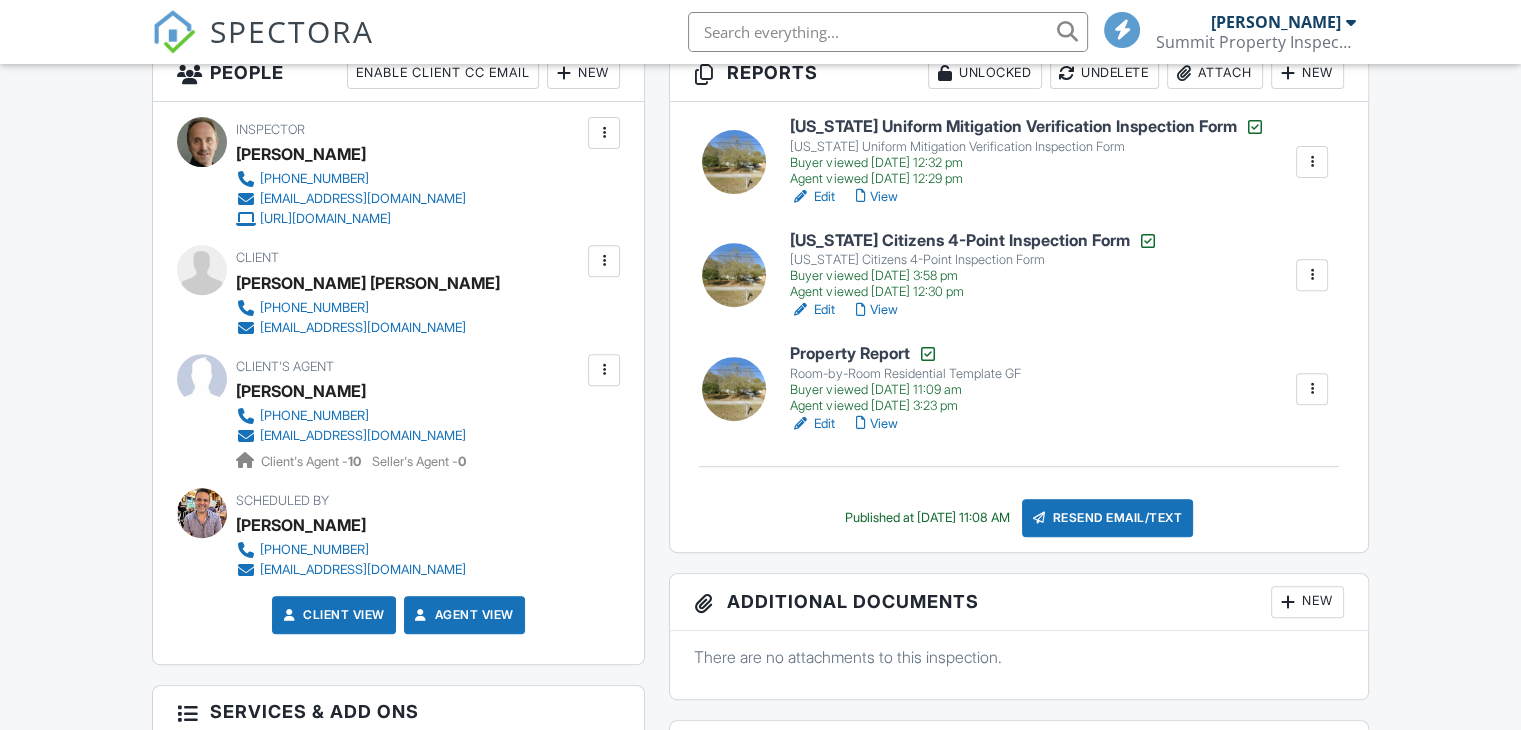 scroll, scrollTop: 752, scrollLeft: 0, axis: vertical 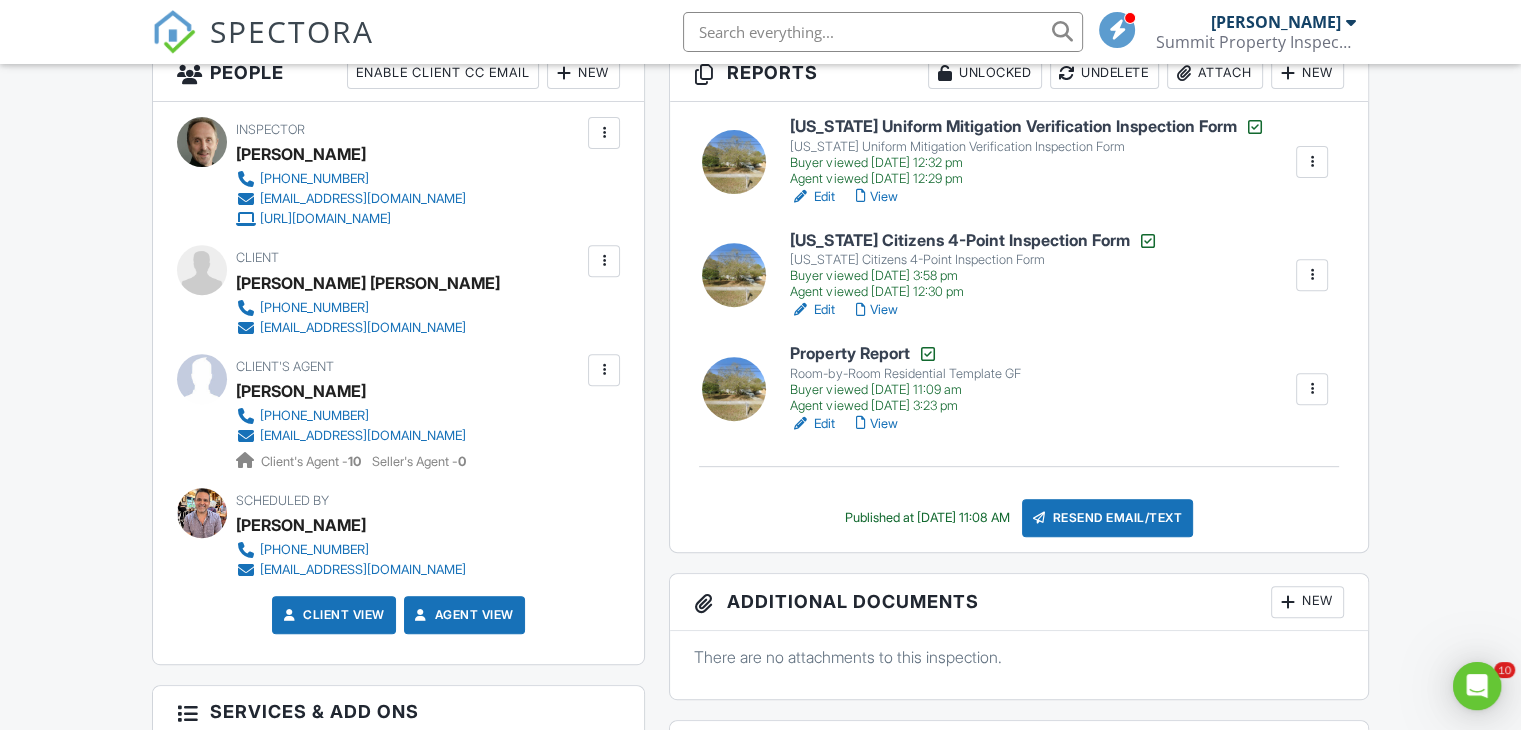 click on "View" at bounding box center [876, 310] 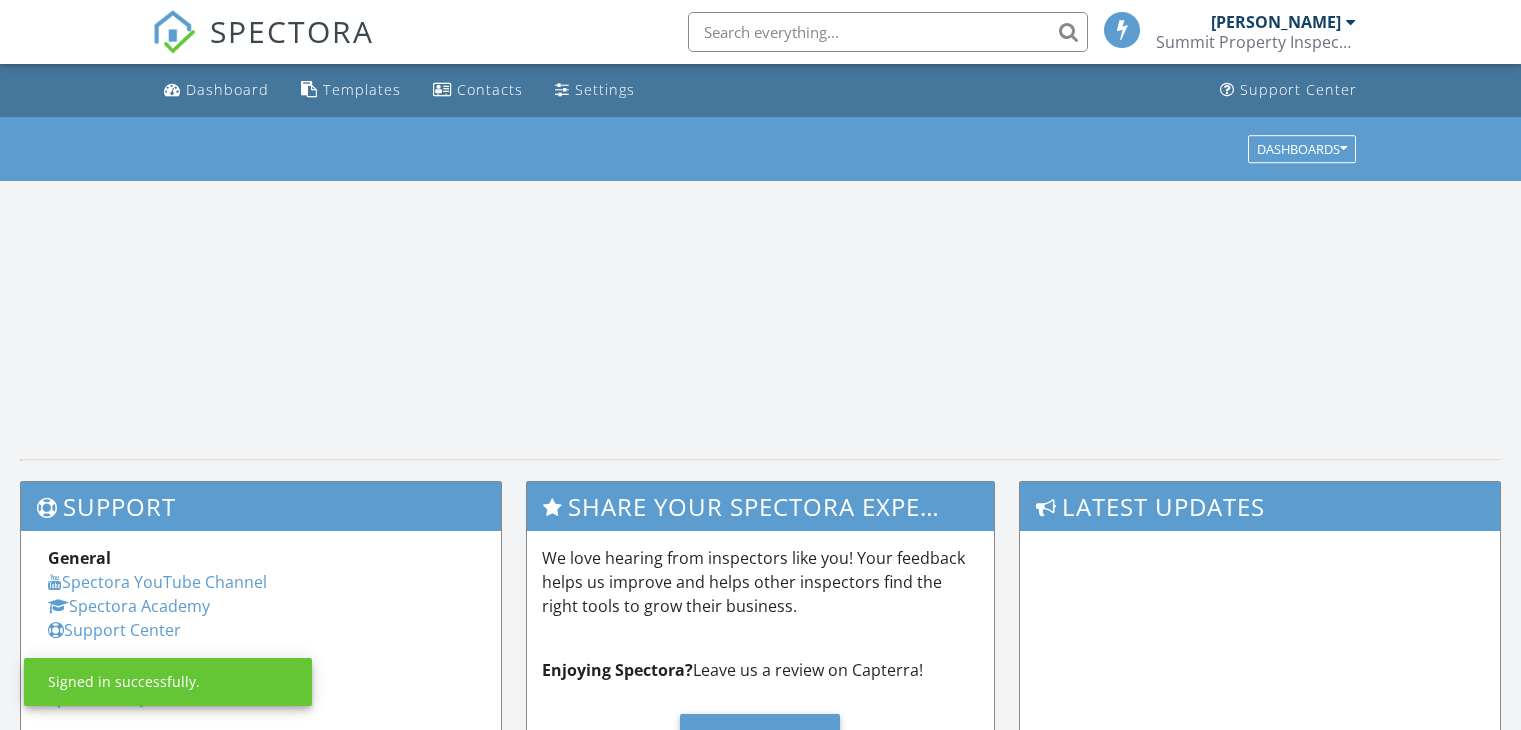 scroll, scrollTop: 0, scrollLeft: 0, axis: both 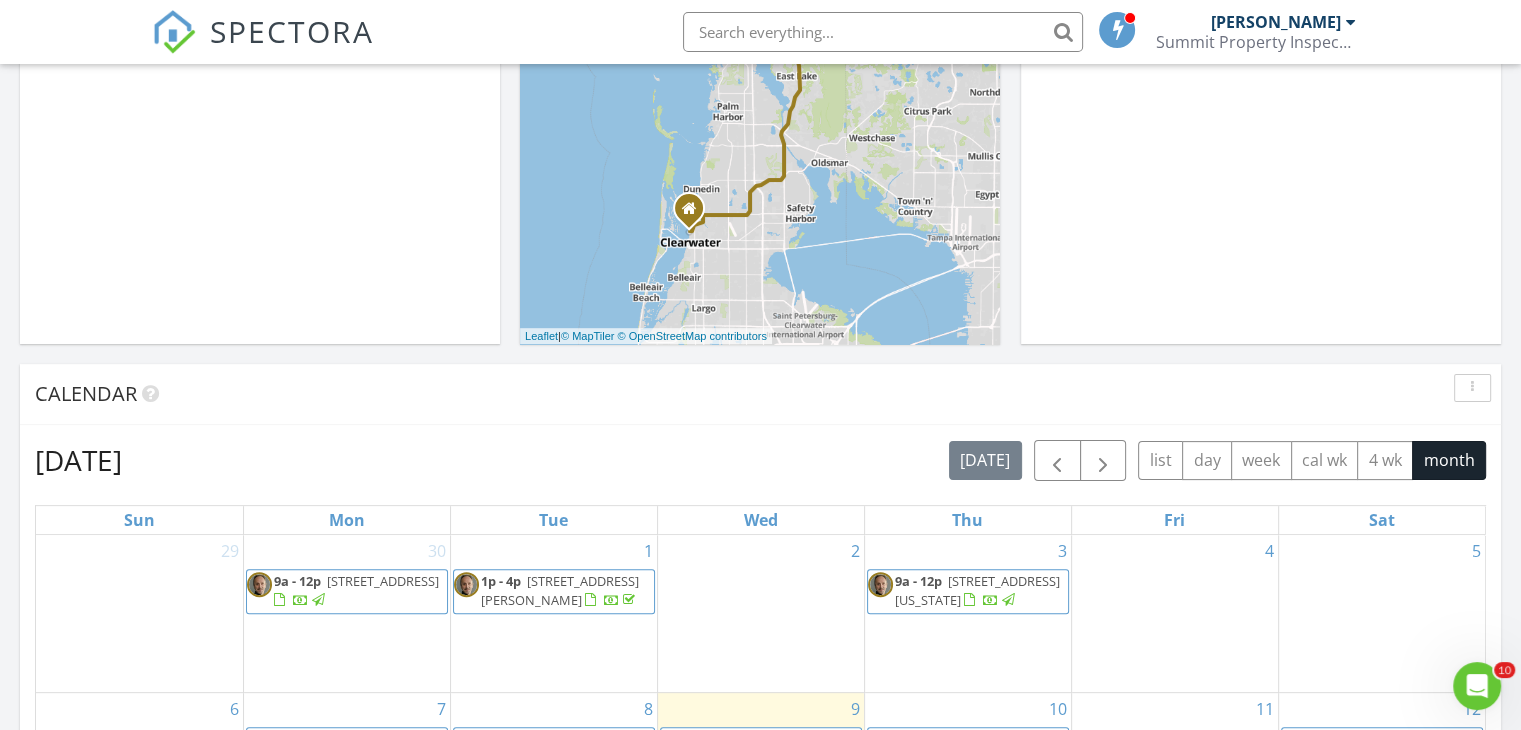 drag, startPoint x: 1526, startPoint y: 114, endPoint x: 1523, endPoint y: 225, distance: 111.040535 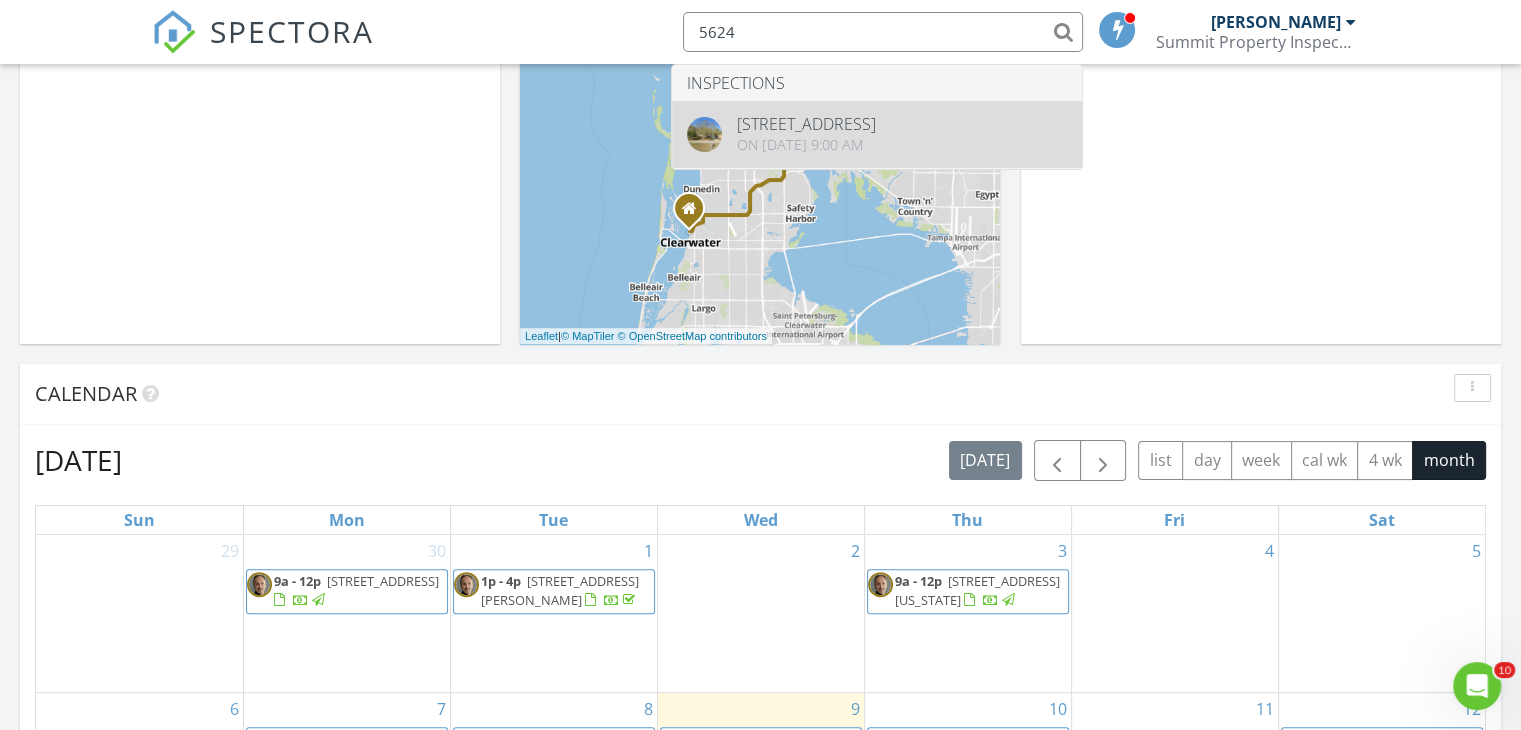 type on "5624" 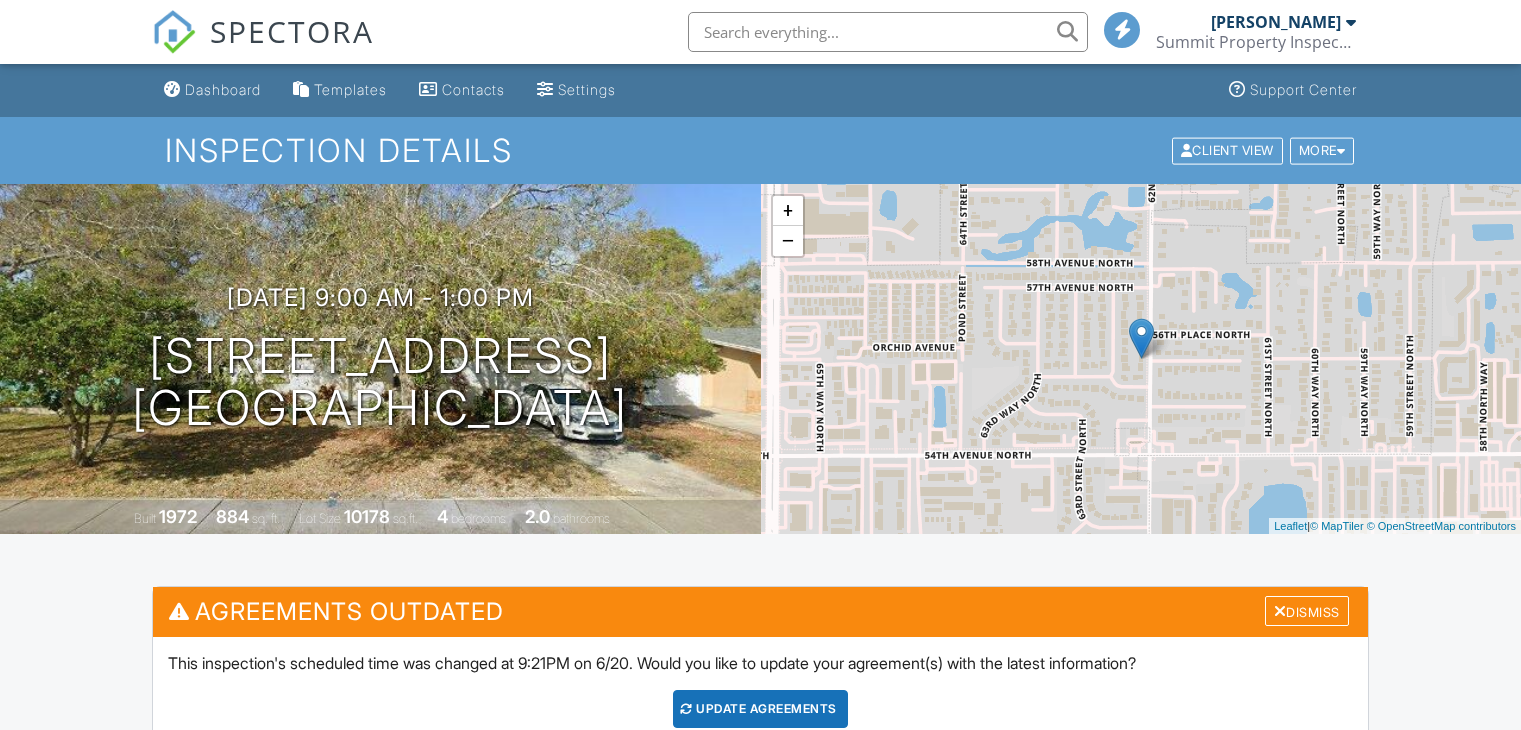 scroll, scrollTop: 0, scrollLeft: 0, axis: both 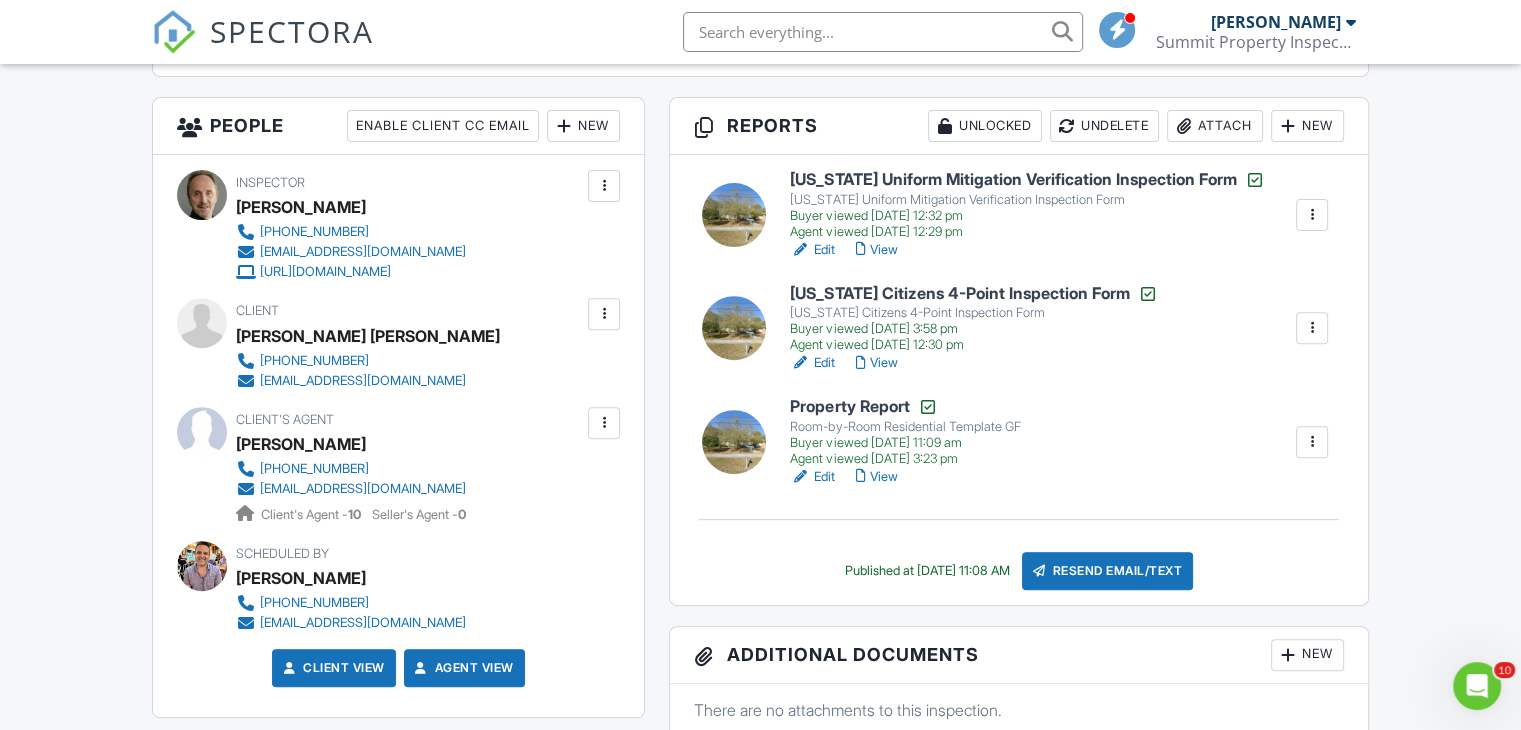 drag, startPoint x: 1528, startPoint y: 125, endPoint x: 1497, endPoint y: 241, distance: 120.070816 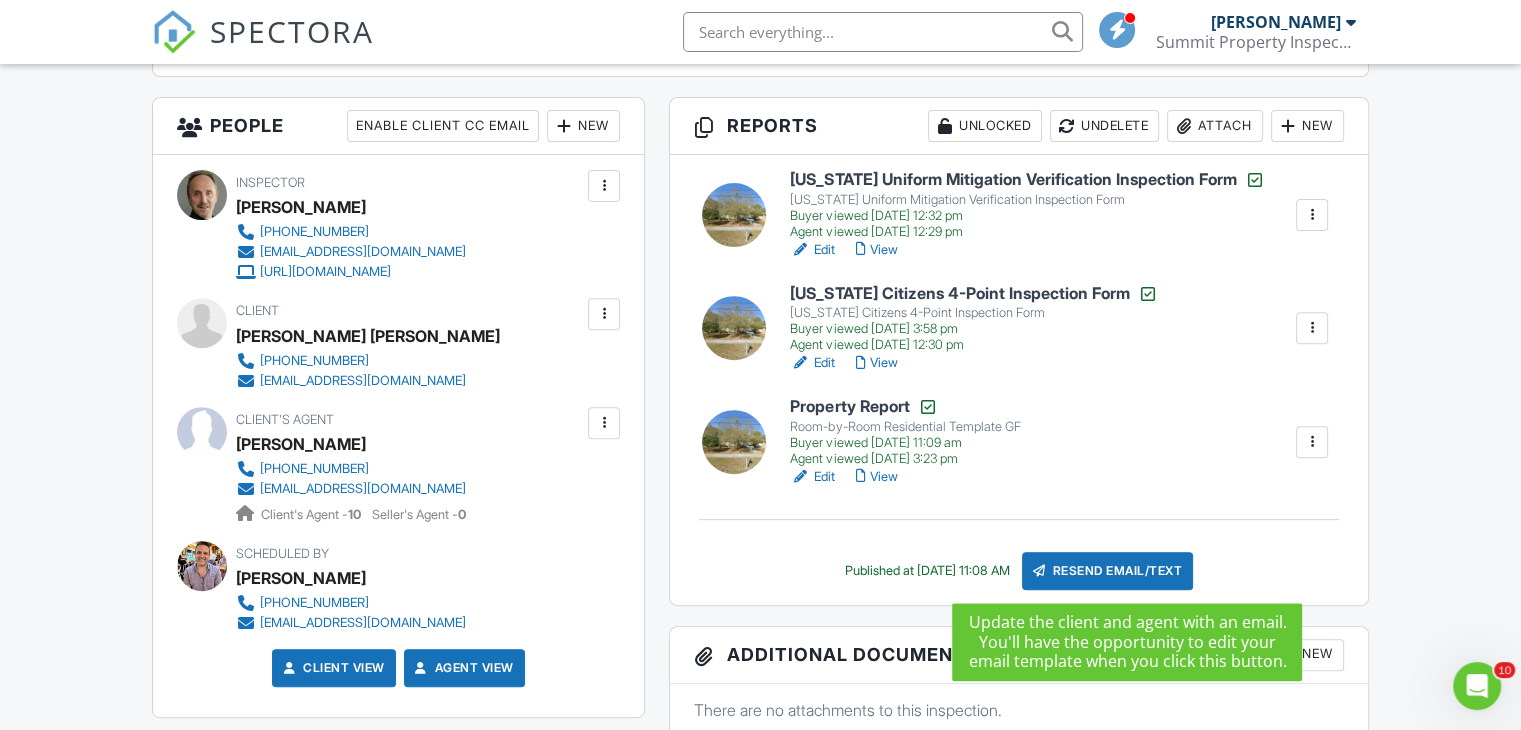 click on "Resend Email/Text" at bounding box center [1108, 571] 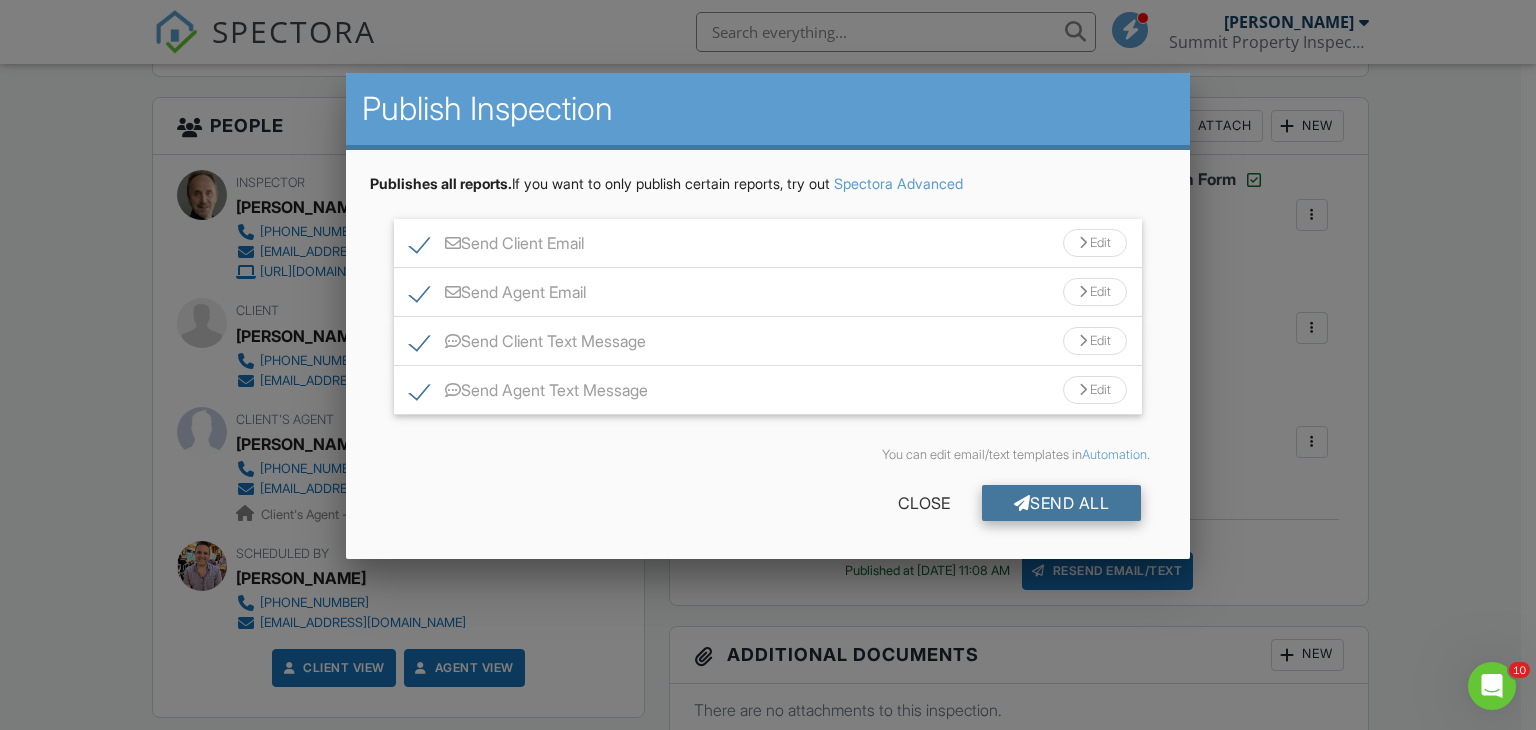 click on "Send All" at bounding box center (1062, 503) 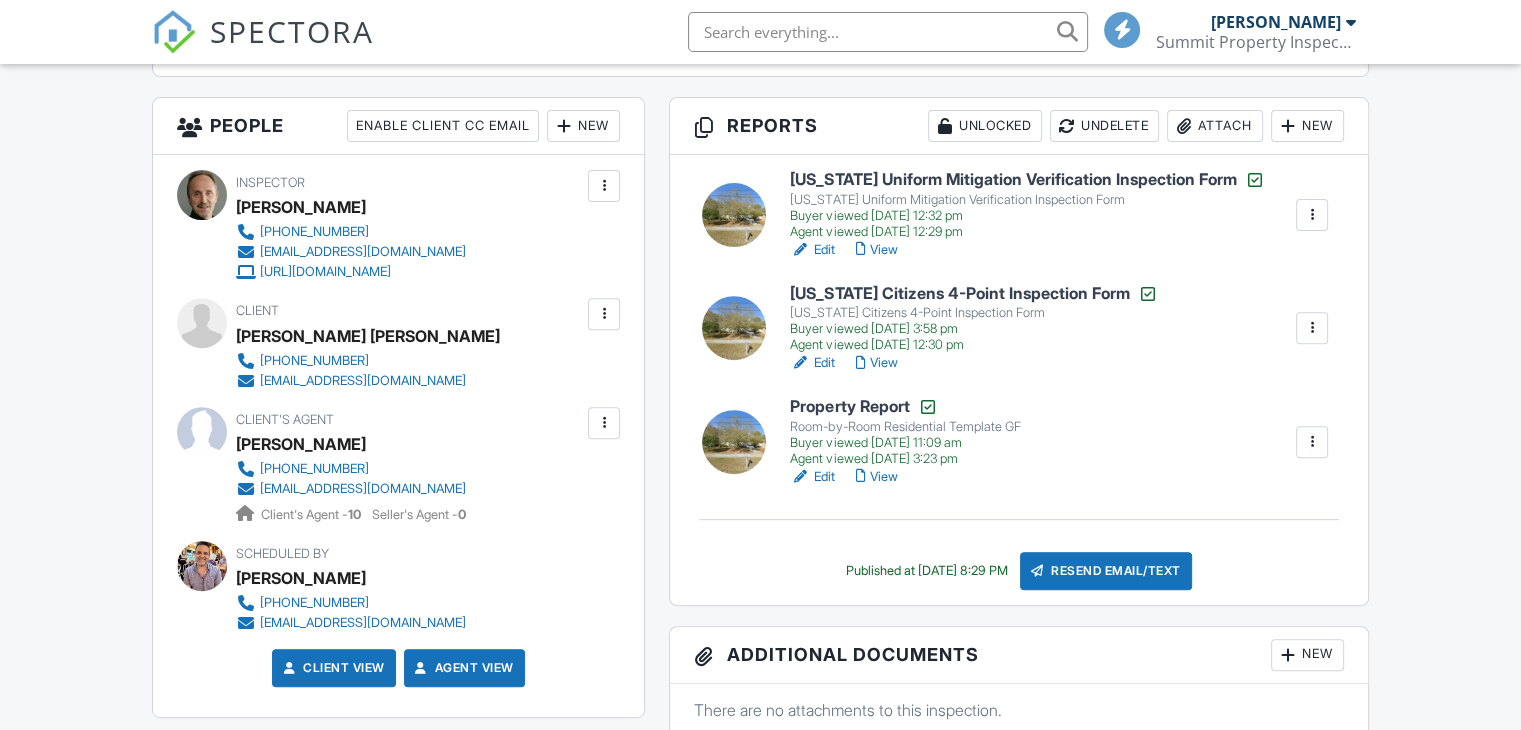 scroll, scrollTop: 699, scrollLeft: 0, axis: vertical 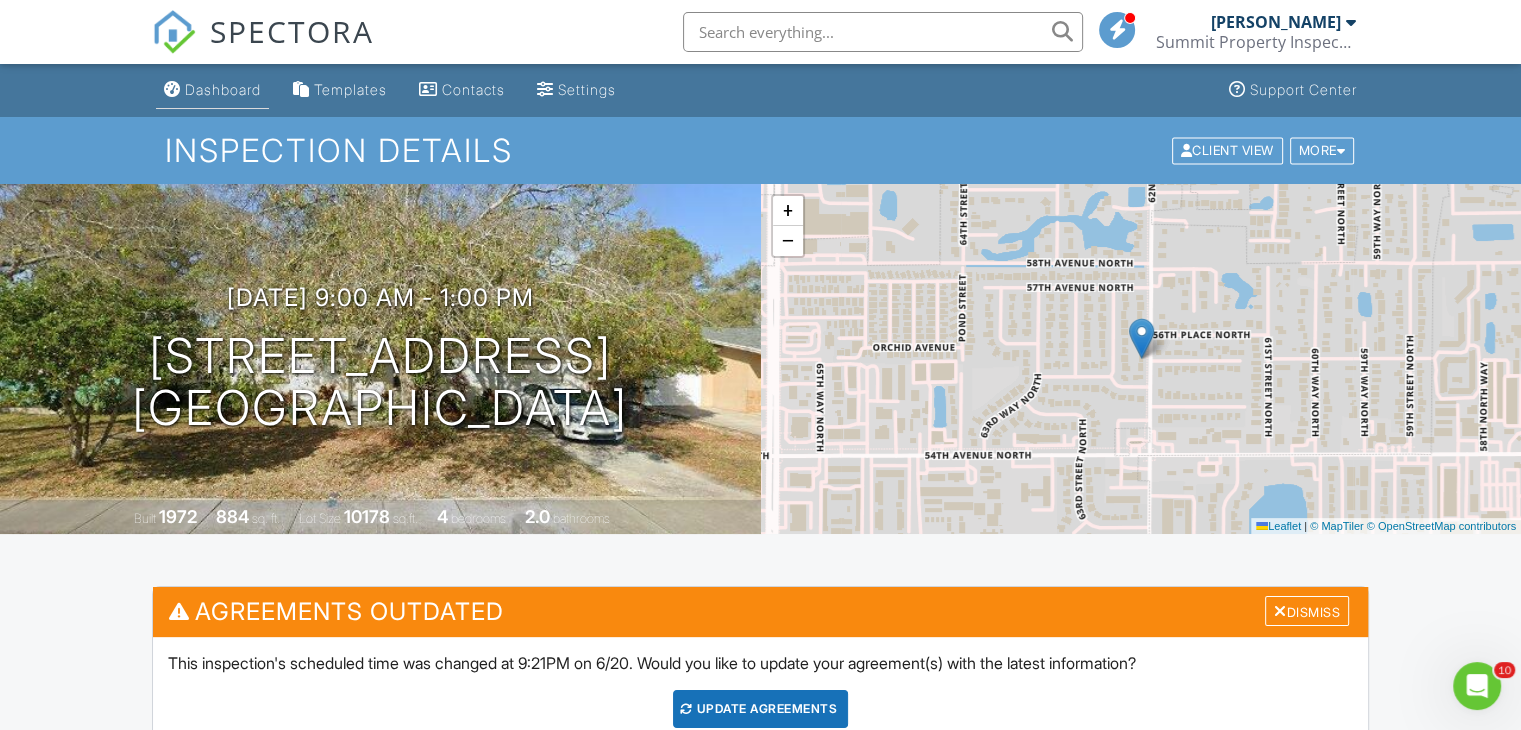 click on "Dashboard" at bounding box center [223, 89] 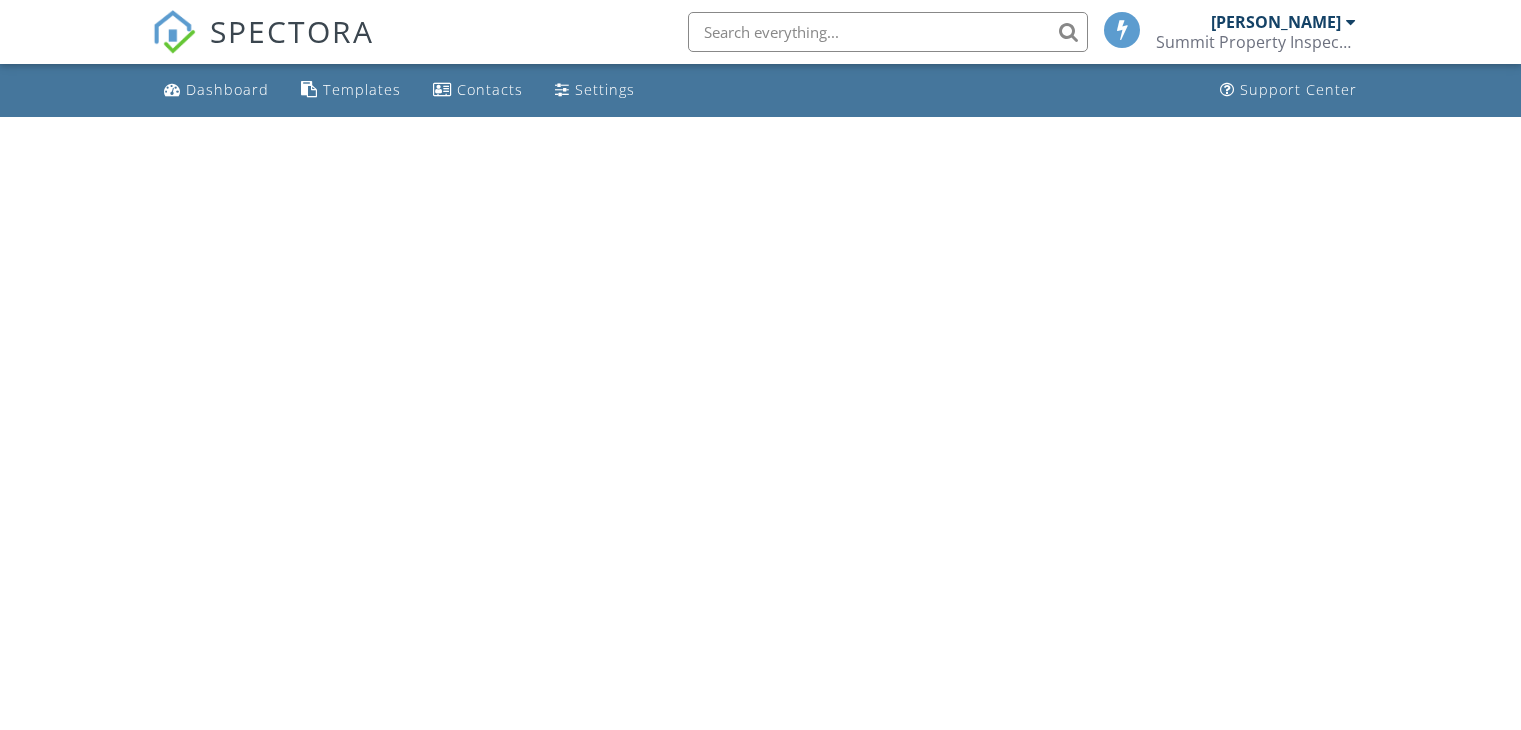 scroll, scrollTop: 0, scrollLeft: 0, axis: both 